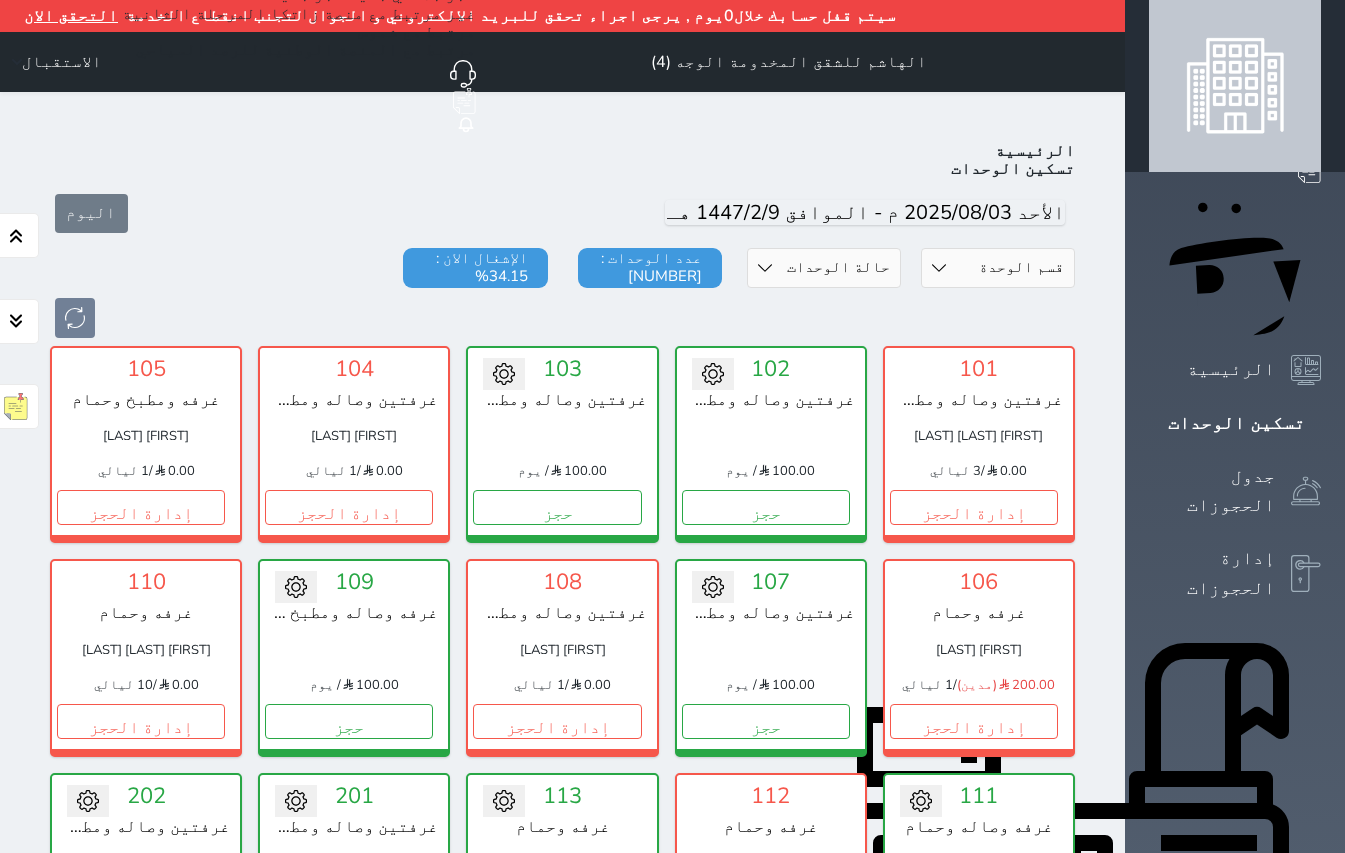 click on "تسكين الوحدات" at bounding box center (1236, 423) 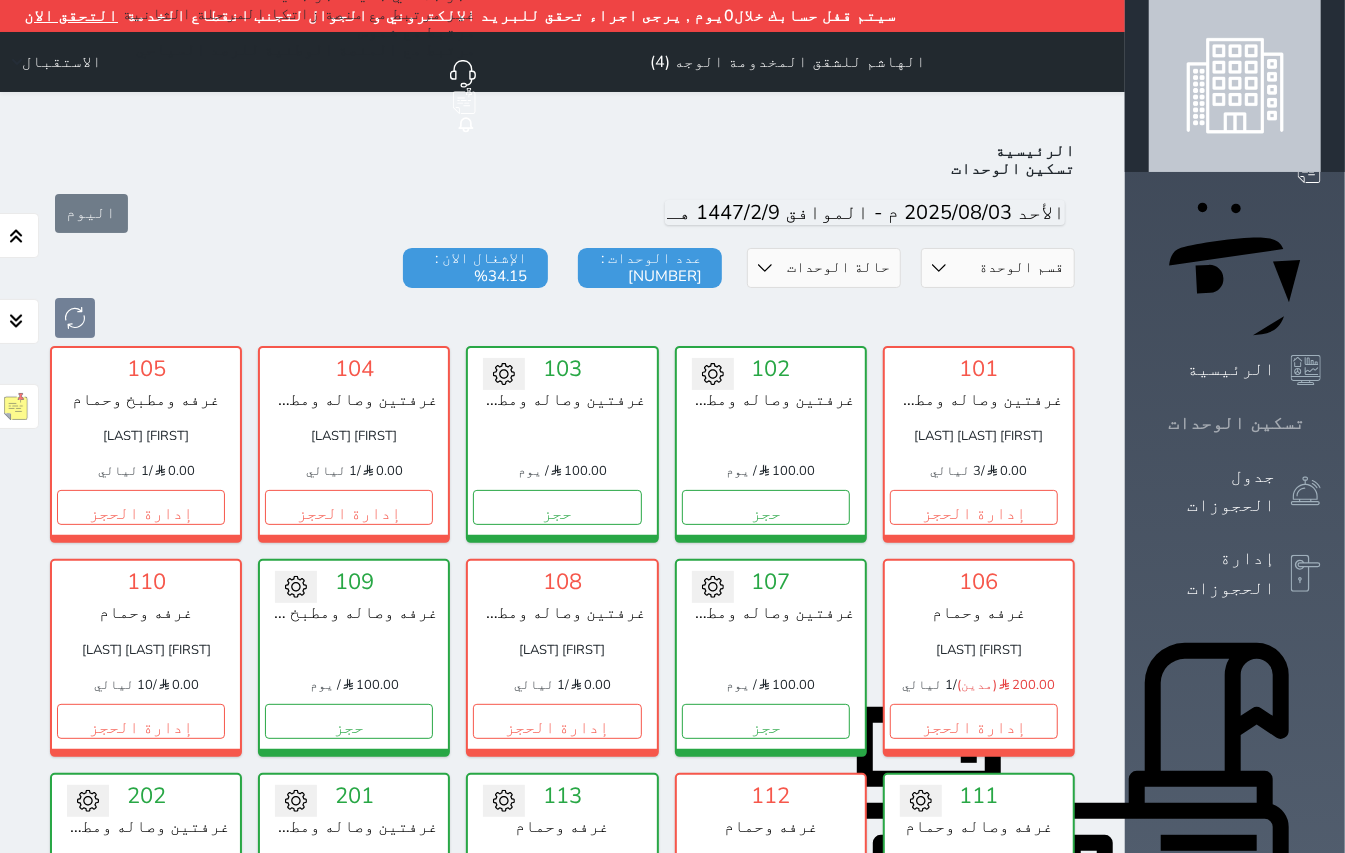 click at bounding box center [1321, 423] 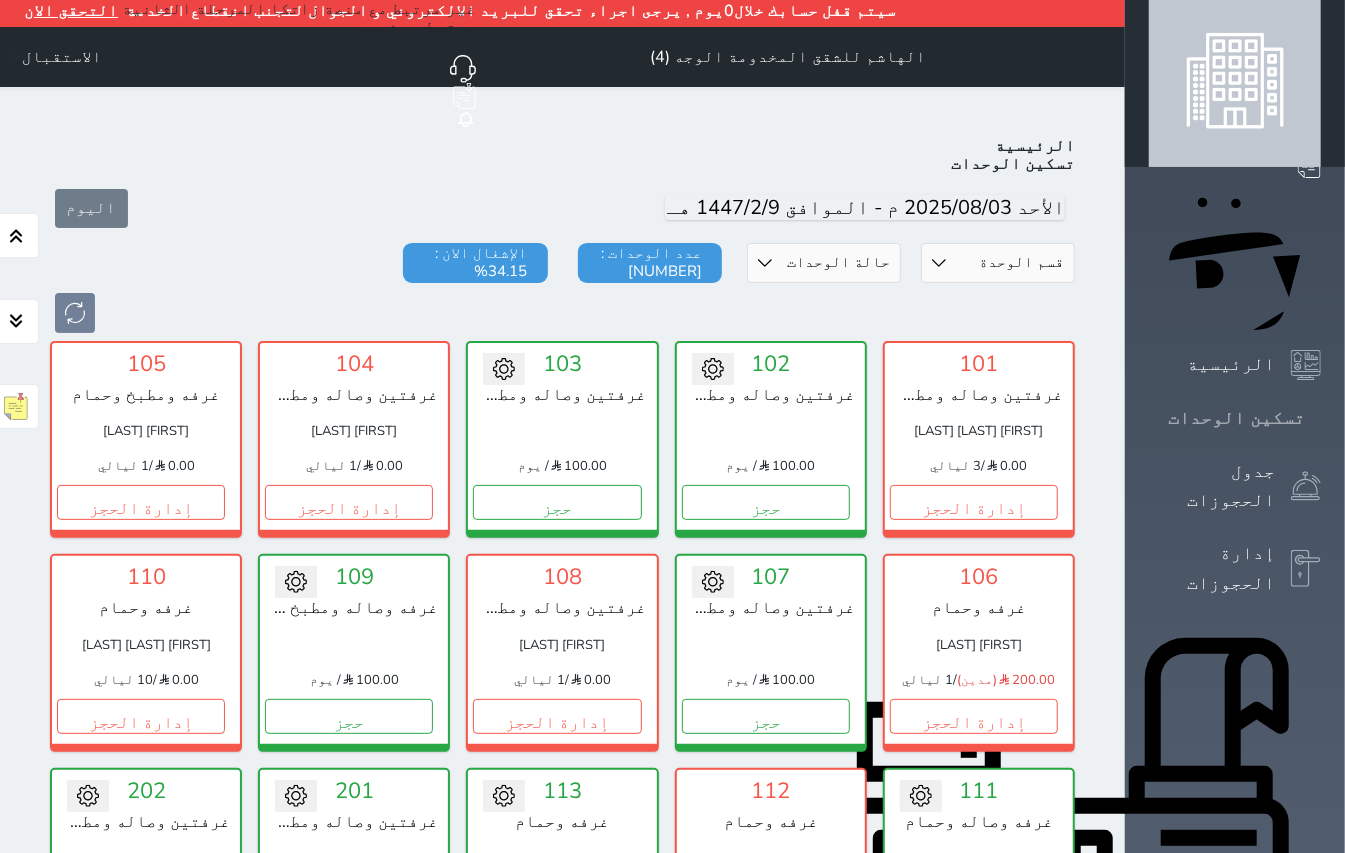 scroll, scrollTop: 0, scrollLeft: 0, axis: both 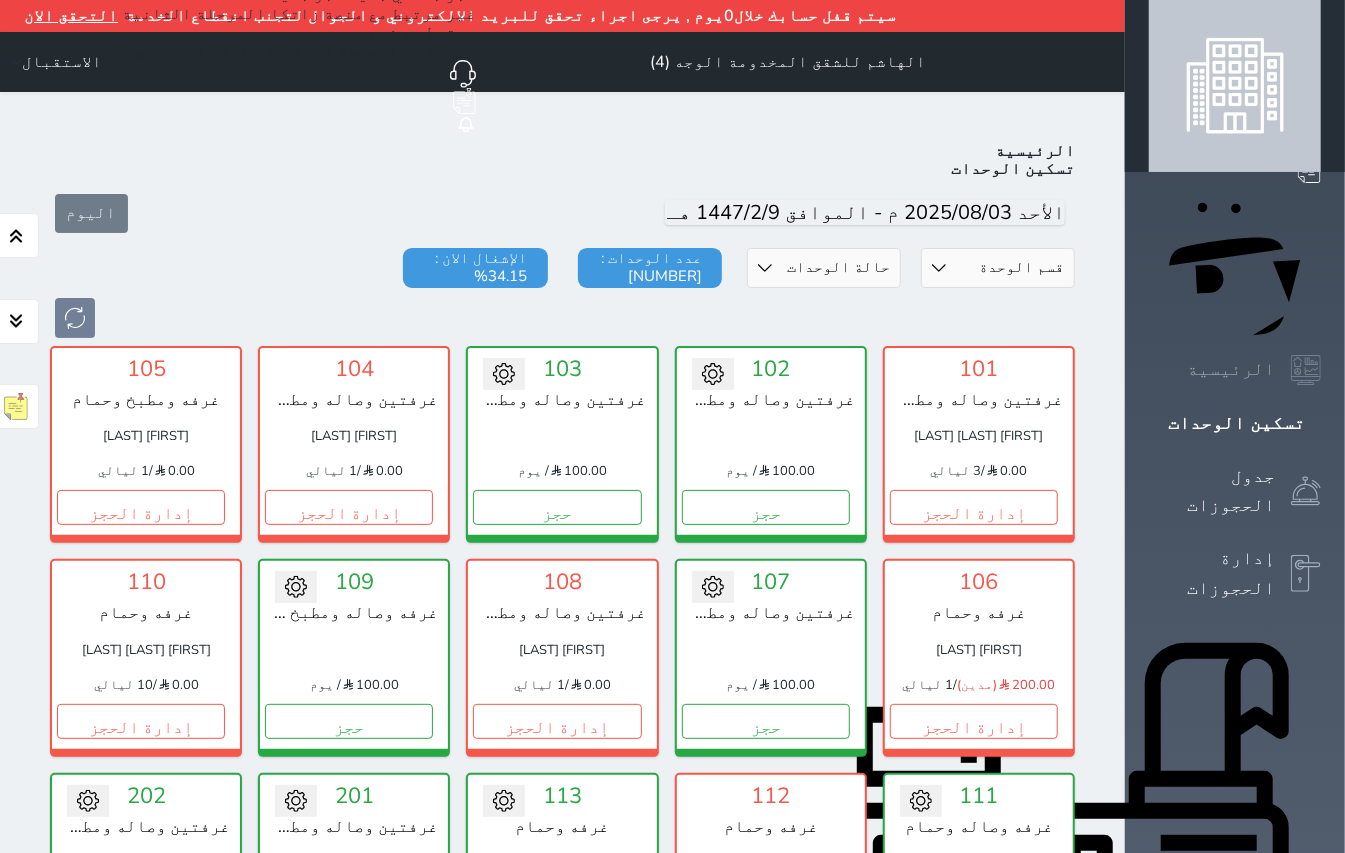 click on "الرئيسية" at bounding box center (1231, 369) 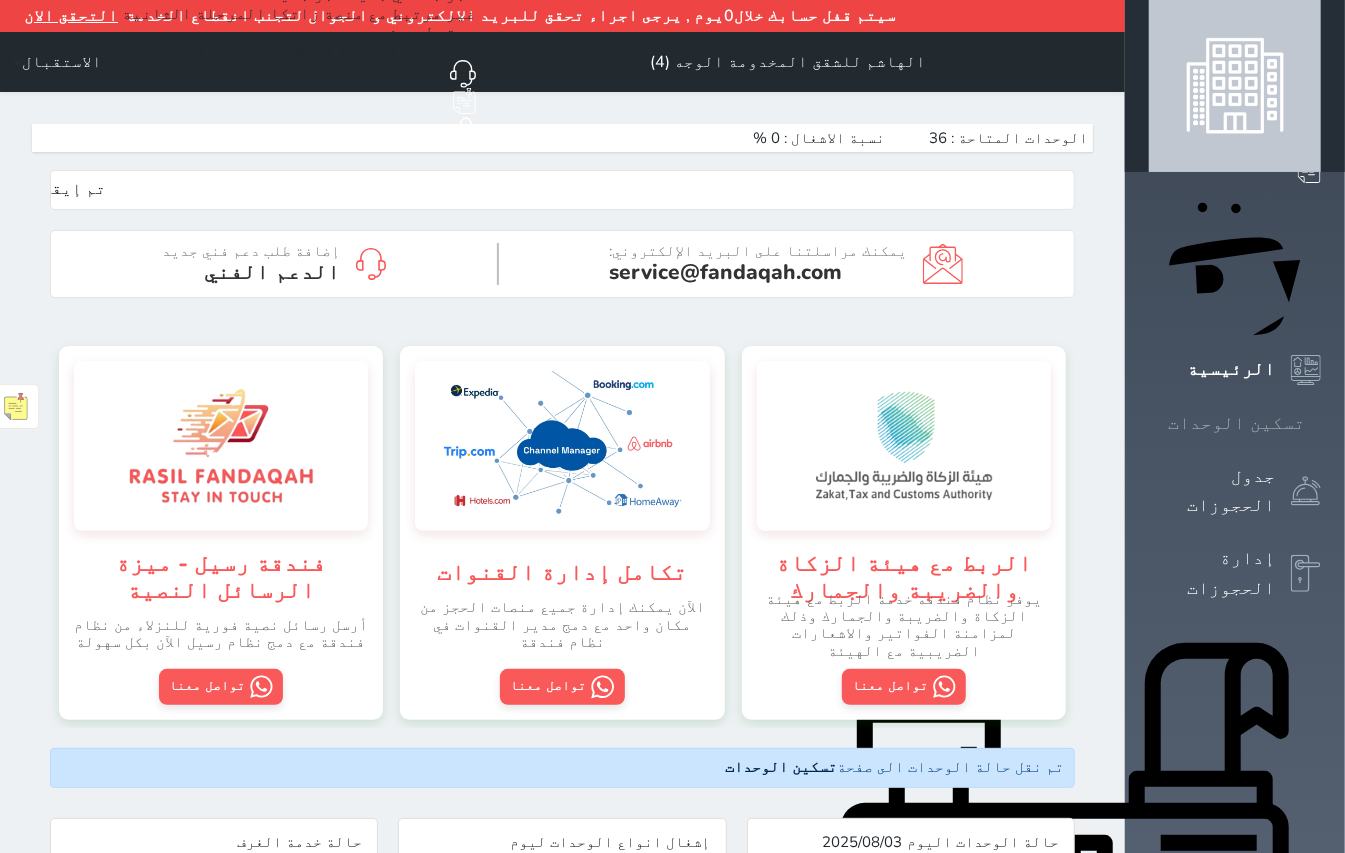 scroll, scrollTop: 999741, scrollLeft: 999654, axis: both 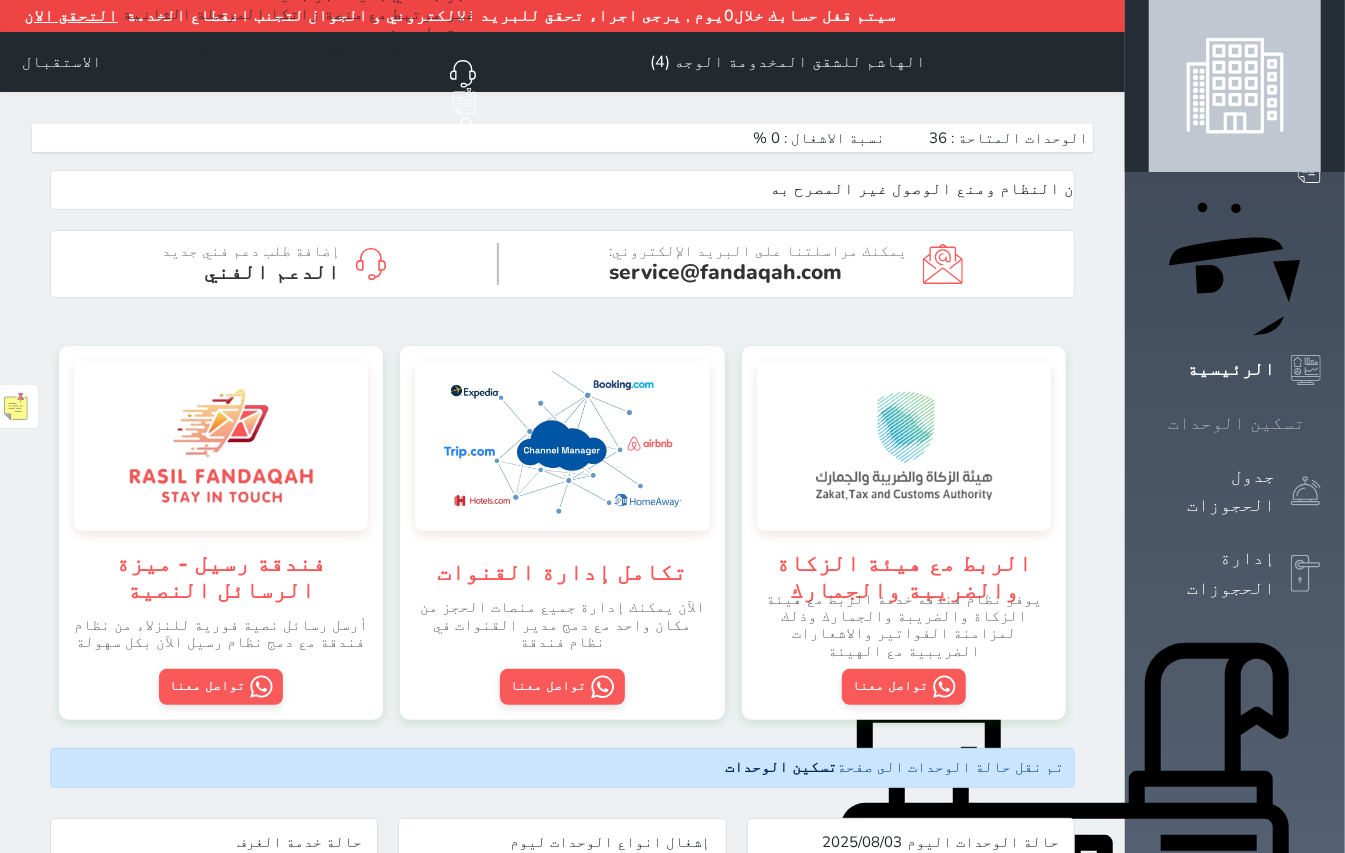 click 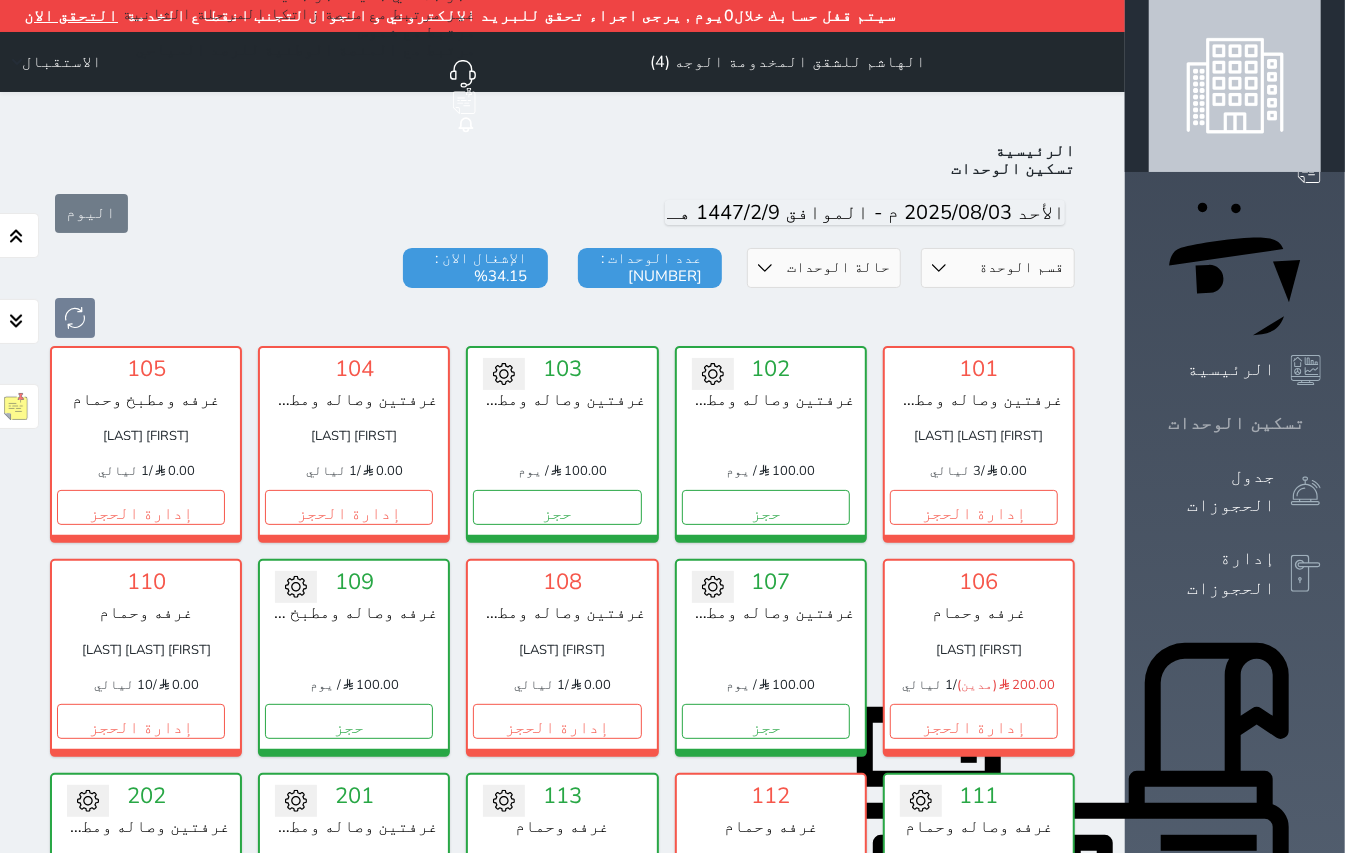 scroll, scrollTop: 82, scrollLeft: 0, axis: vertical 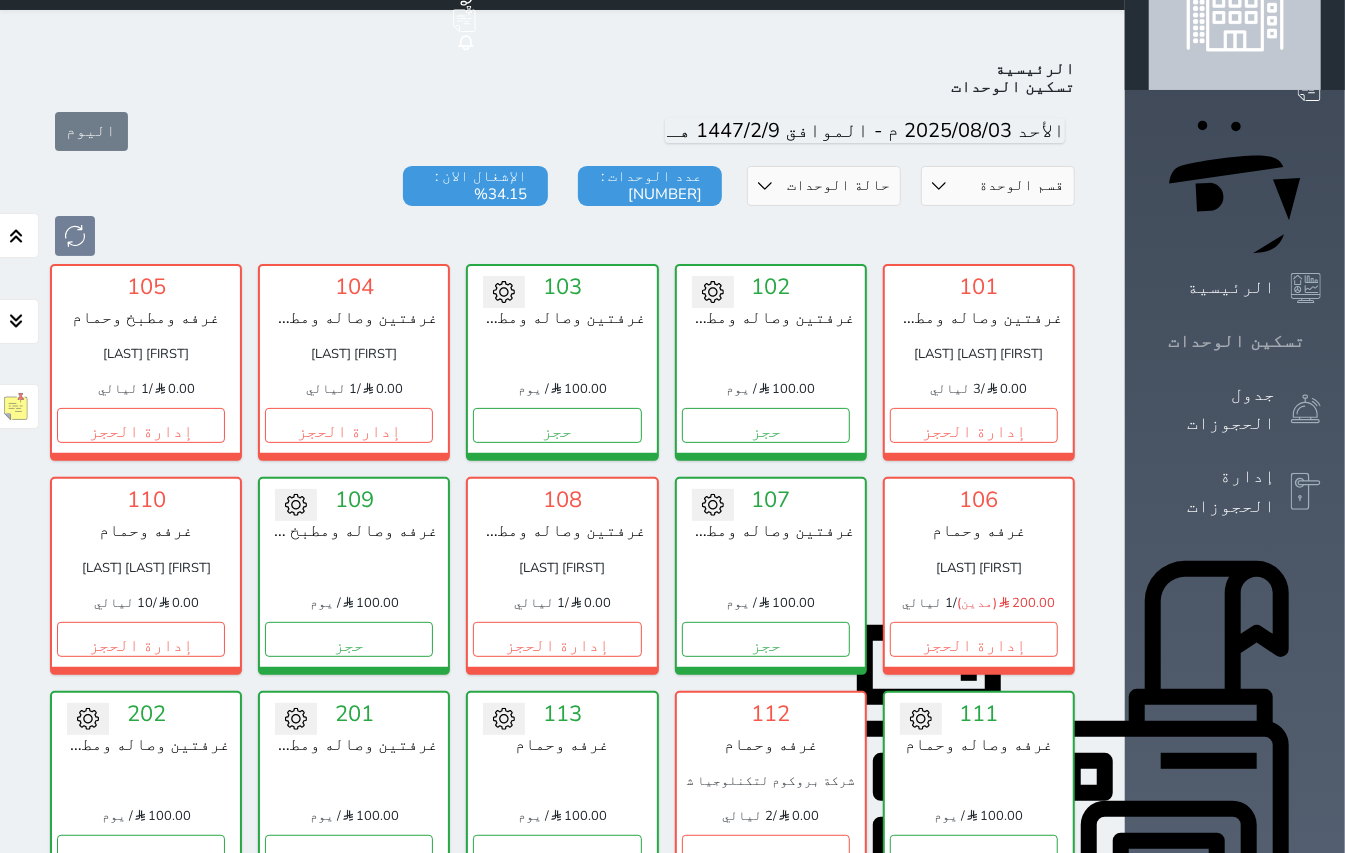 click on "تسكين الوحدات" at bounding box center (1235, 341) 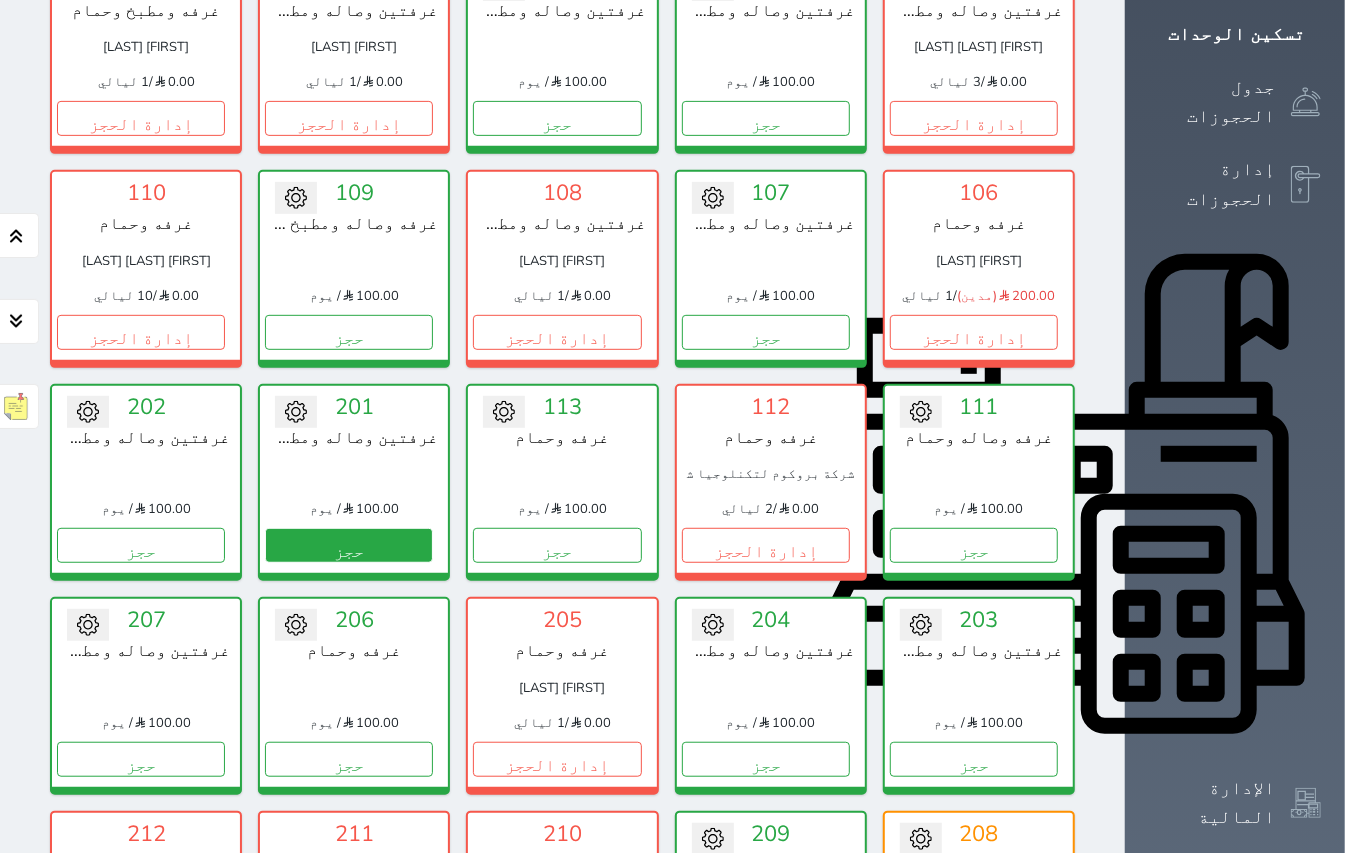 scroll, scrollTop: 400, scrollLeft: 0, axis: vertical 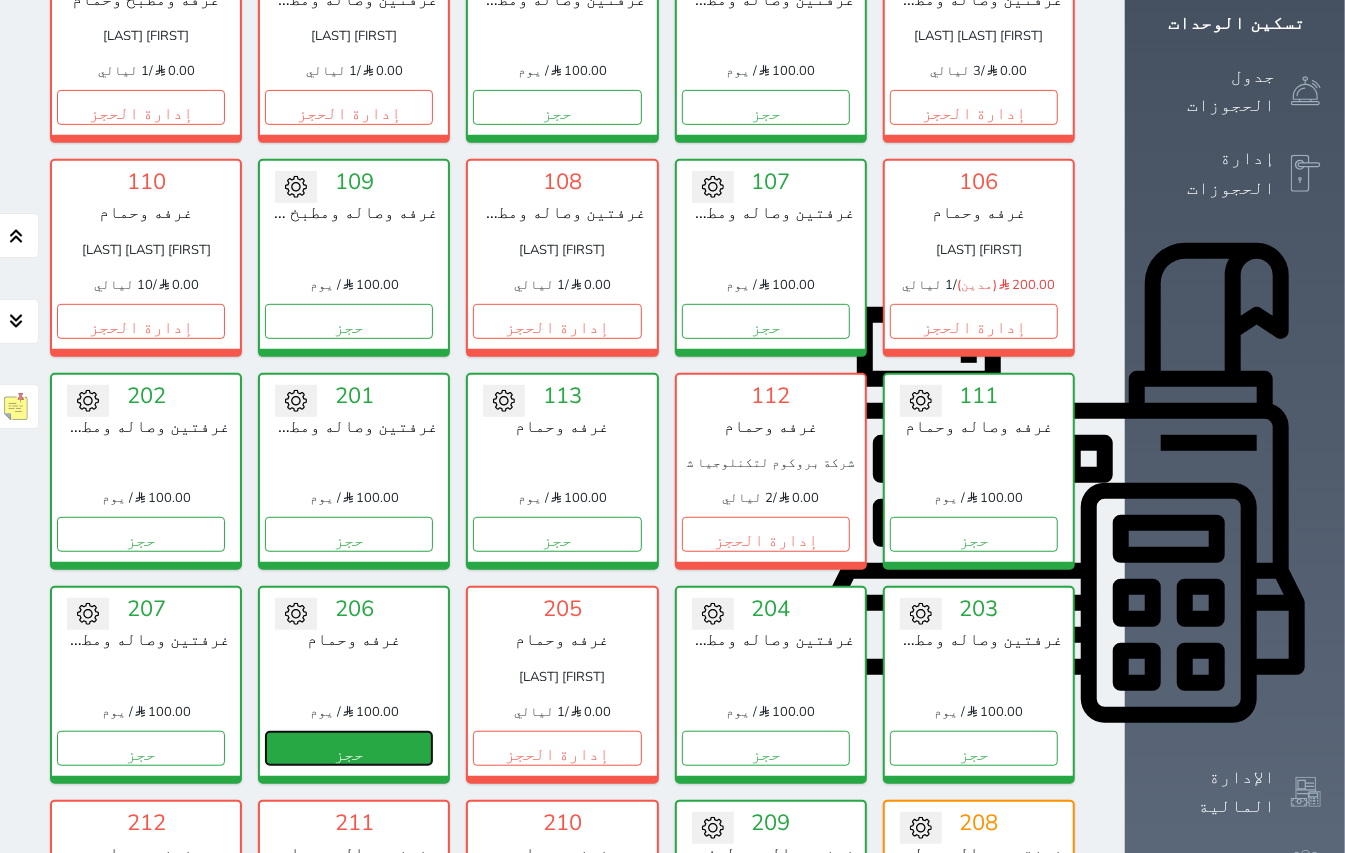 click on "حجز" at bounding box center (349, 748) 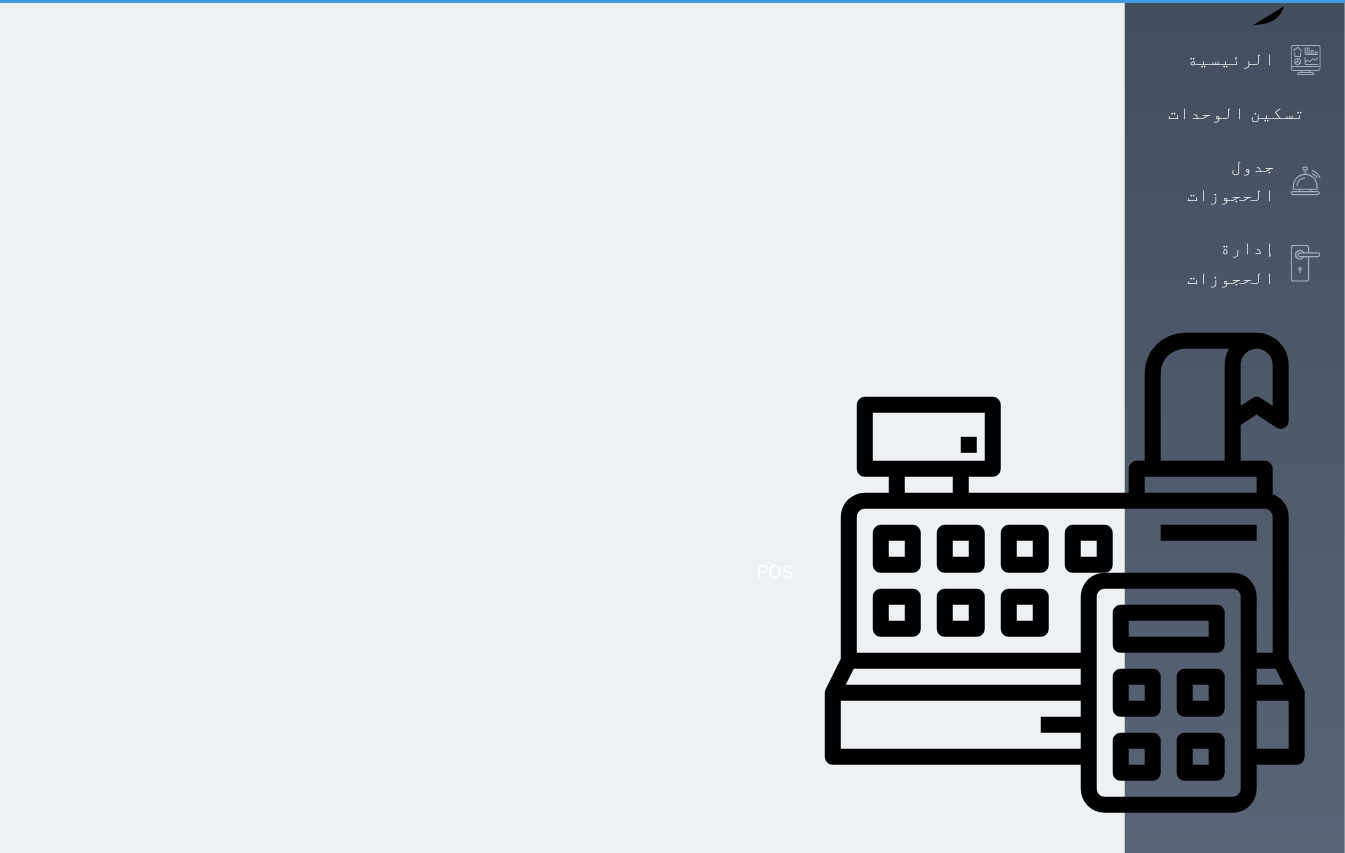 scroll, scrollTop: 50, scrollLeft: 0, axis: vertical 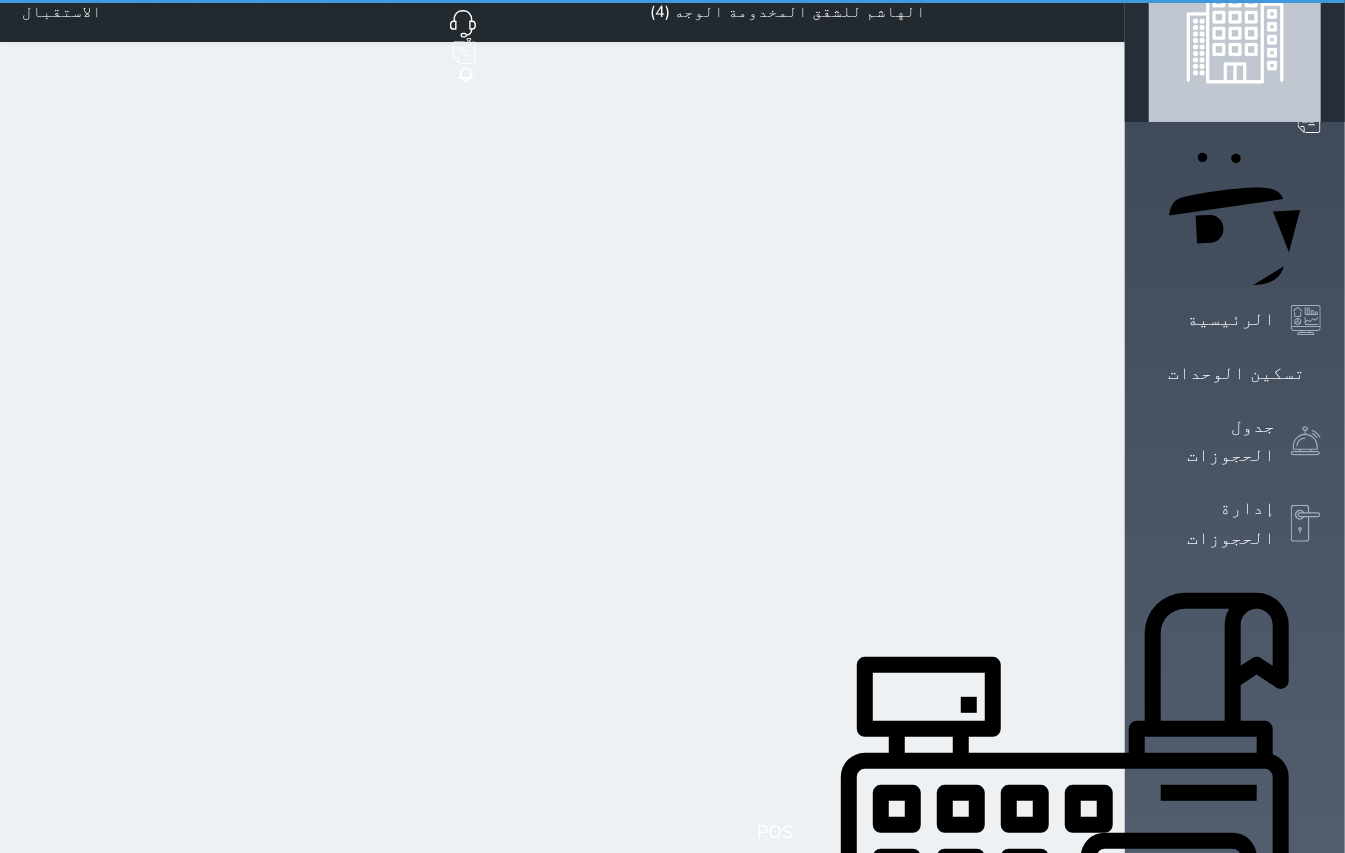 select on "1" 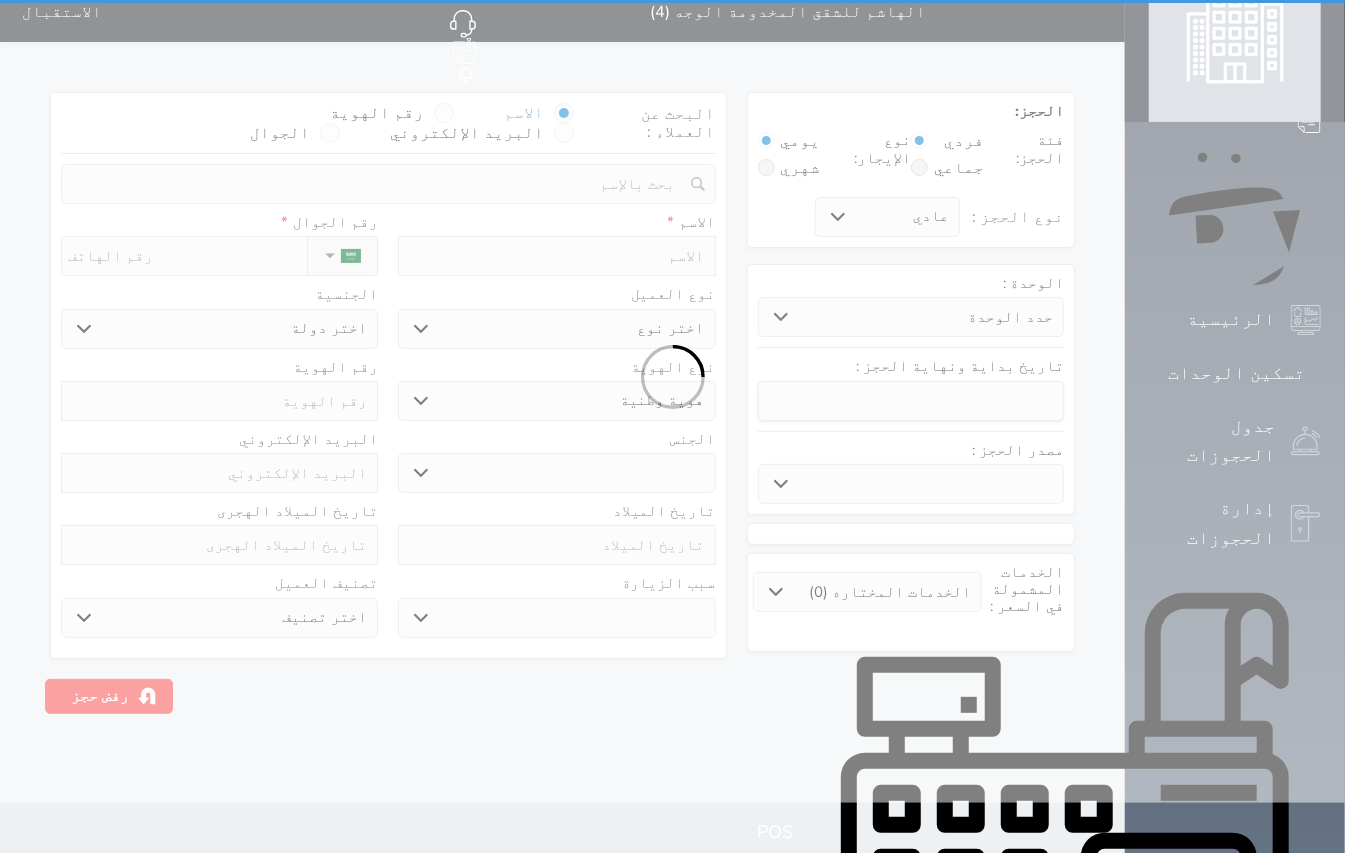 scroll, scrollTop: 0, scrollLeft: 0, axis: both 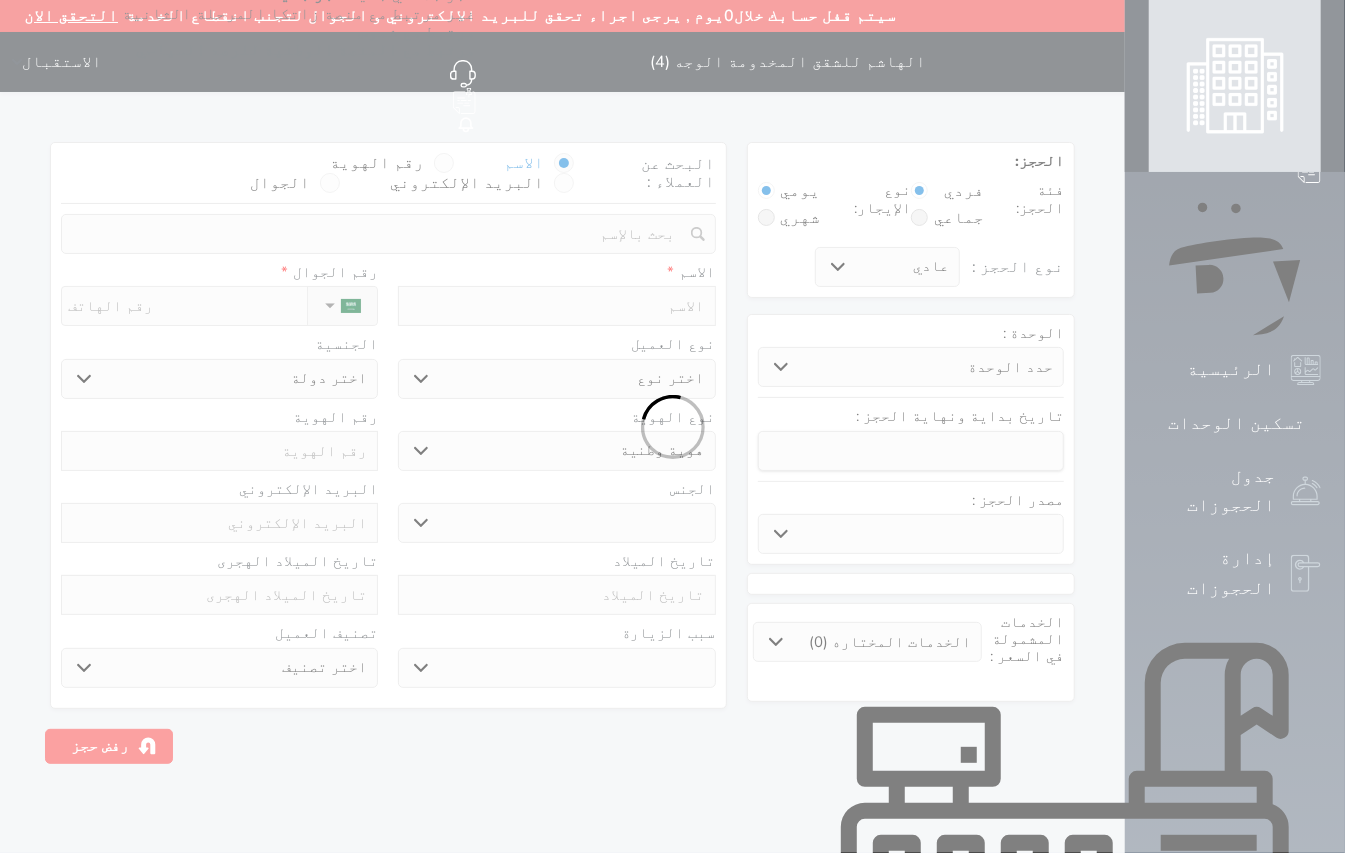 select 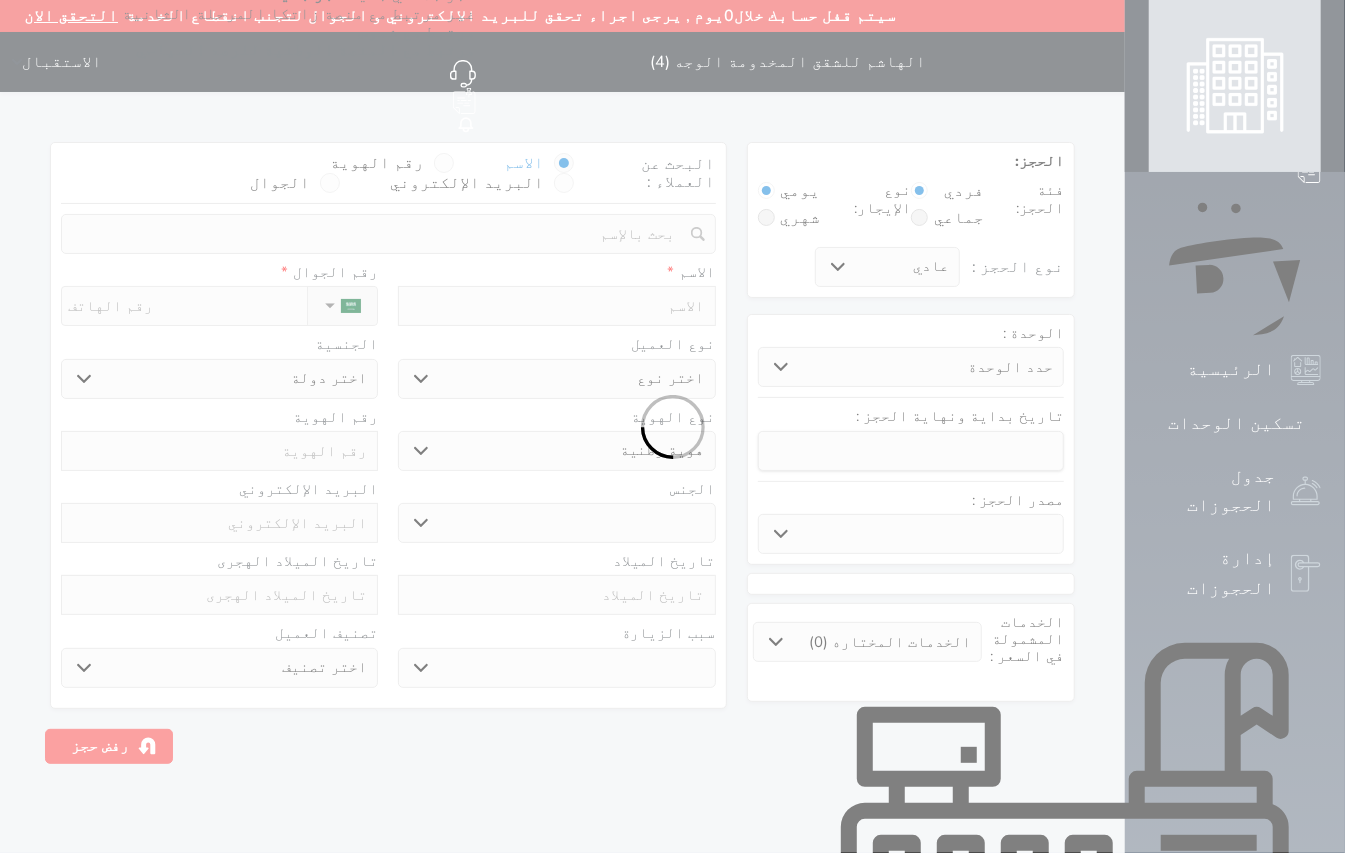 select 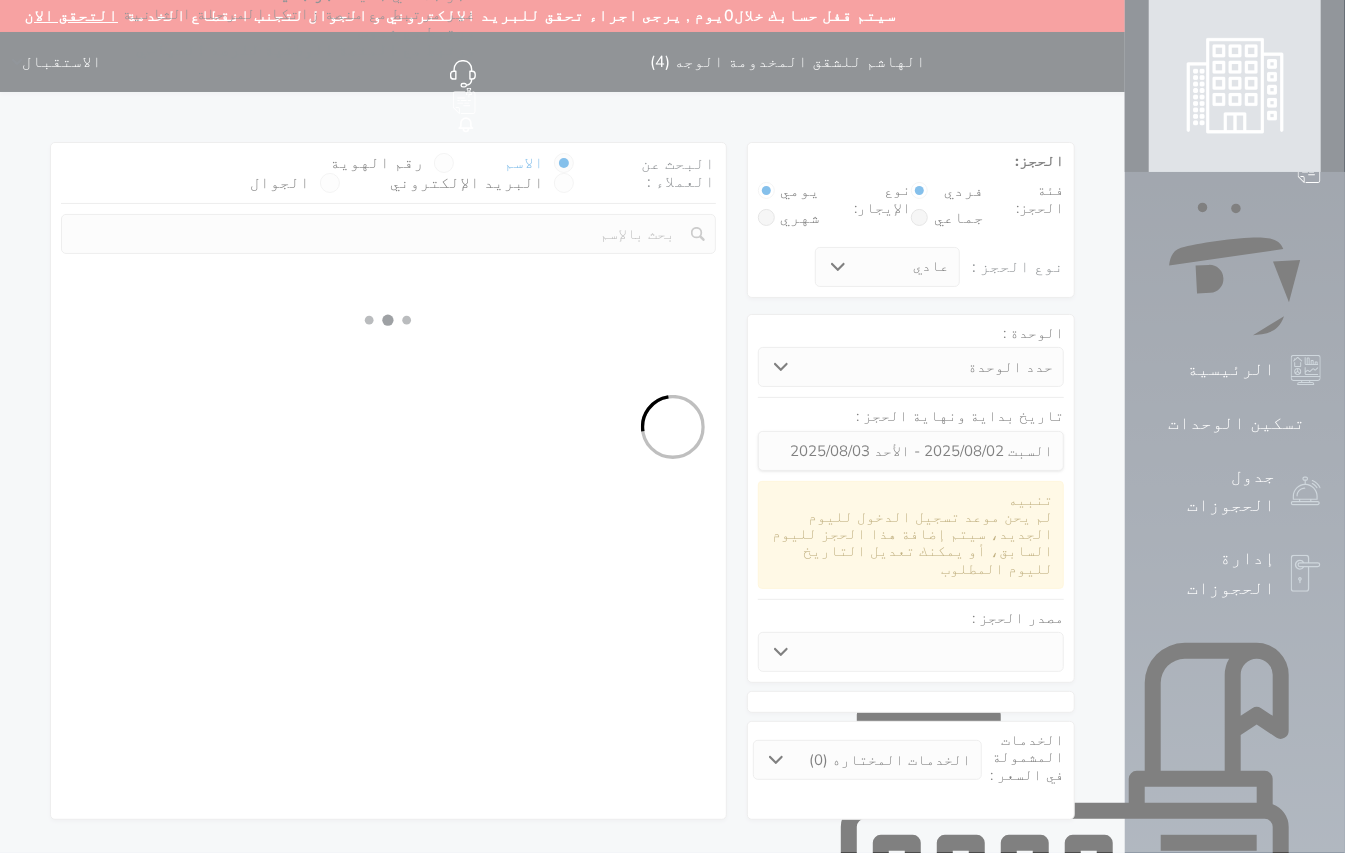 select 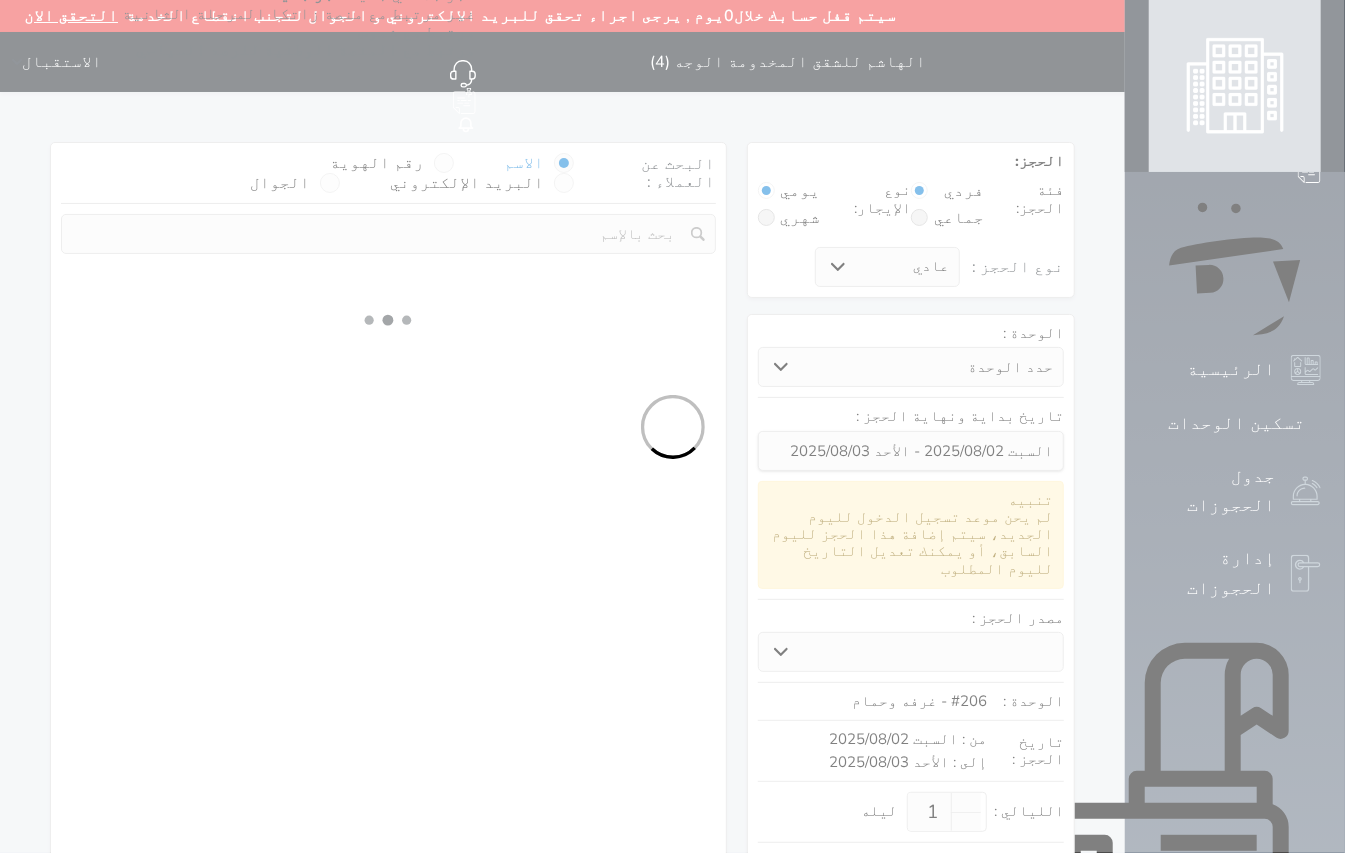 select on "1" 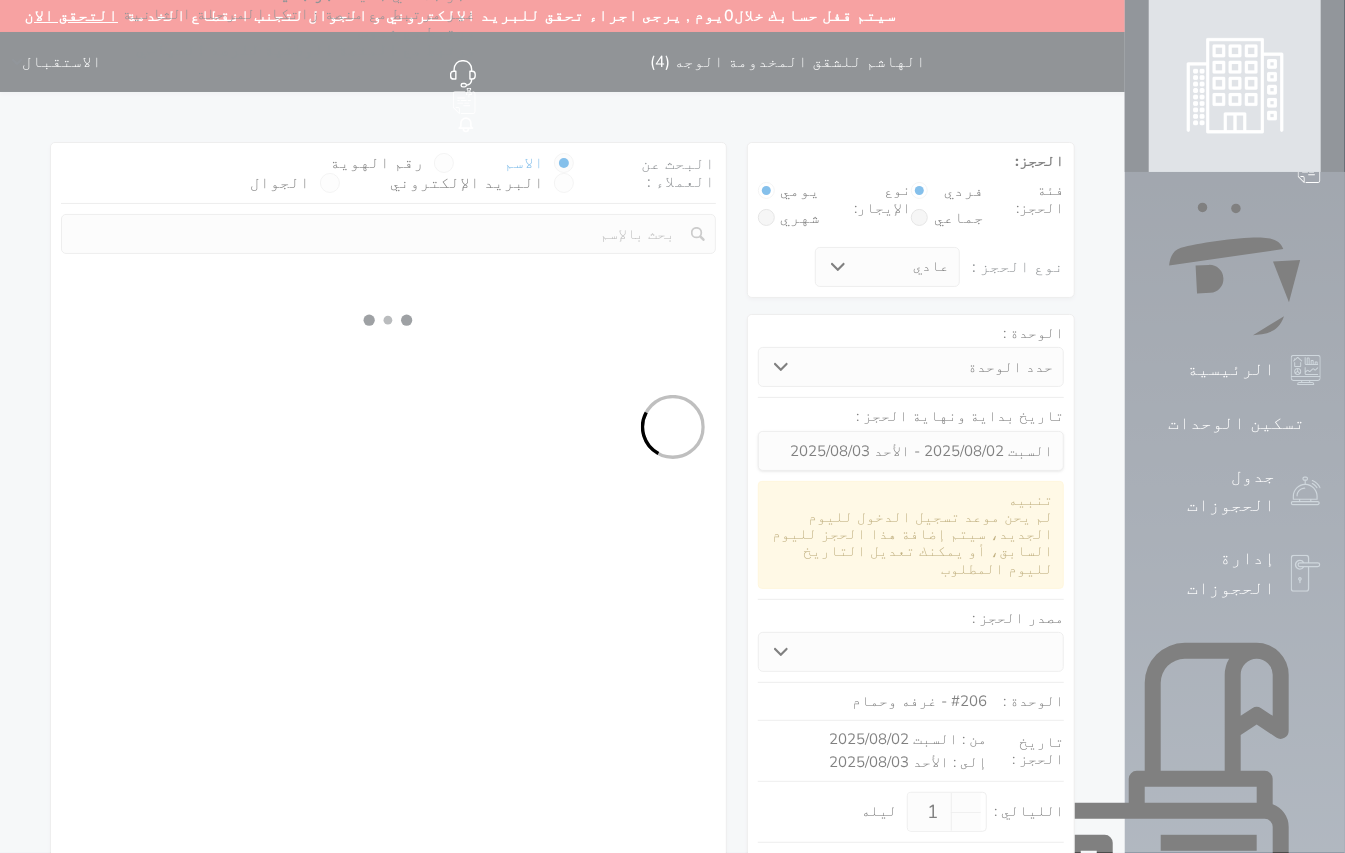 select on "113" 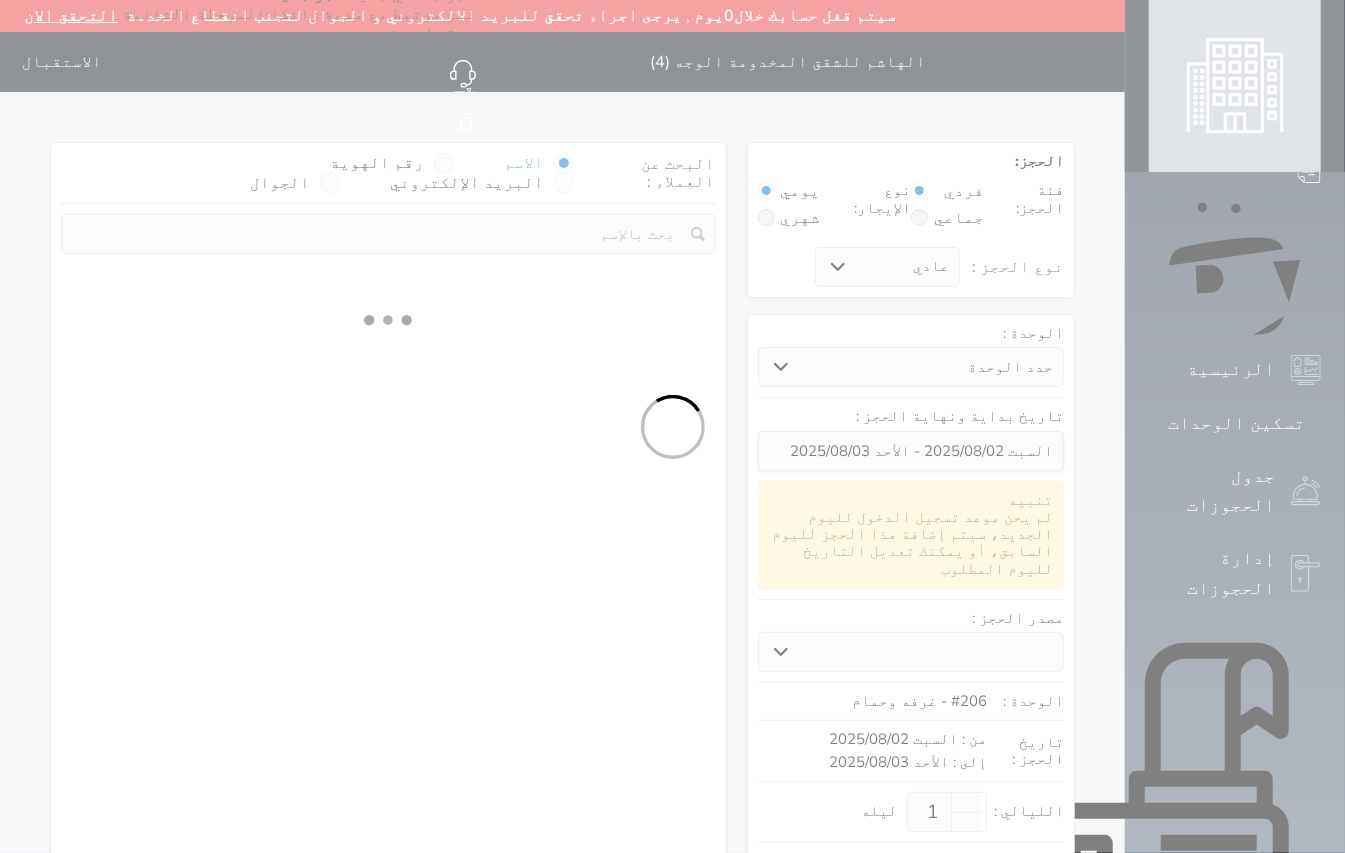 select on "1" 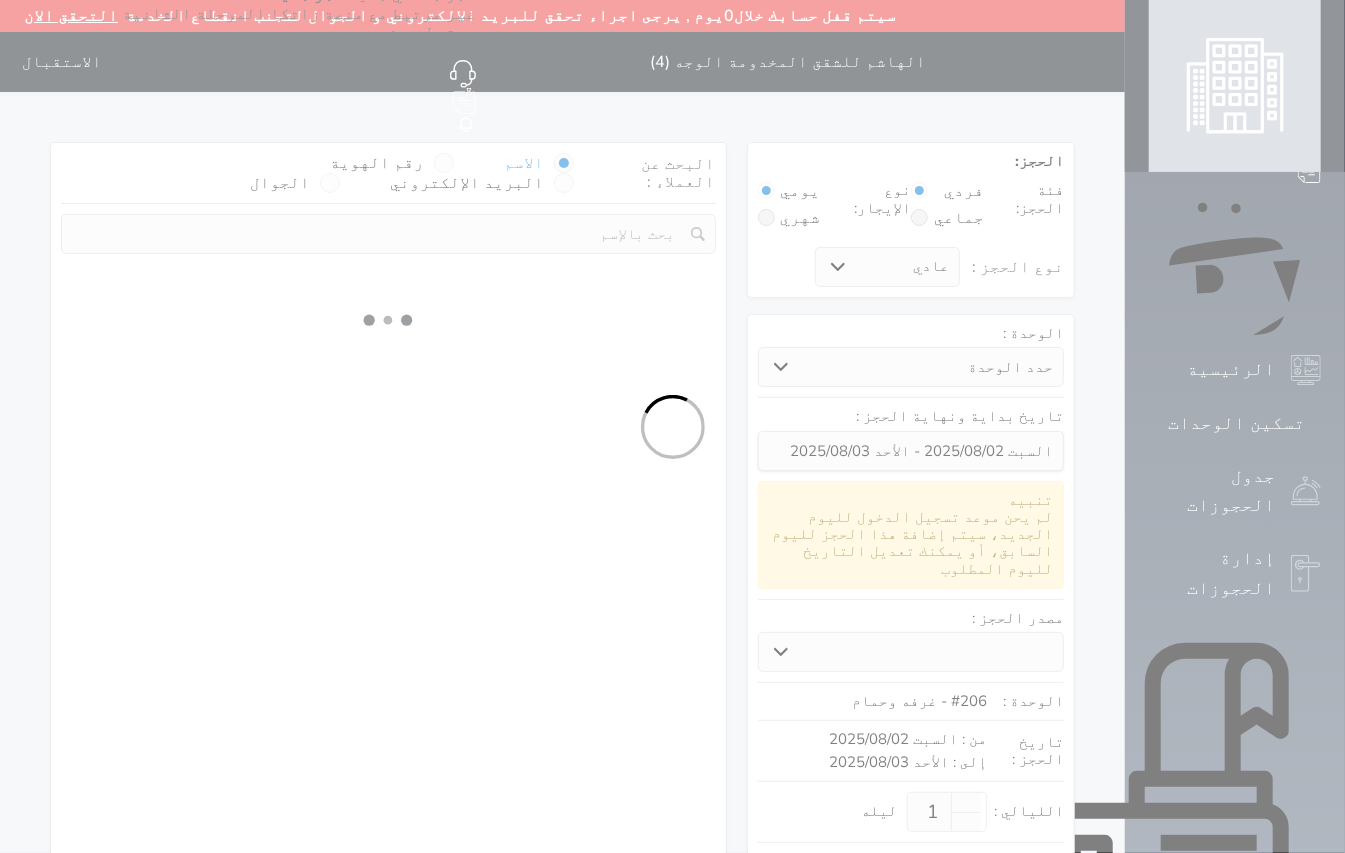 select 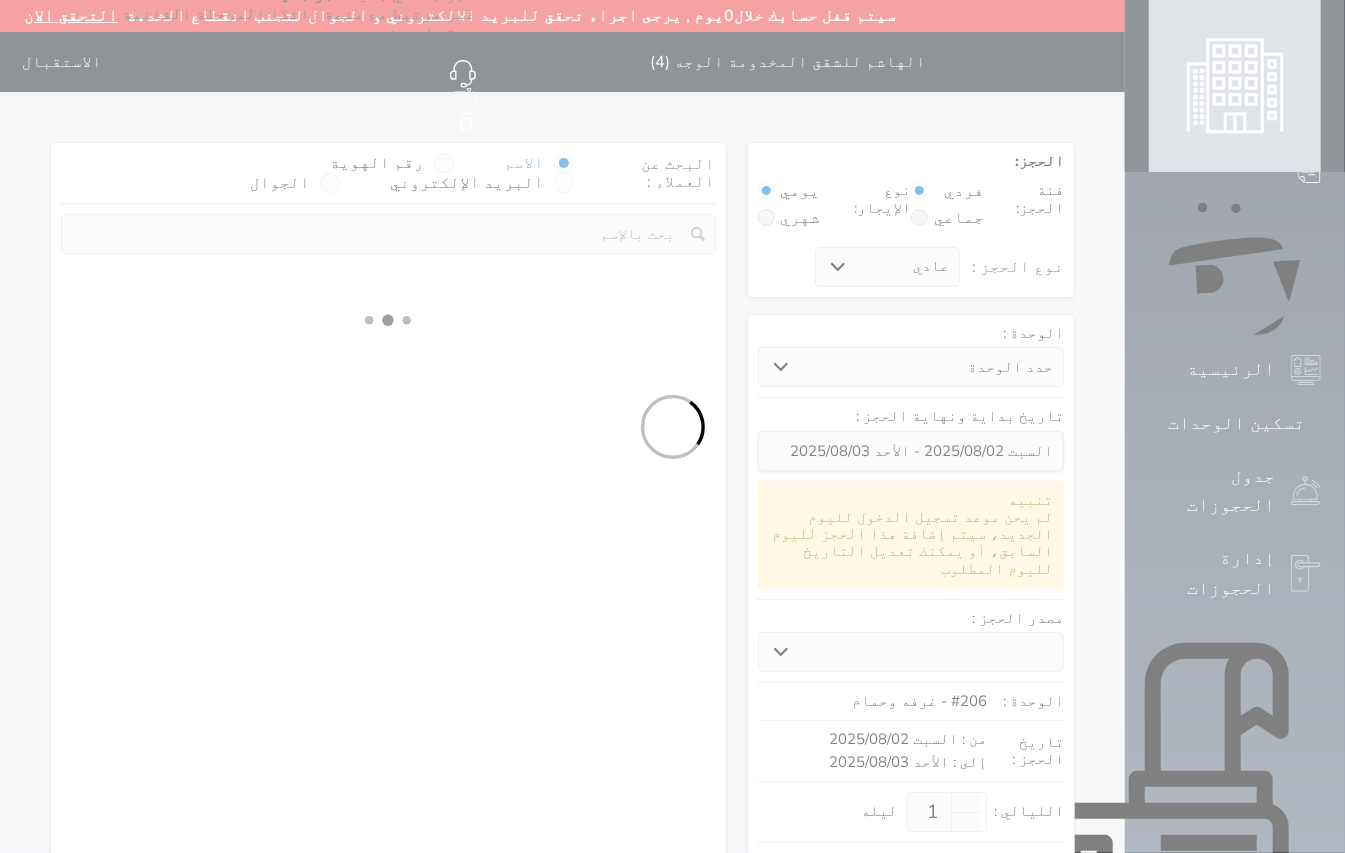 select on "7" 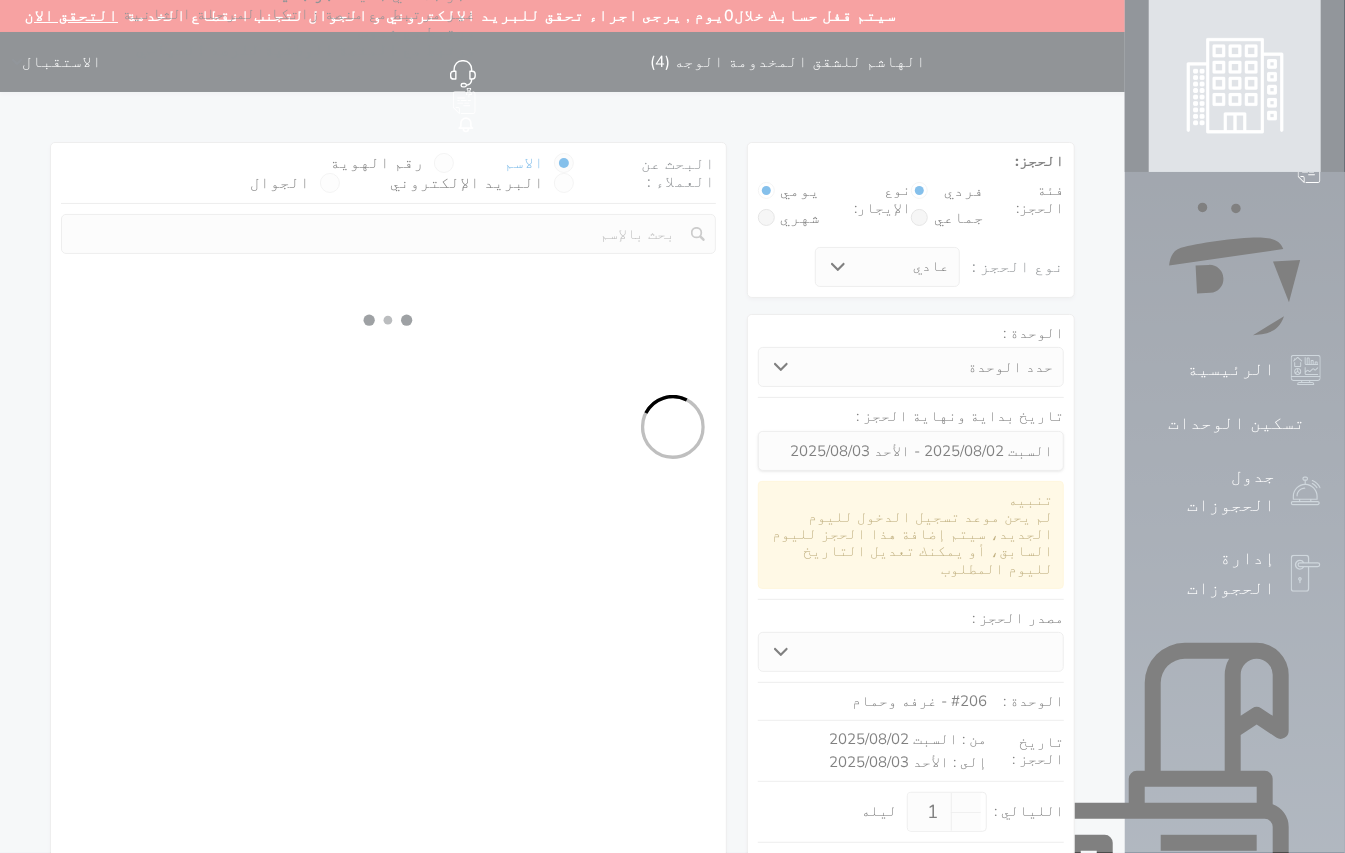 select 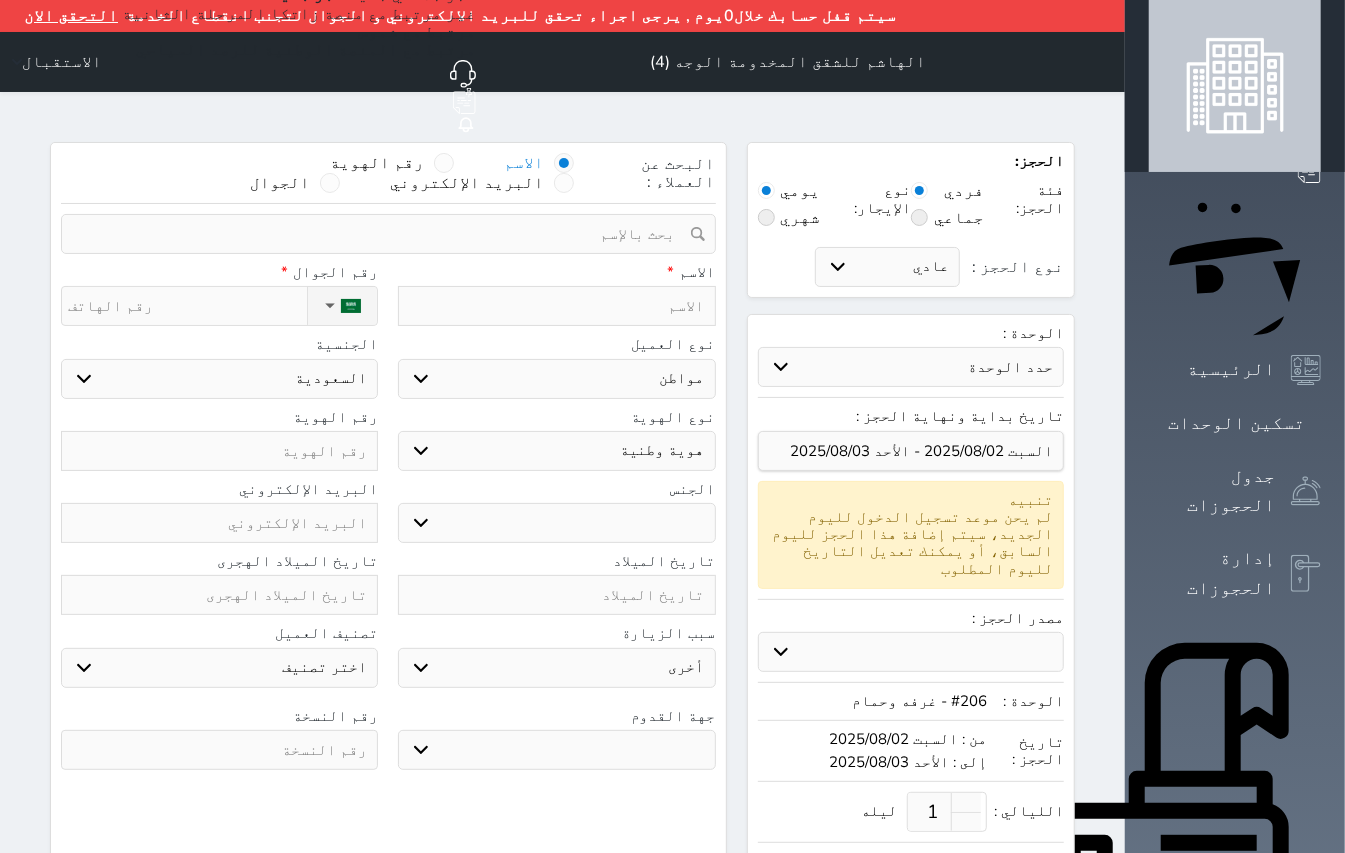 select 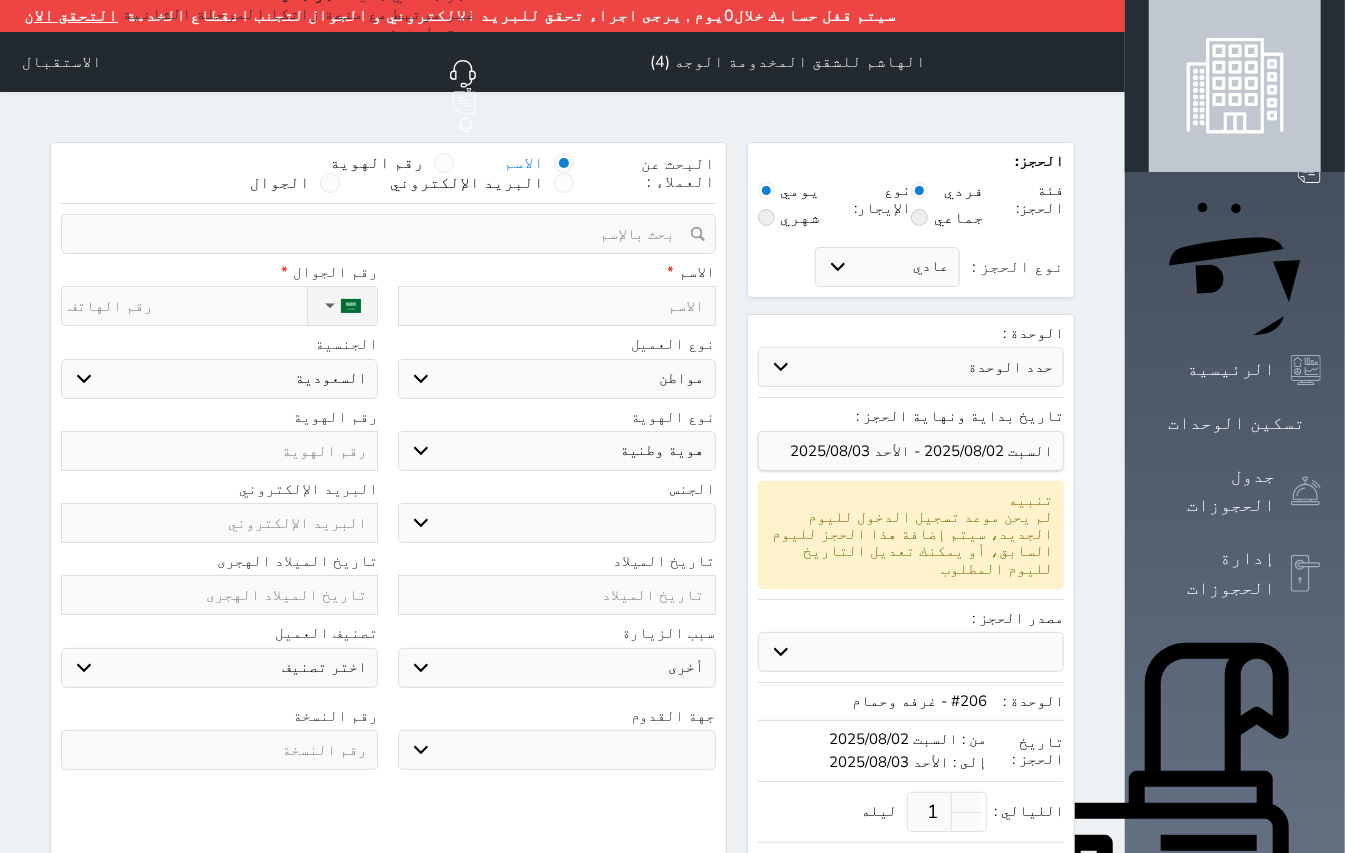 select 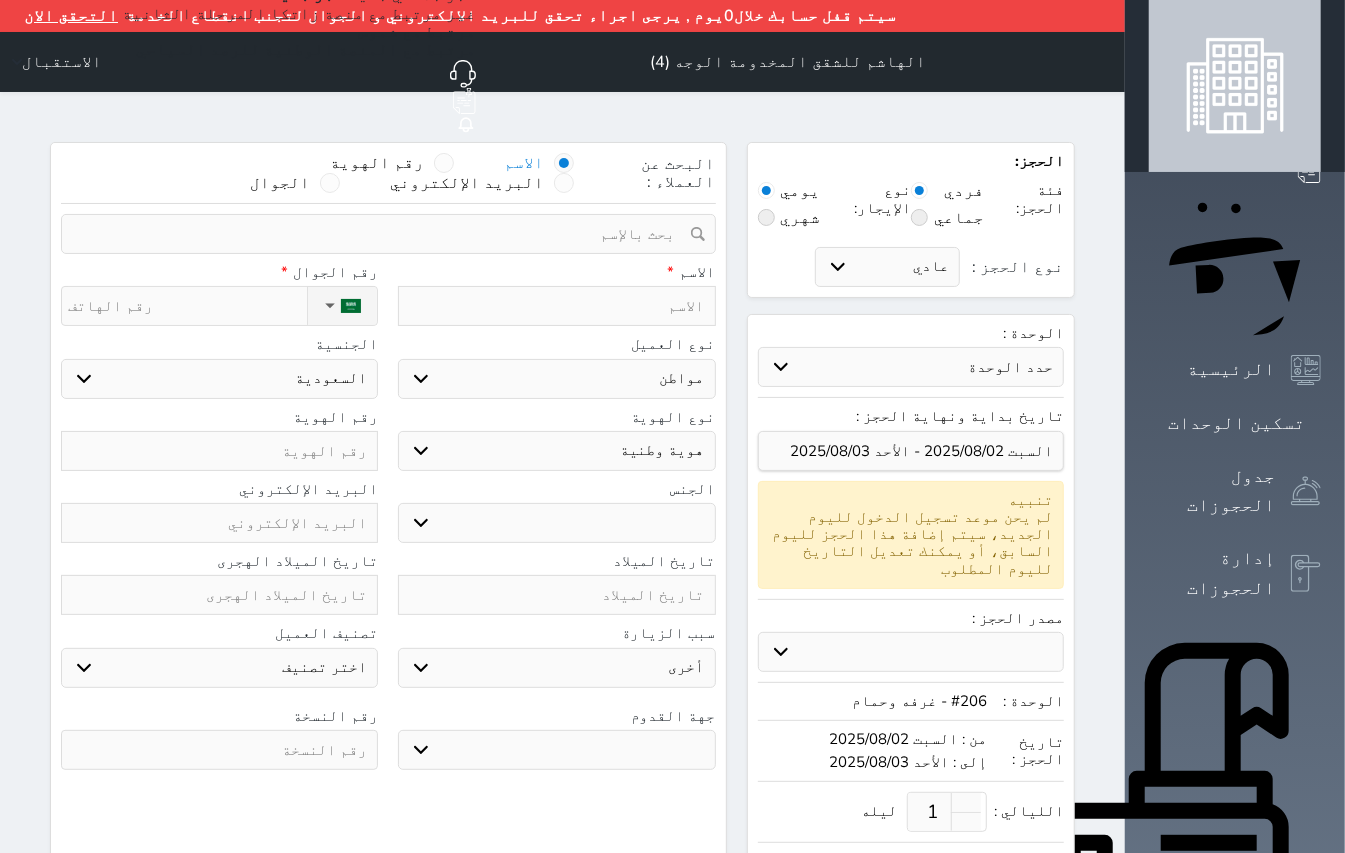 select 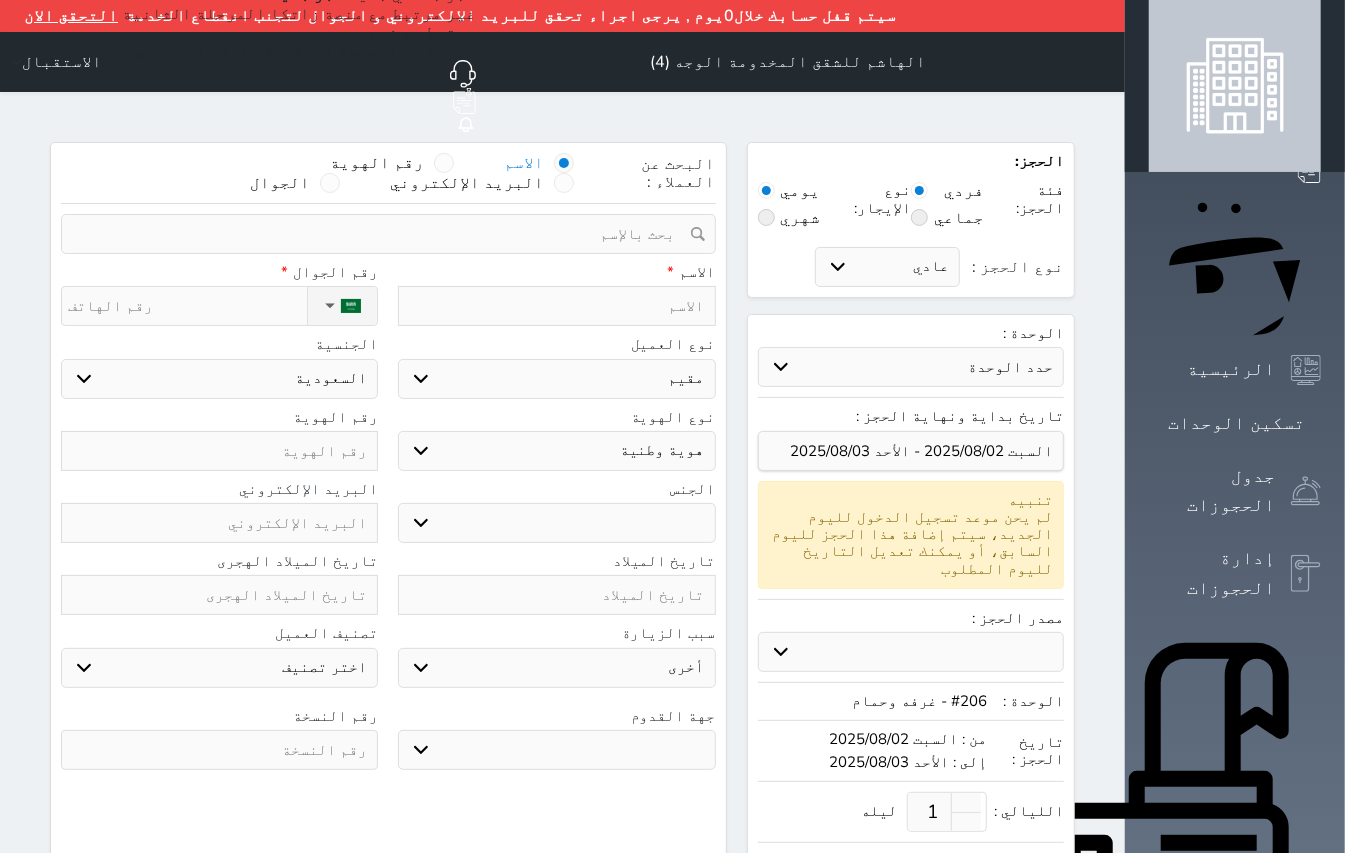 click on "اختر نوع   مواطن مواطن خليجي زائر مقيم" at bounding box center (556, 379) 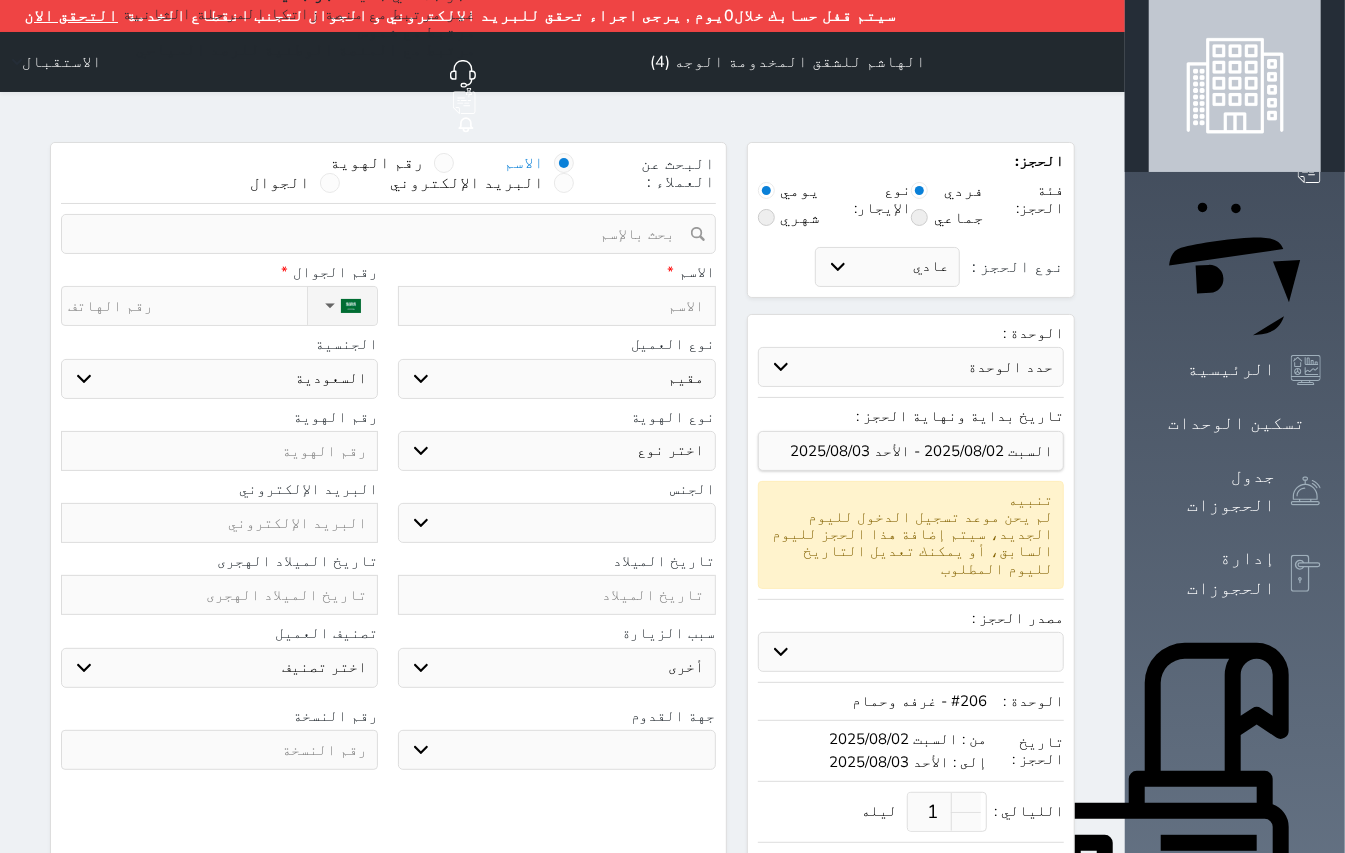 select 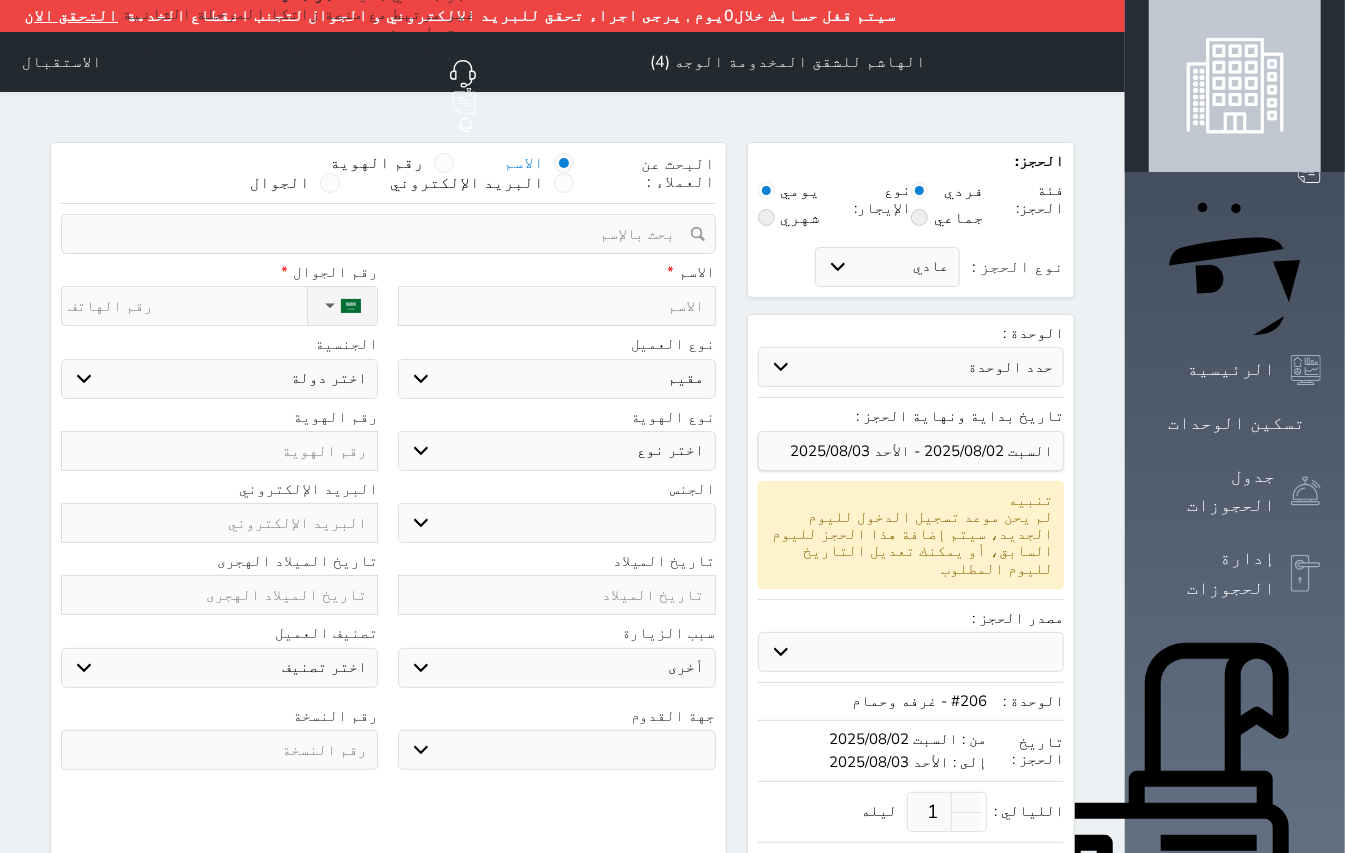 click on "اختر نوع   مقيم جواز السفر" at bounding box center (556, 451) 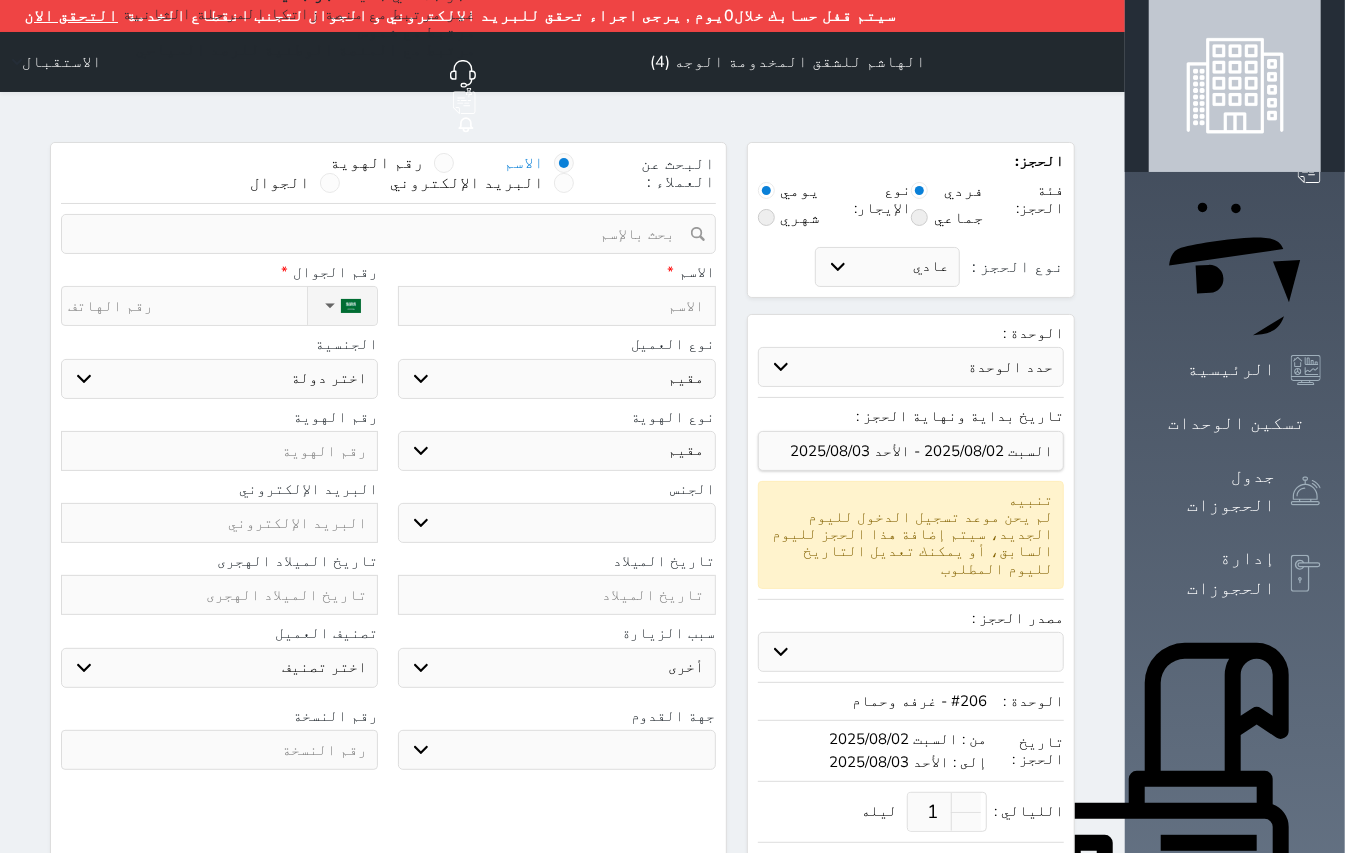click on "اختر نوع   مقيم جواز السفر" at bounding box center [556, 451] 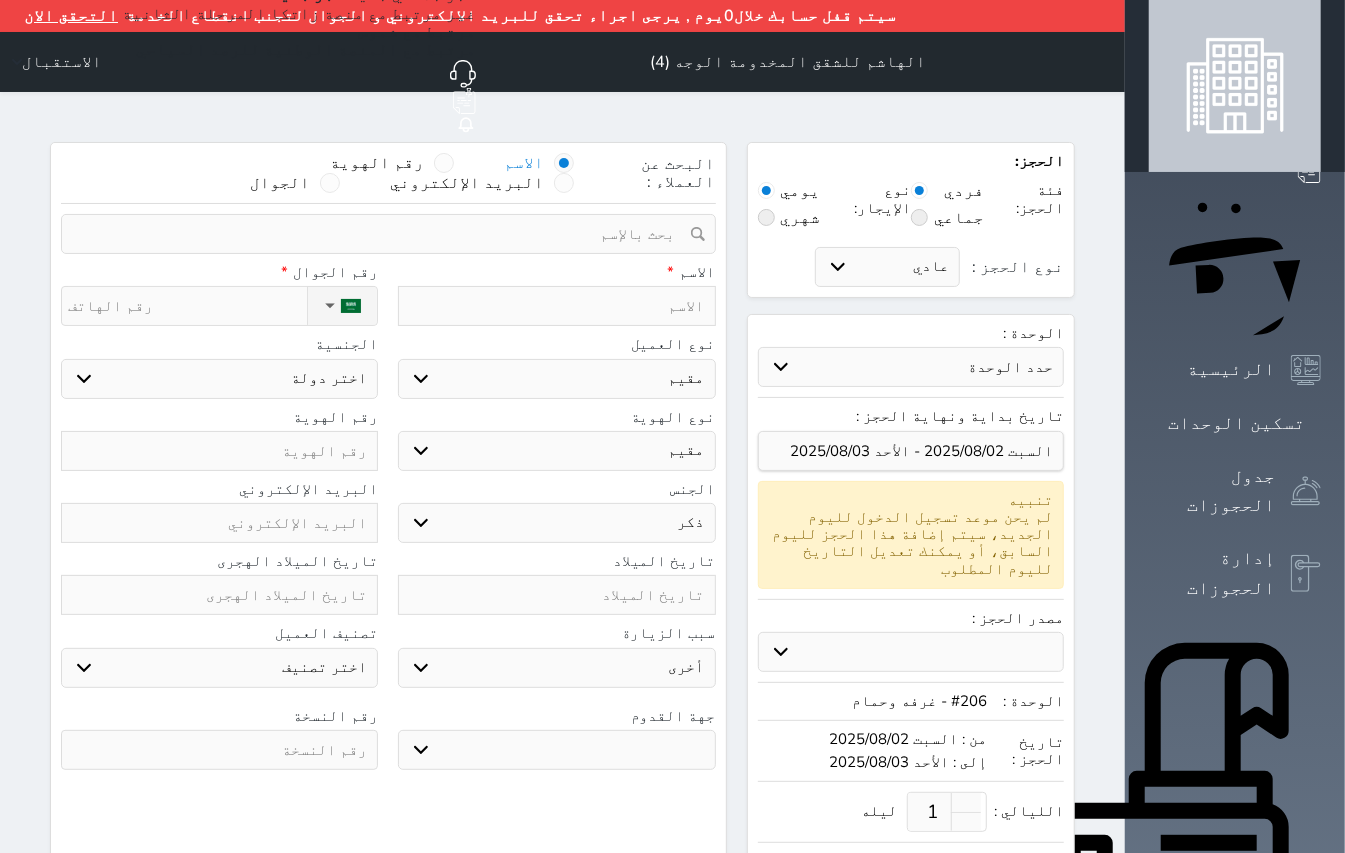 click on "ذكر   انثى" at bounding box center [556, 523] 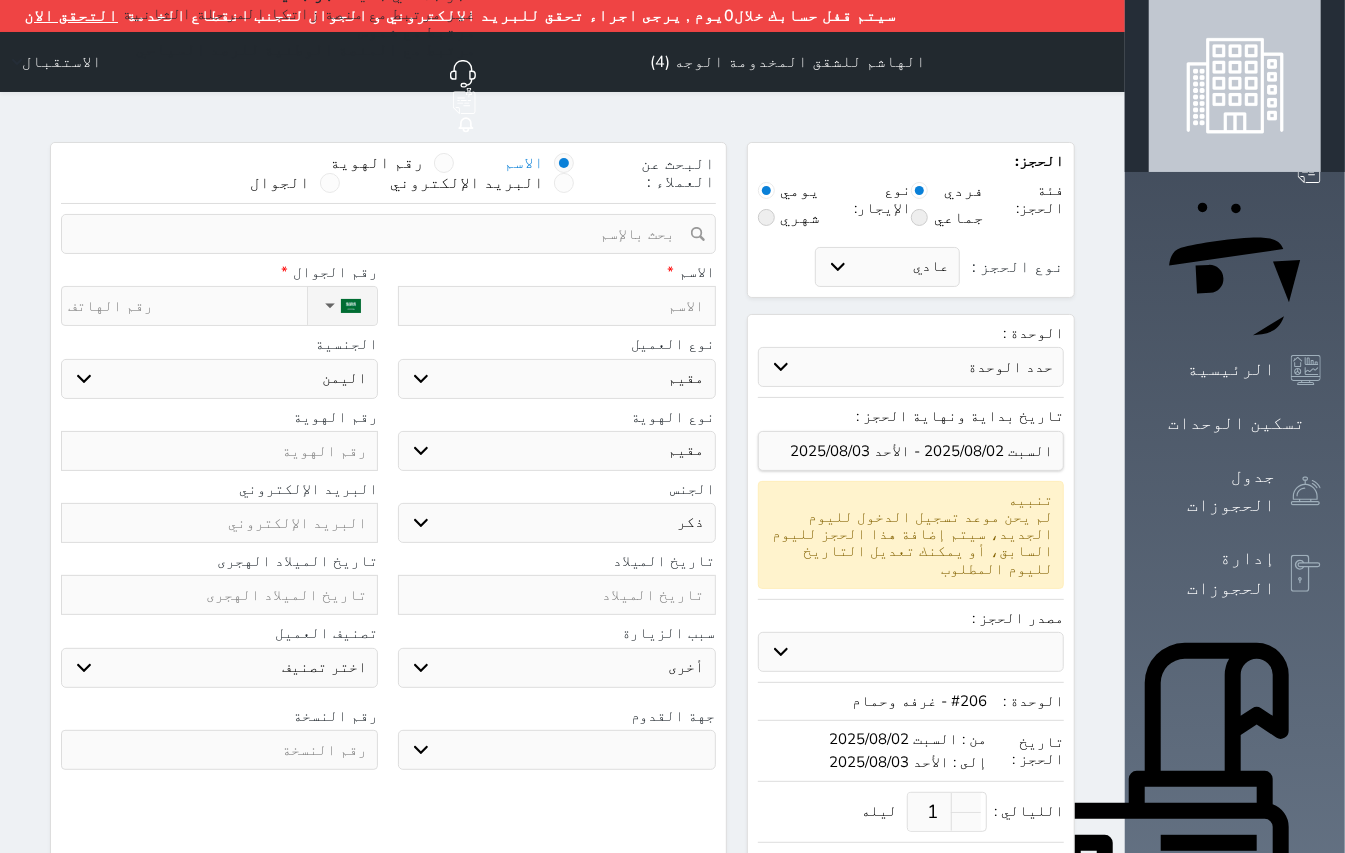click on "اختر دولة
اثيوبيا
اجنبي بجواز سعودي
اخرى
اذربيجان
ارتيريا
ارمينيا
ازبكستان
اسبانيا
استراليا
استونيا" at bounding box center [219, 379] 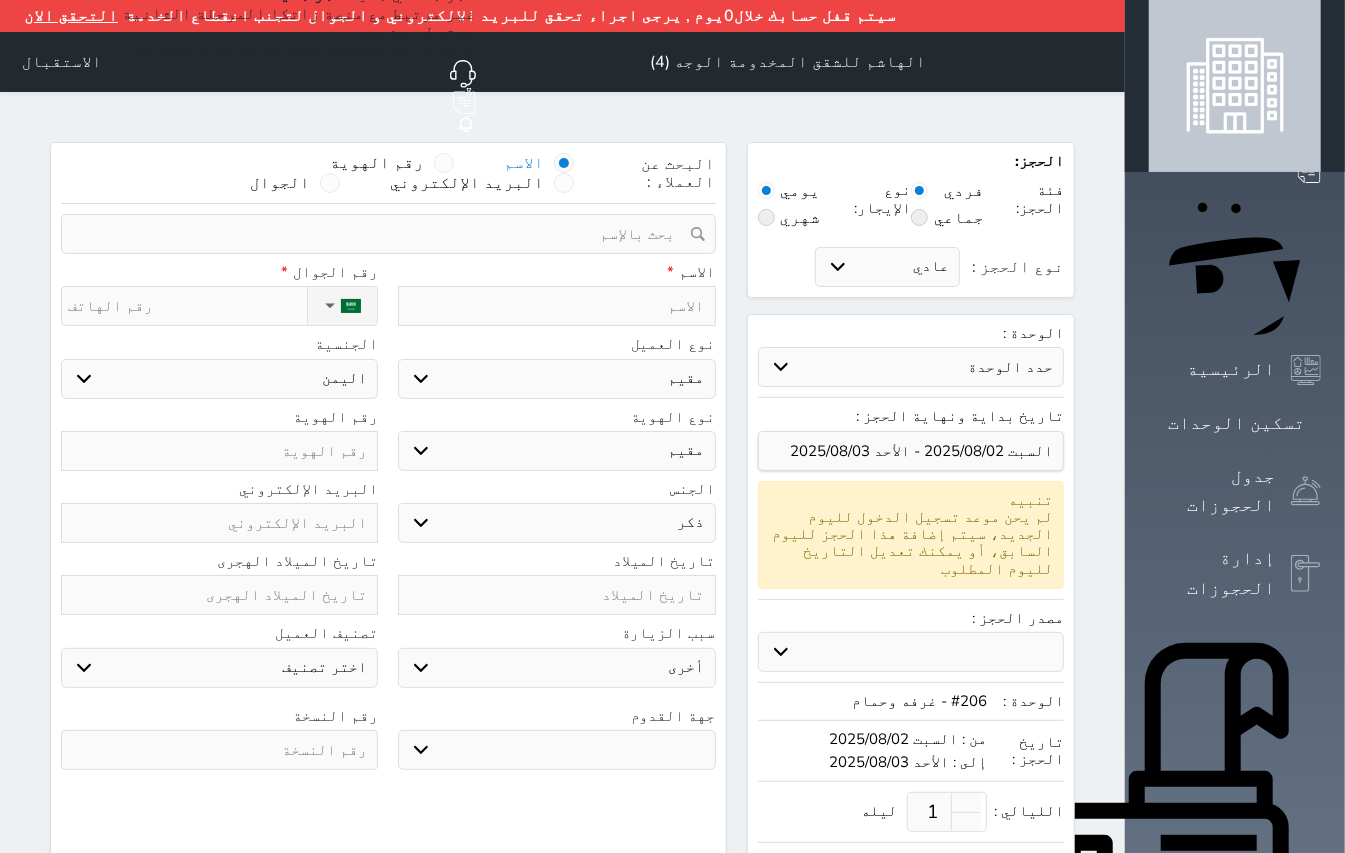 select 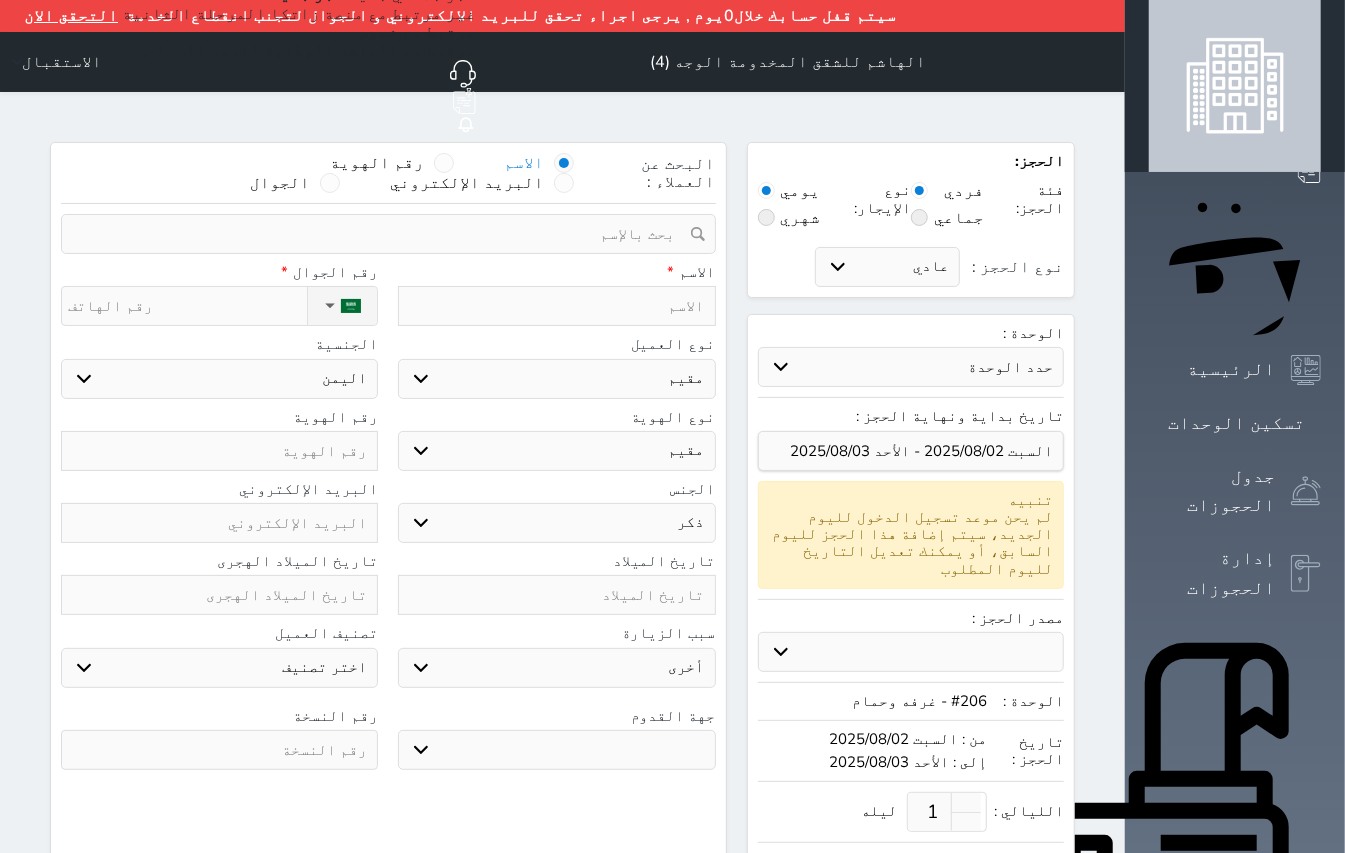 click at bounding box center [556, 306] 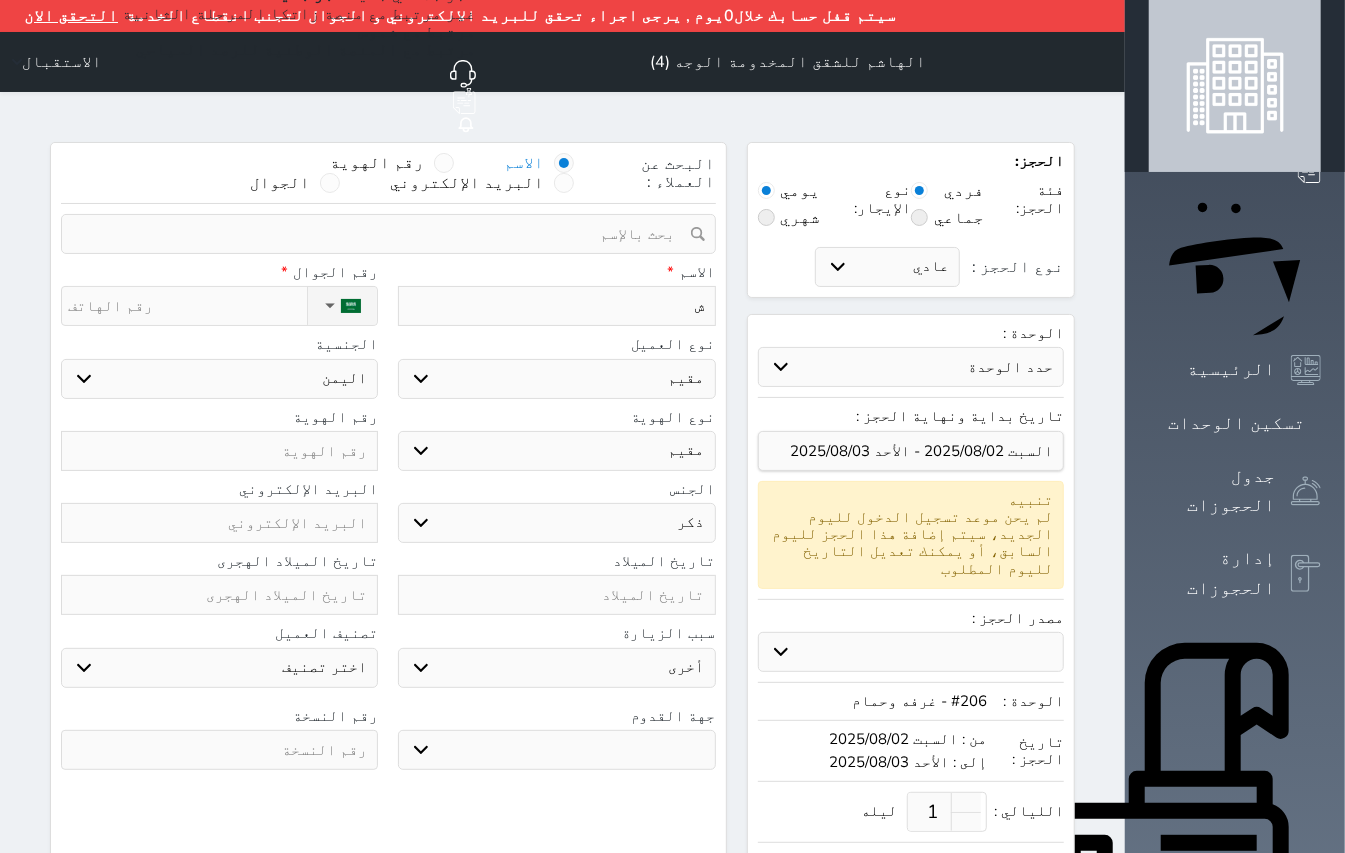 type on "شر" 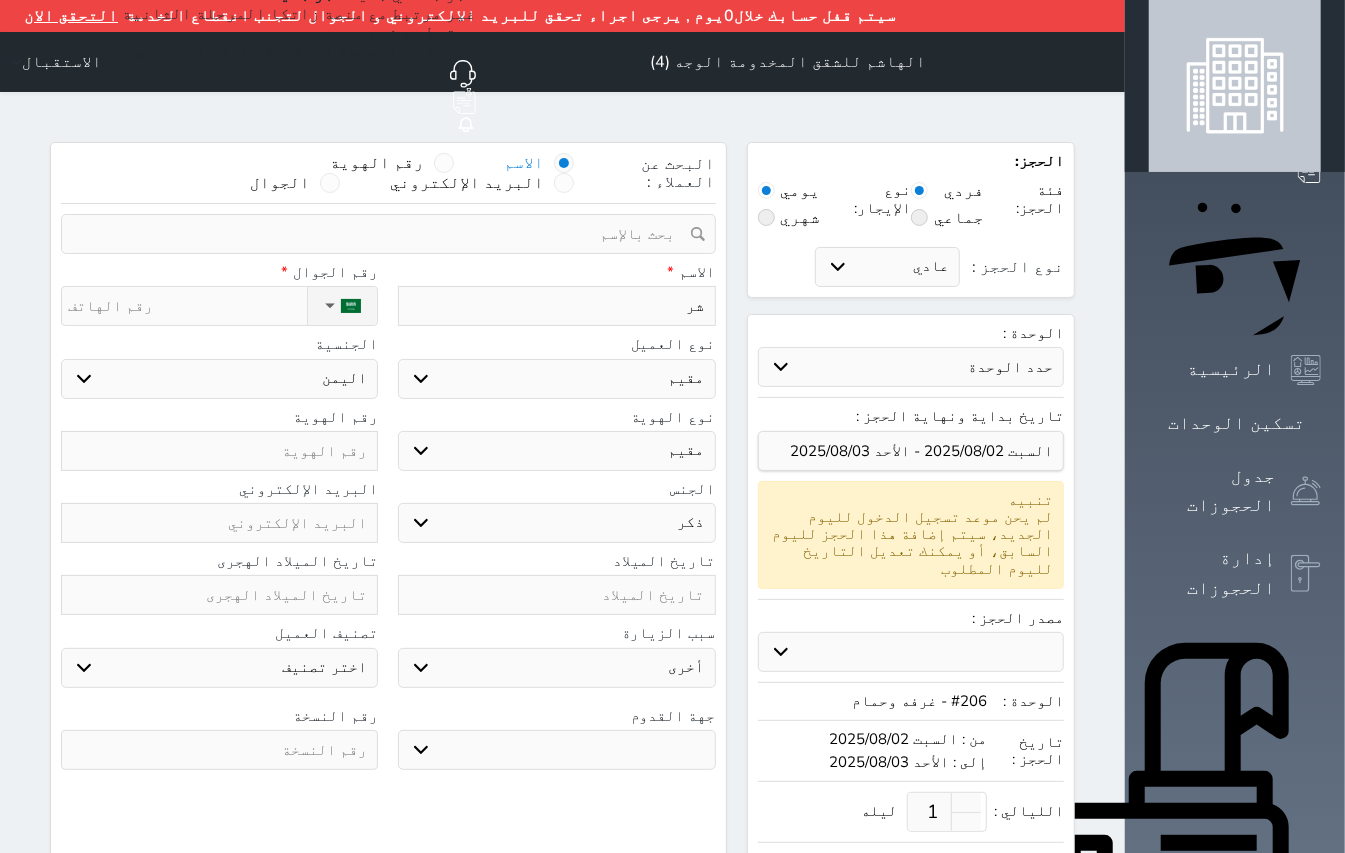 type on "شرك" 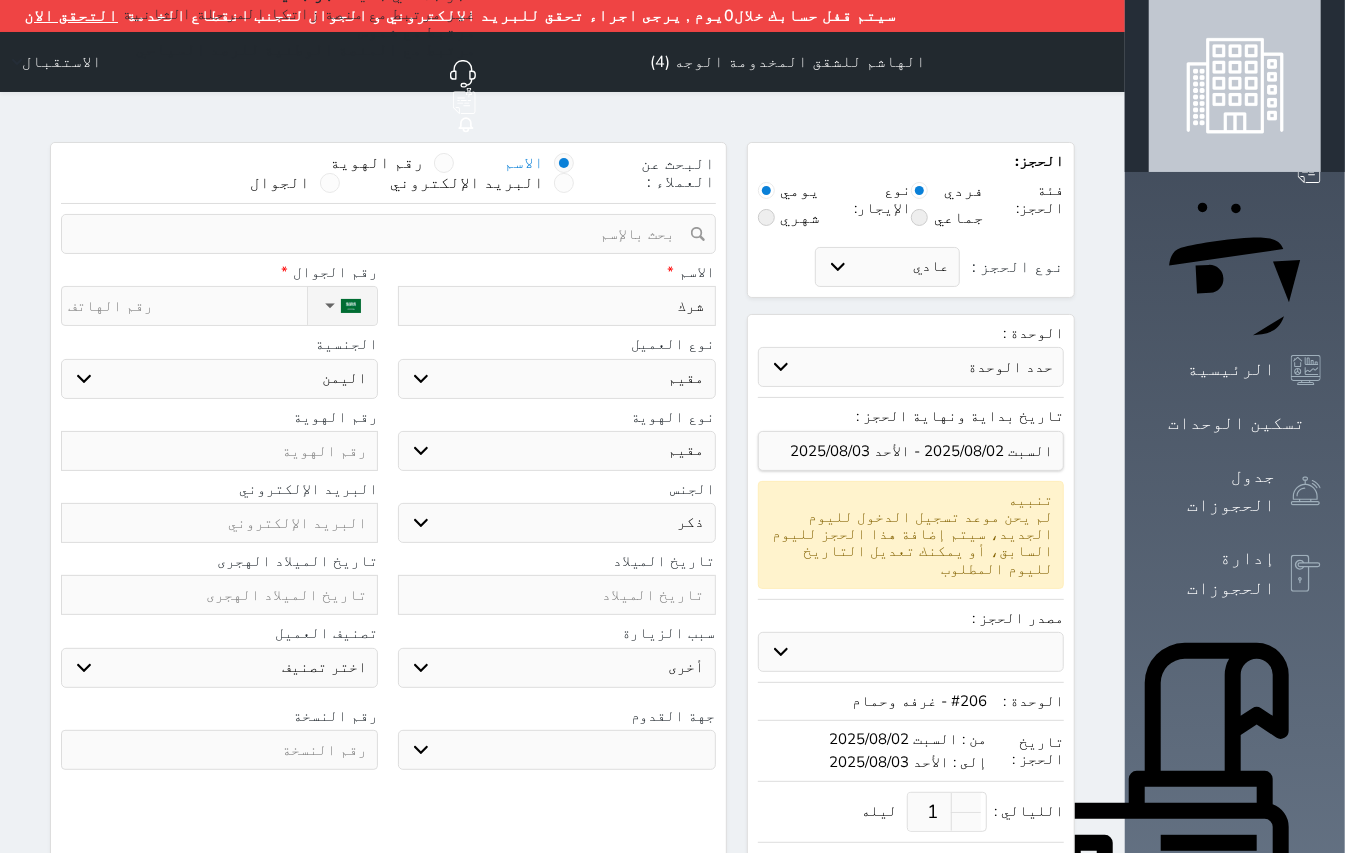 type on "شركة" 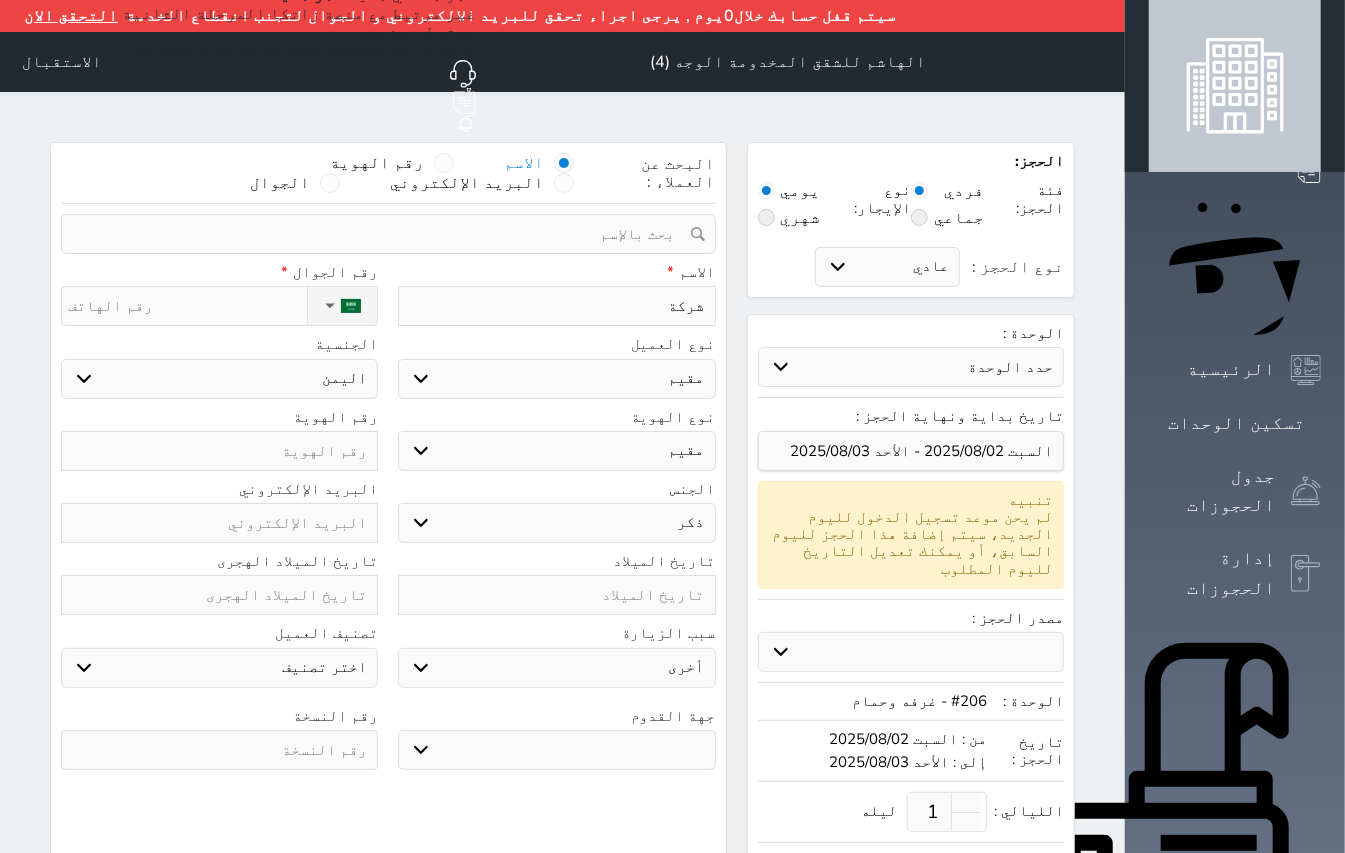 type on "شركة" 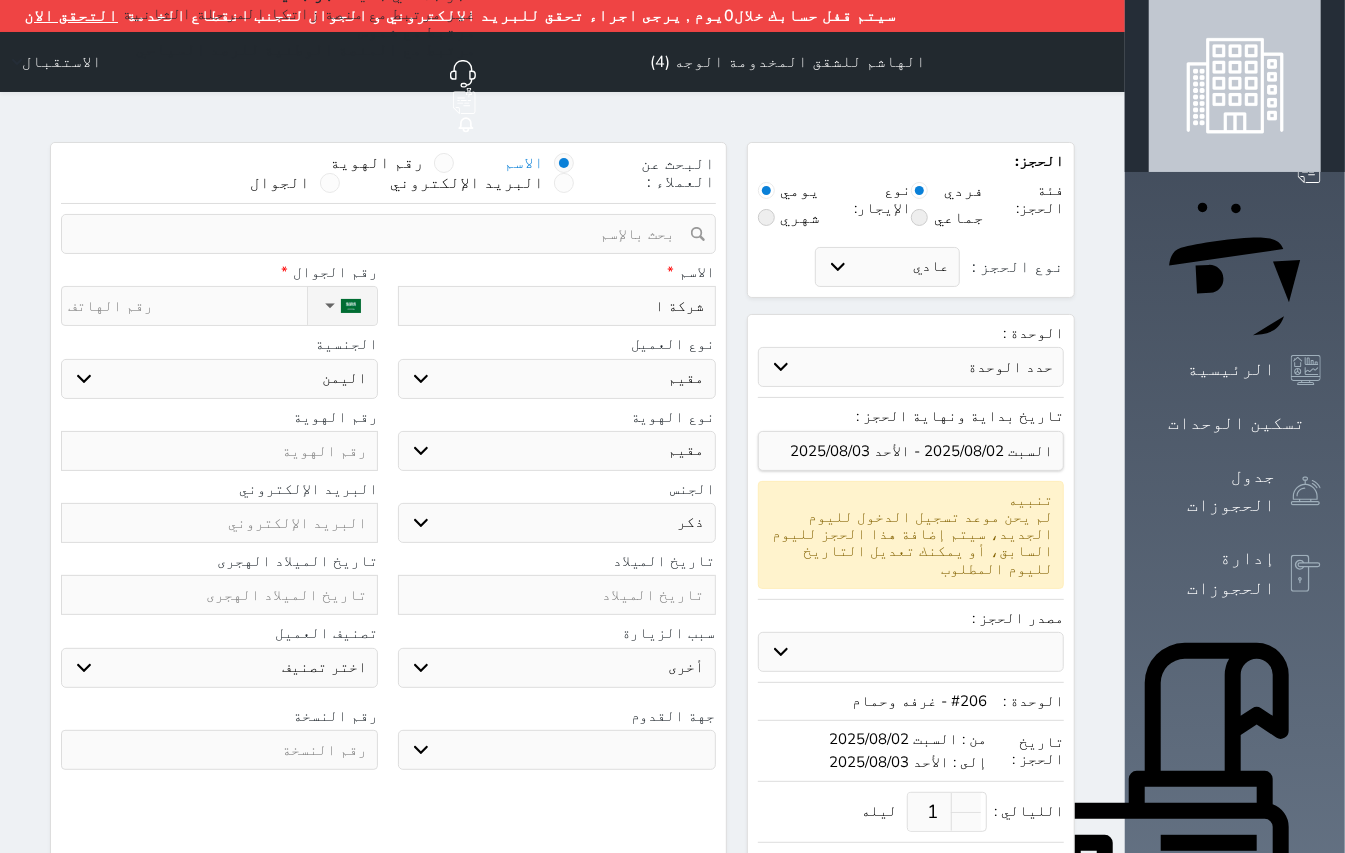 type on "شركة ال" 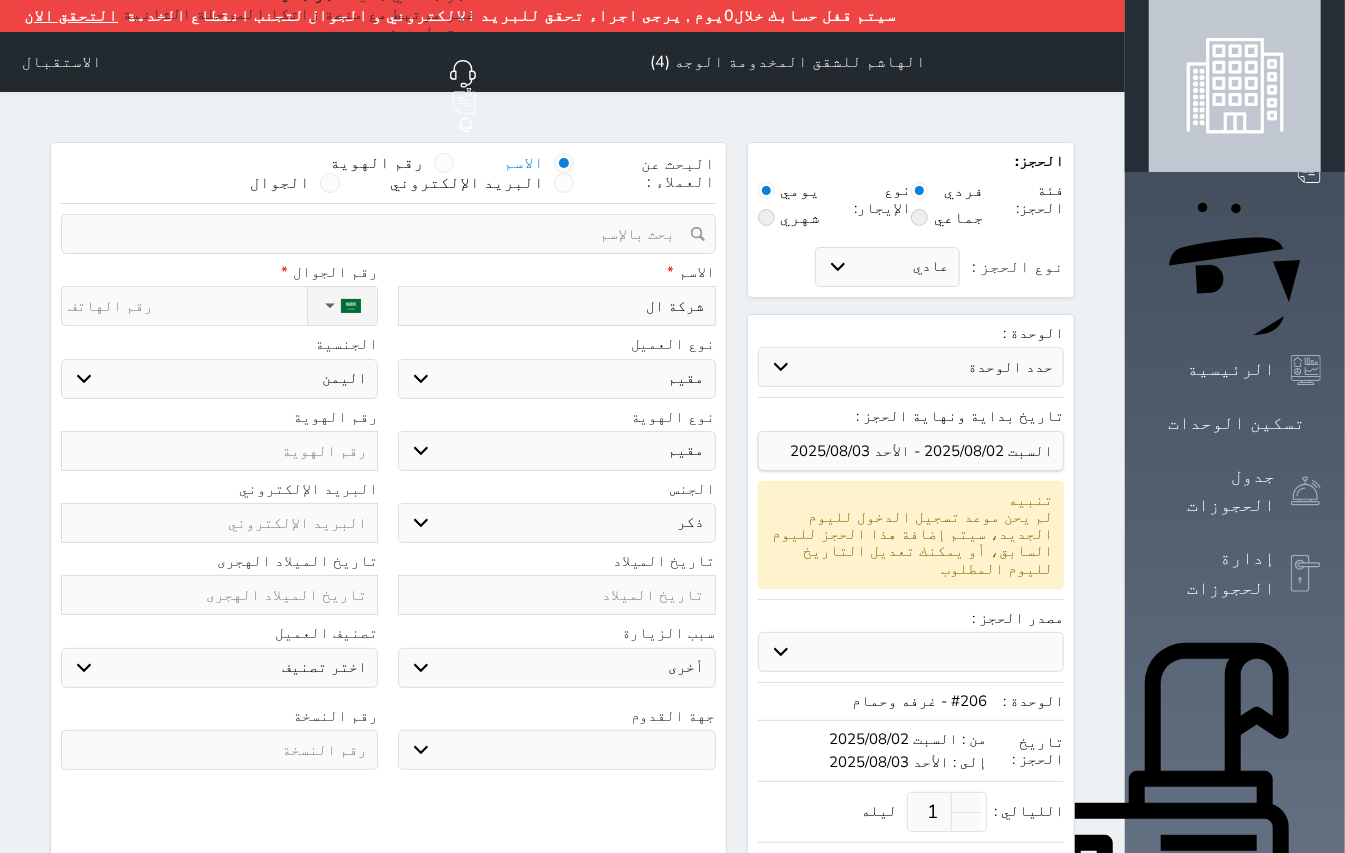 type on "شركة الا" 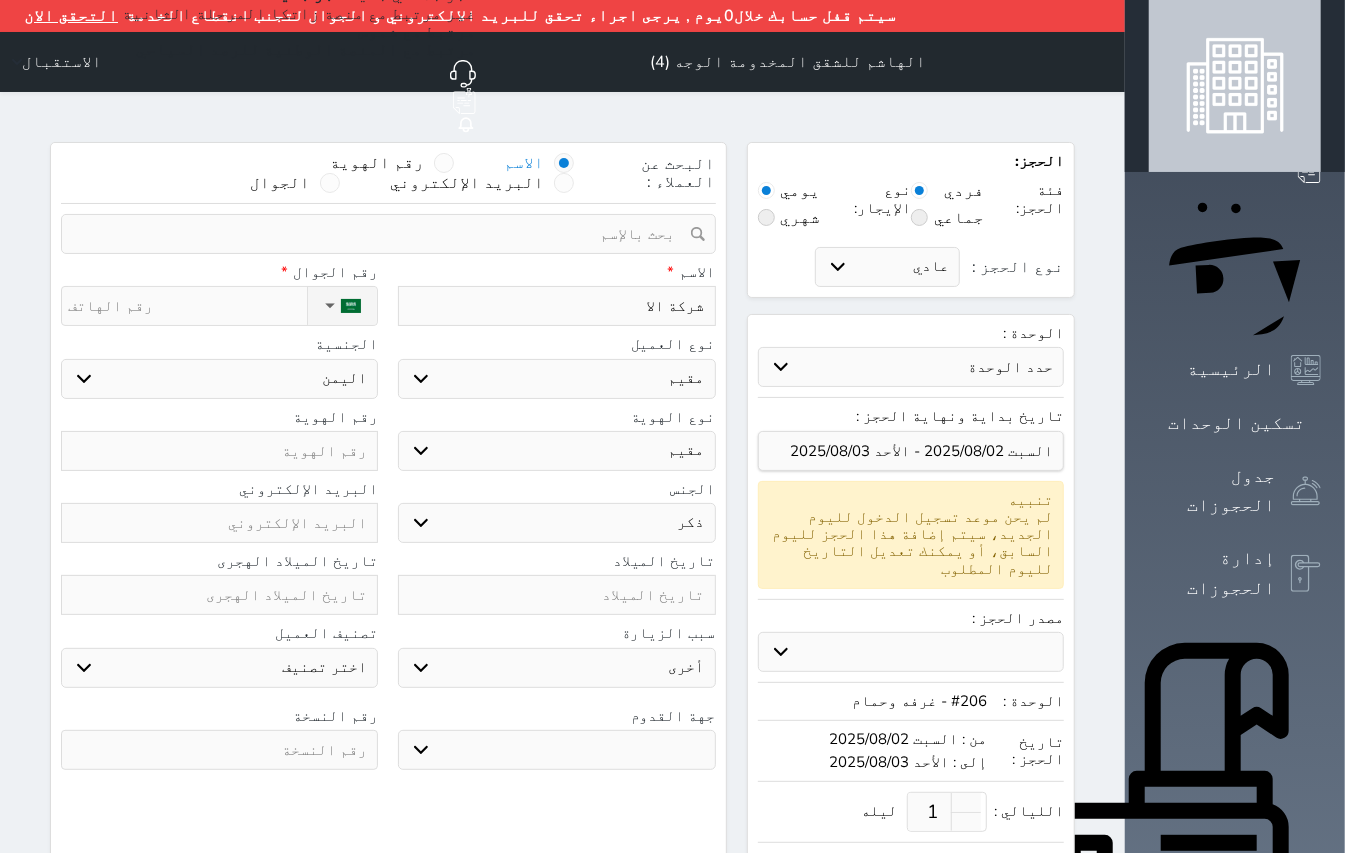 type on "شركة الاغ" 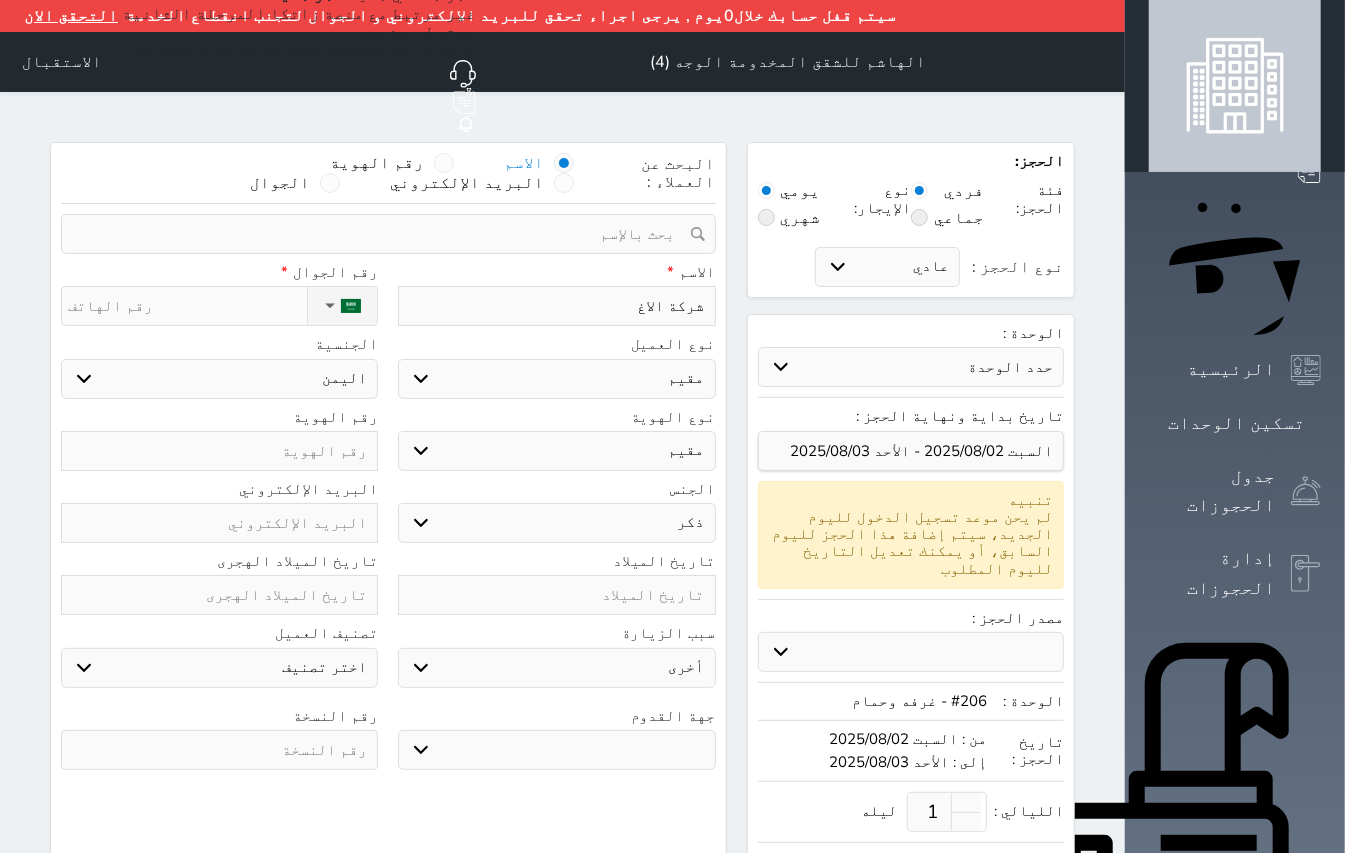 type on "شركة الاغذ" 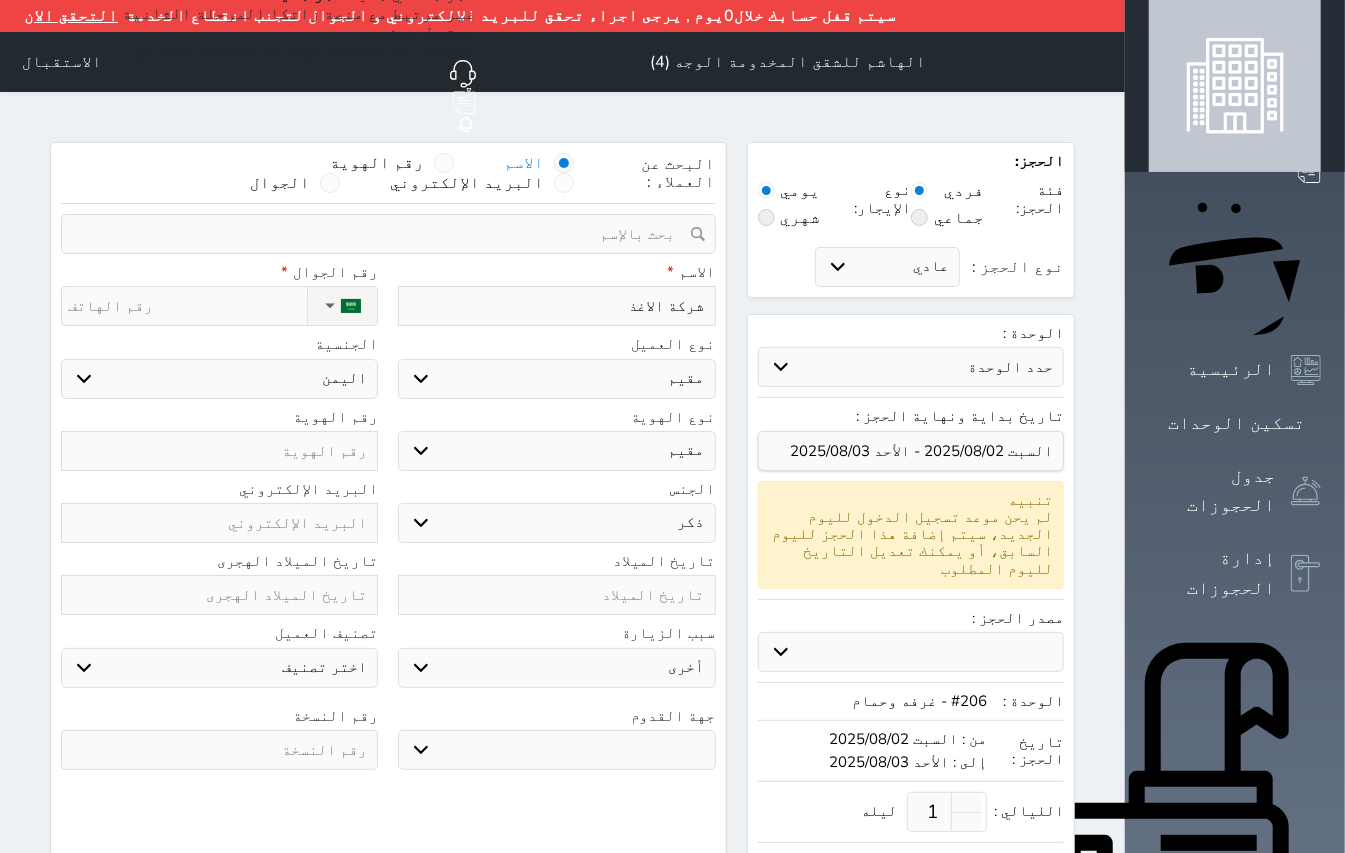 type on "شركة الاغذي" 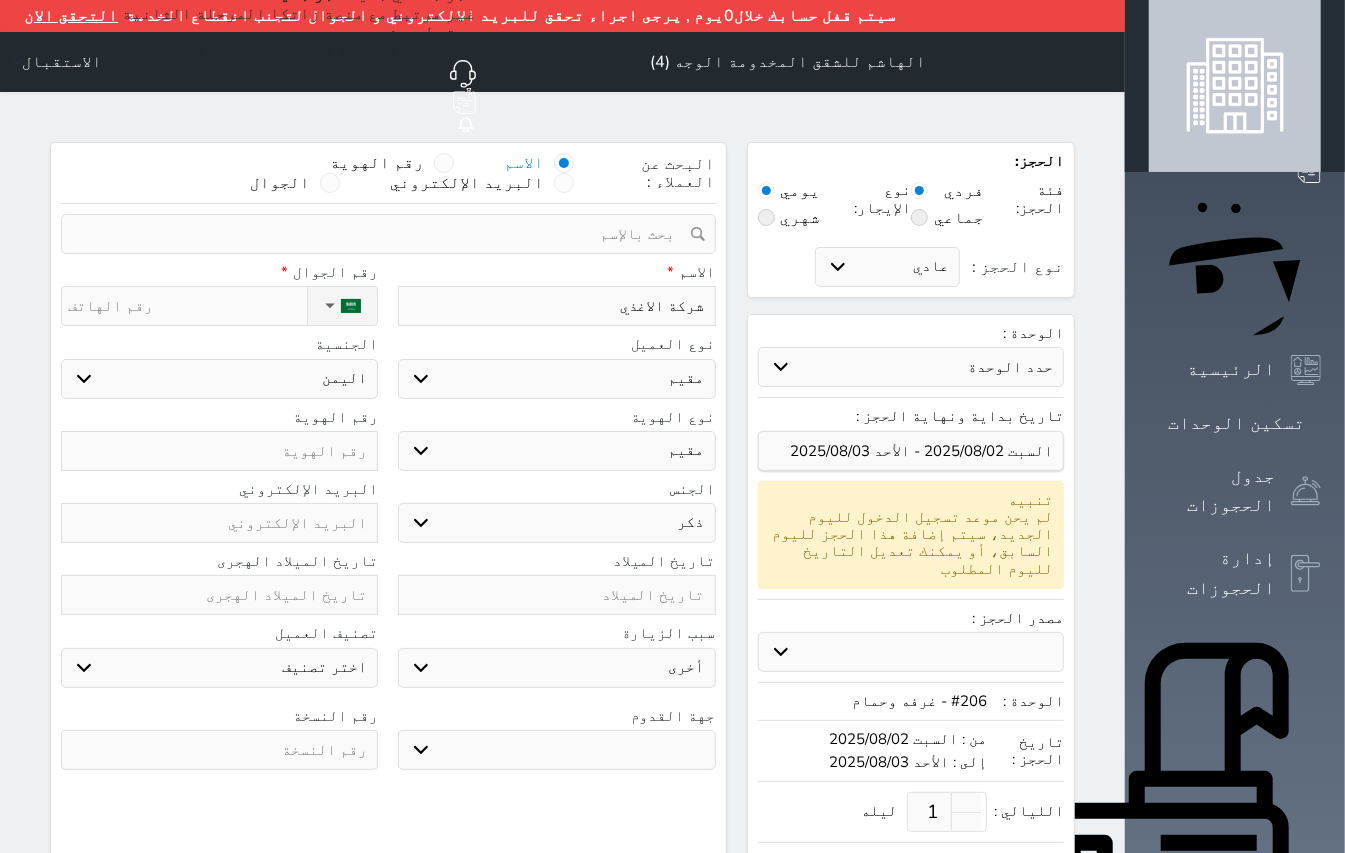 type on "شركة الاغذية" 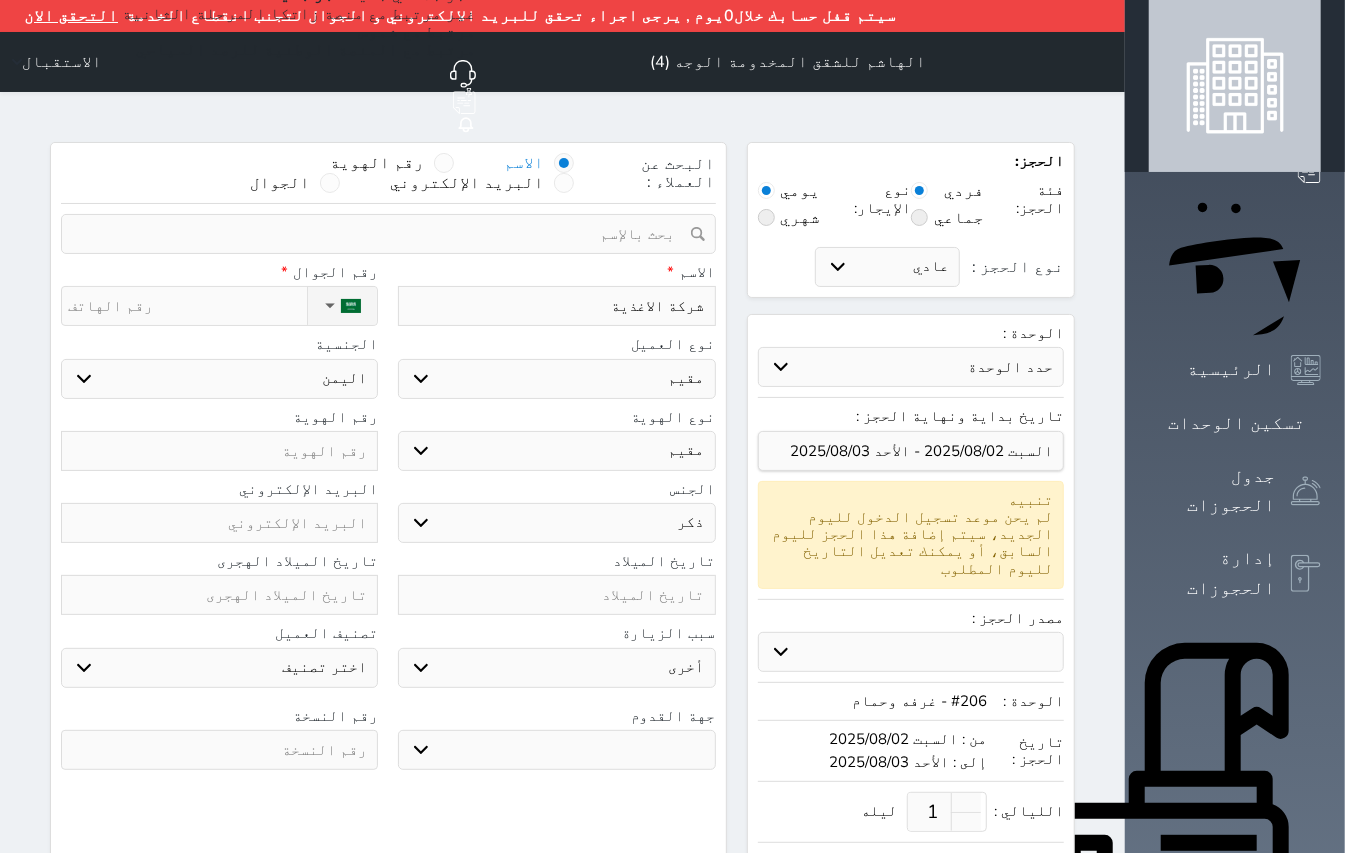 type on "شركة الاغذية" 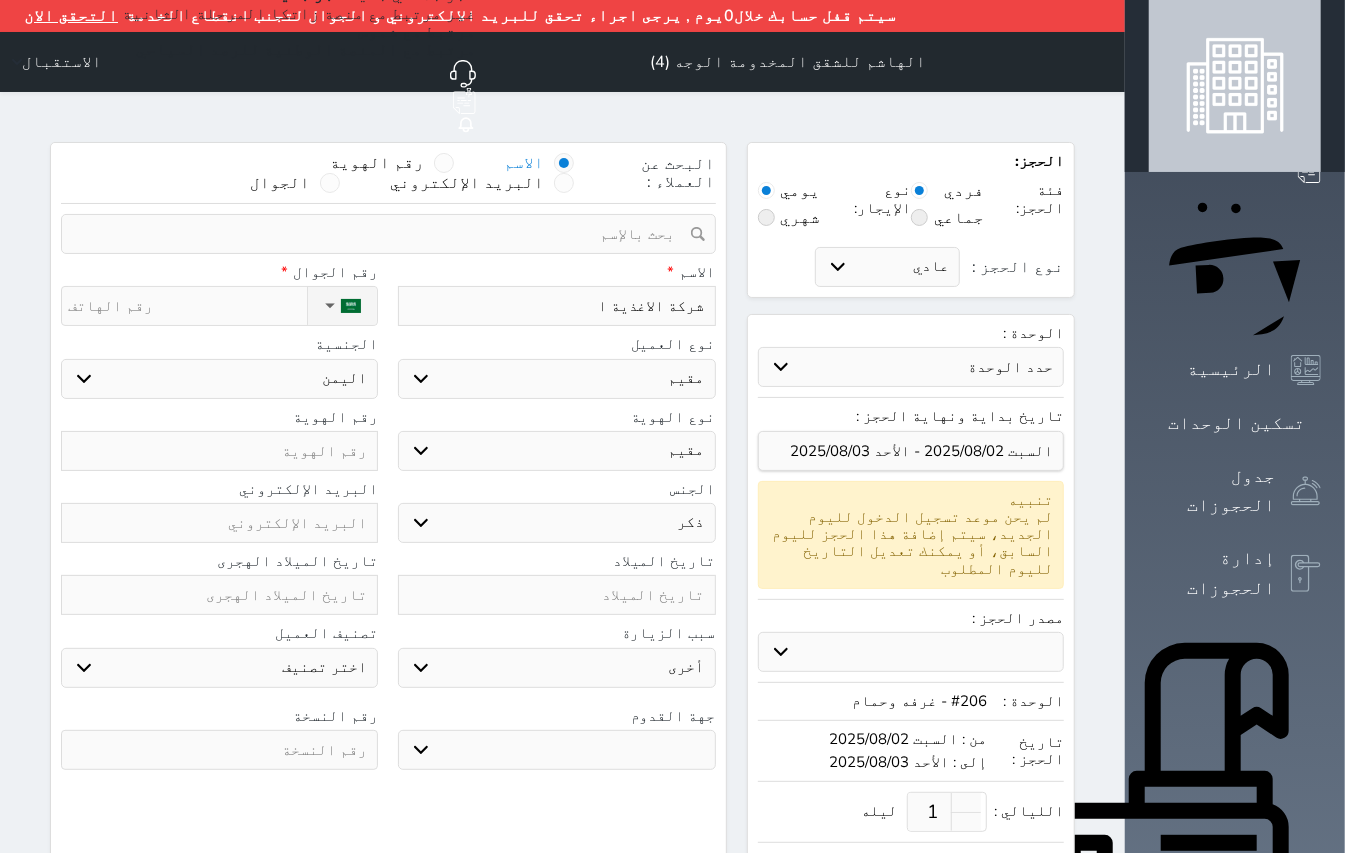 type on "شركة الاغذية ال" 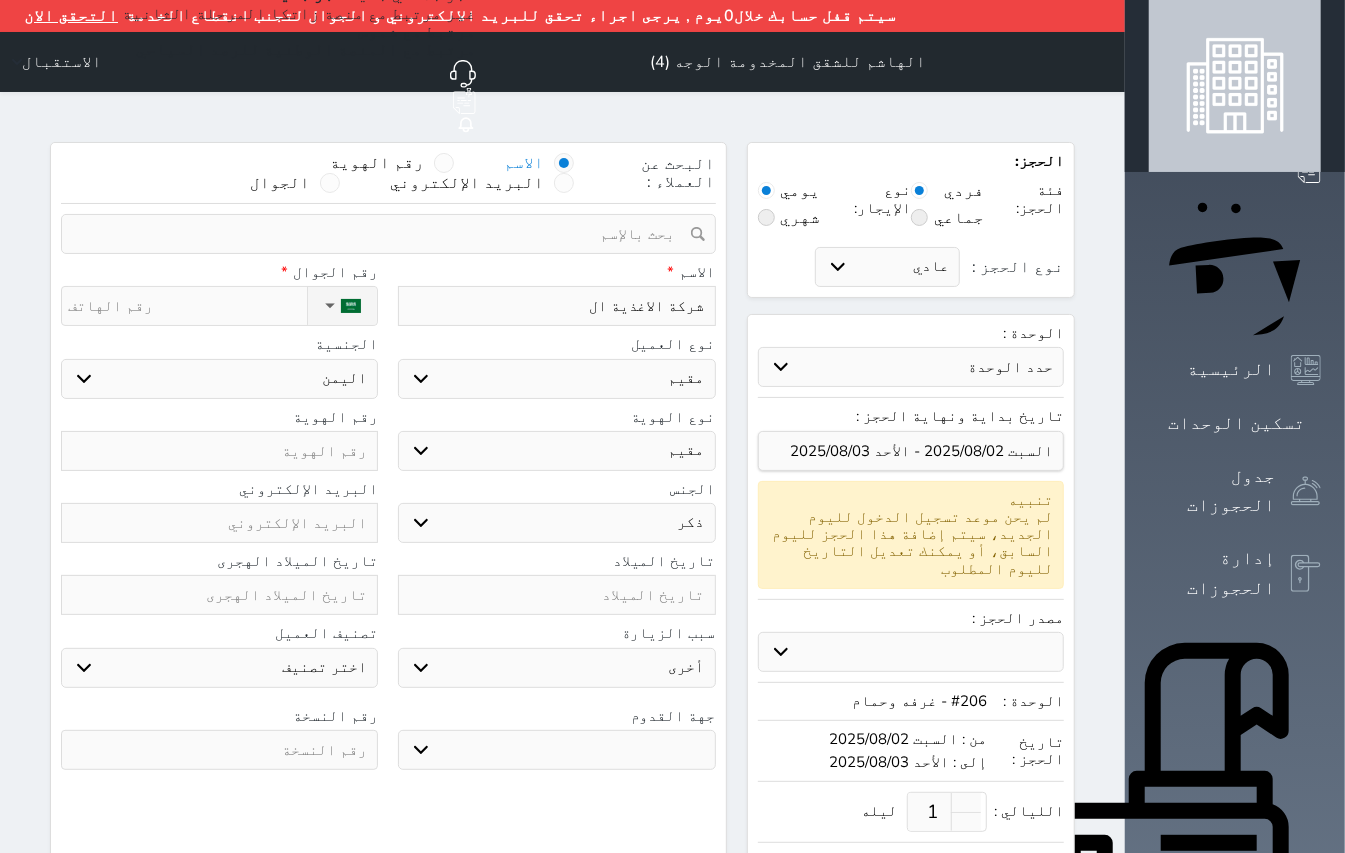 type on "شركة الاغذية الا" 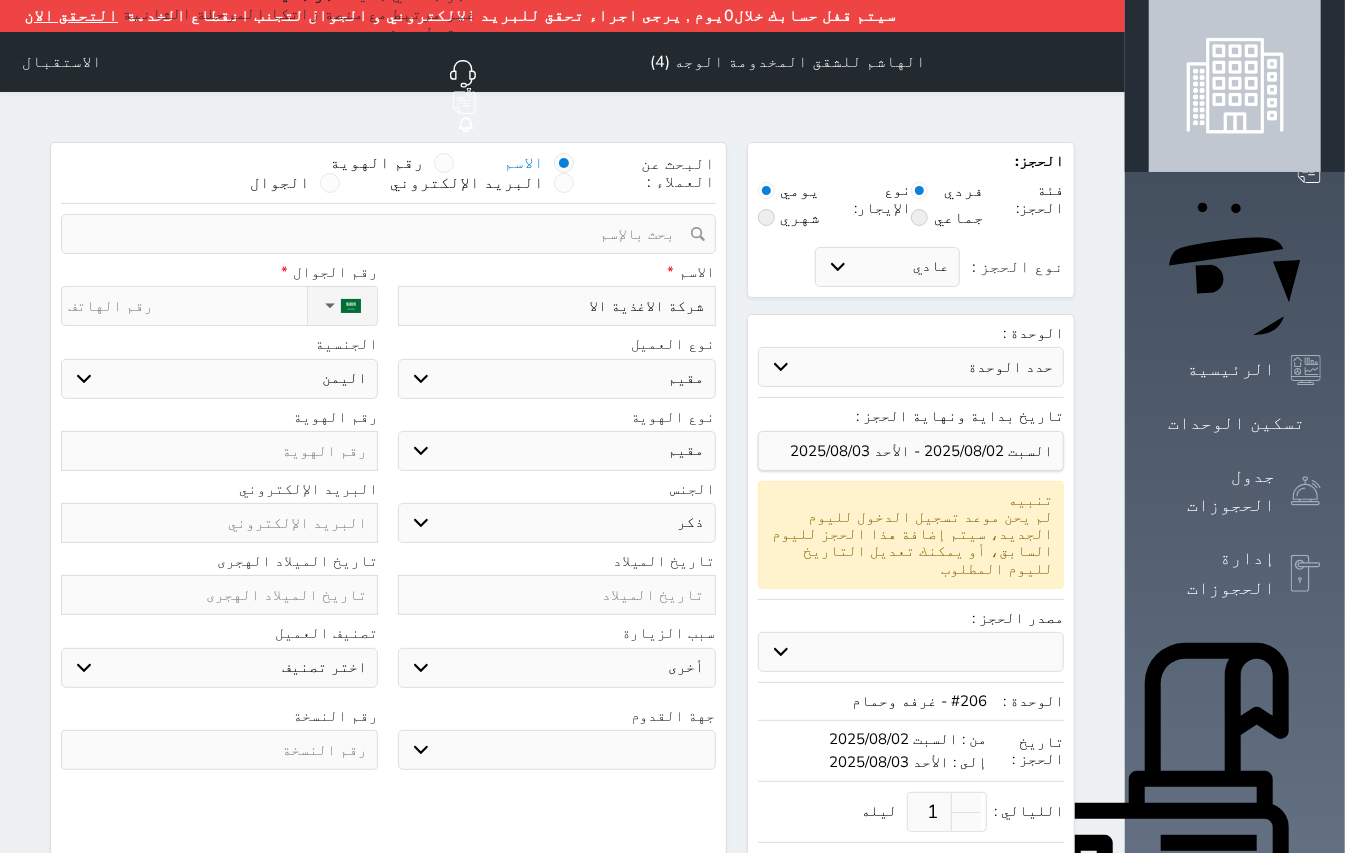 type on "شركة الاغذية الام" 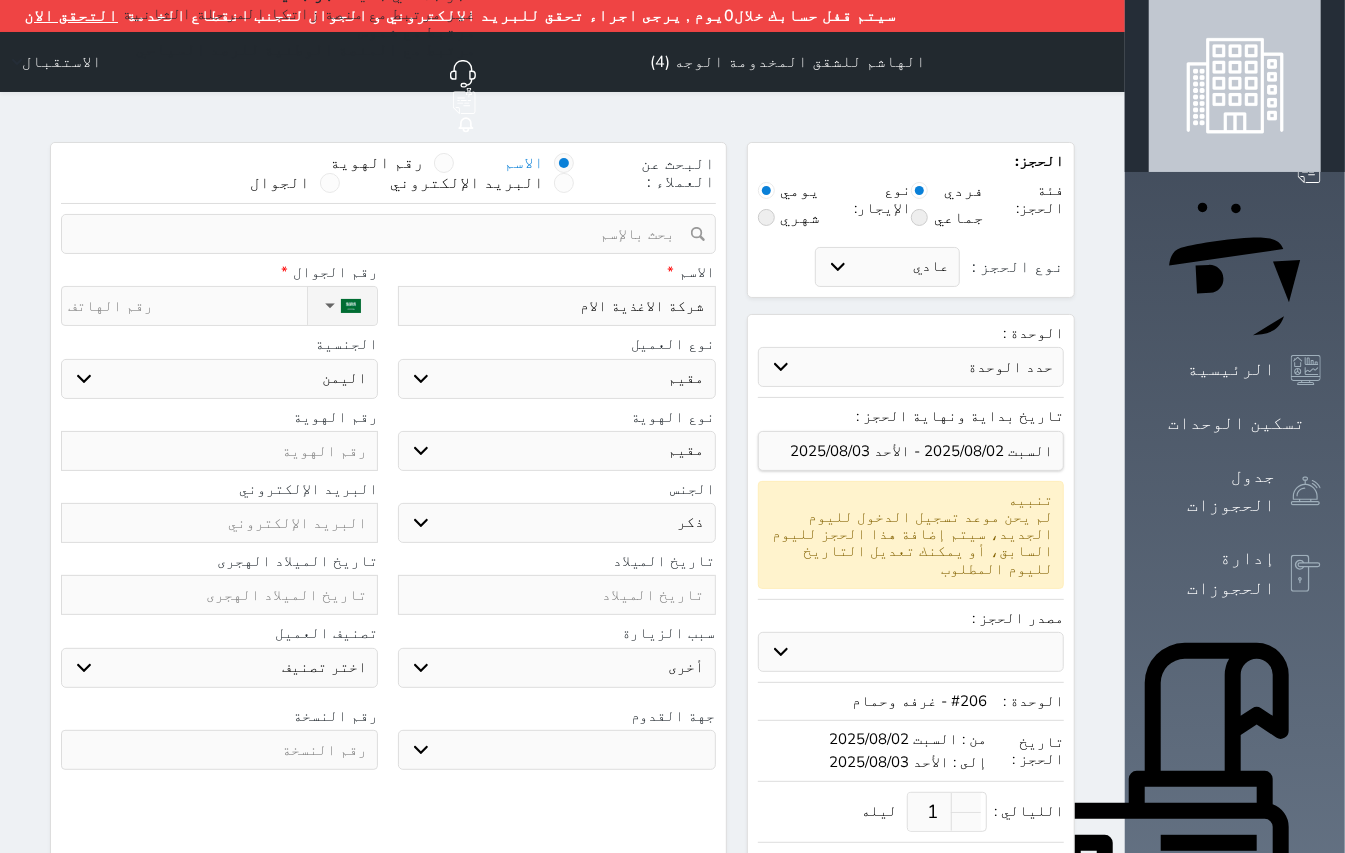 type on "شركة الاغذية الامن" 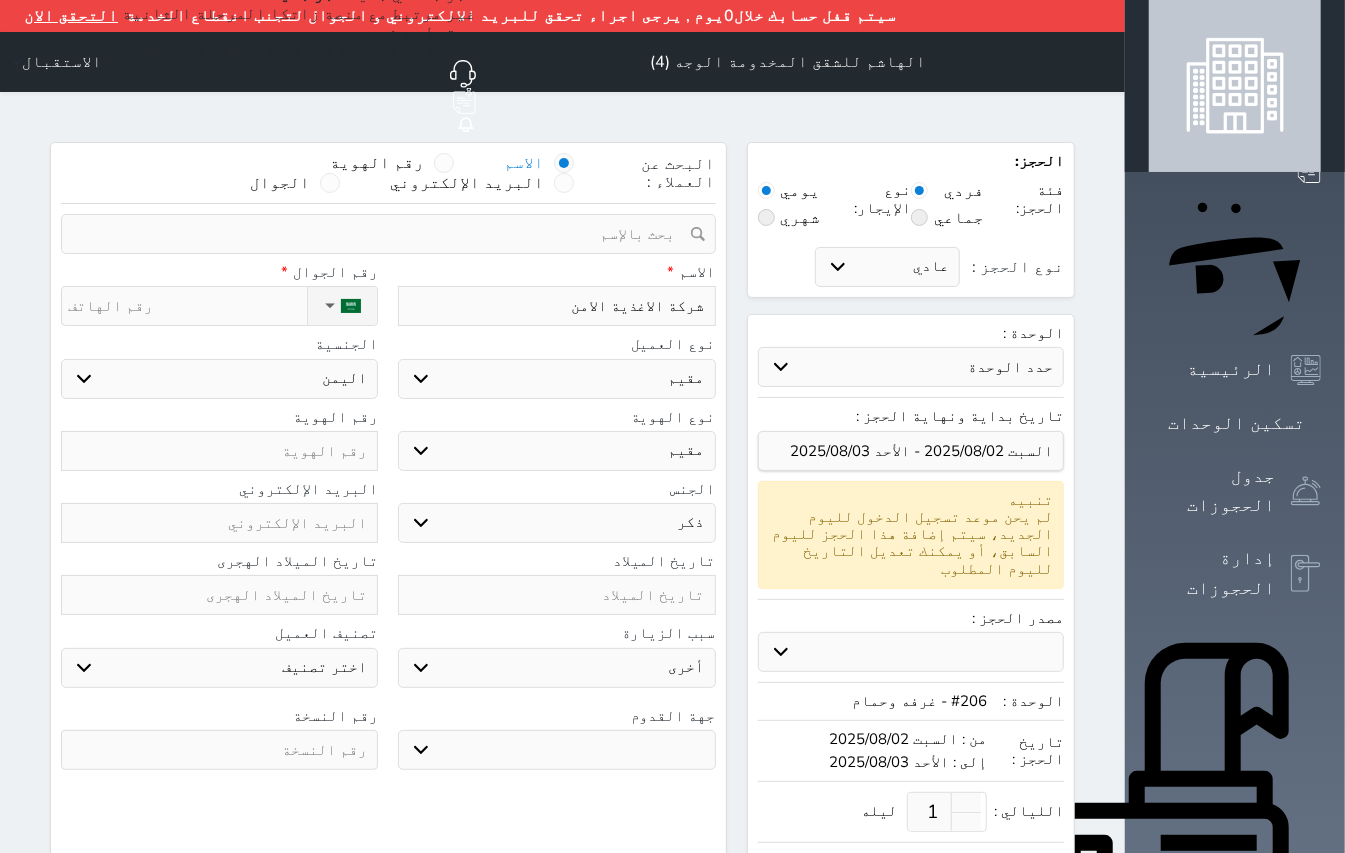 type on "شركة الاغذية الامنة" 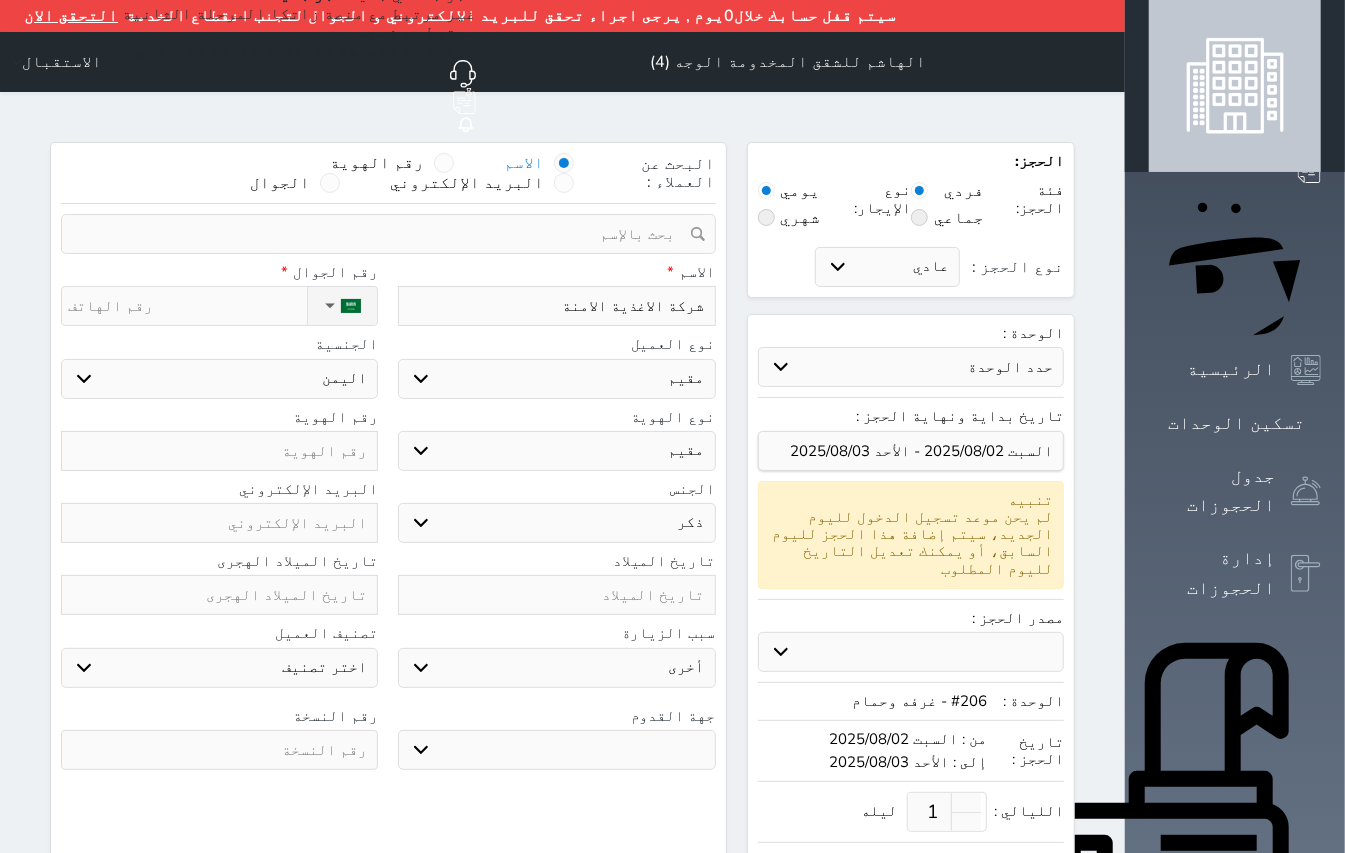 type on "شركة الاغذية الامنة" 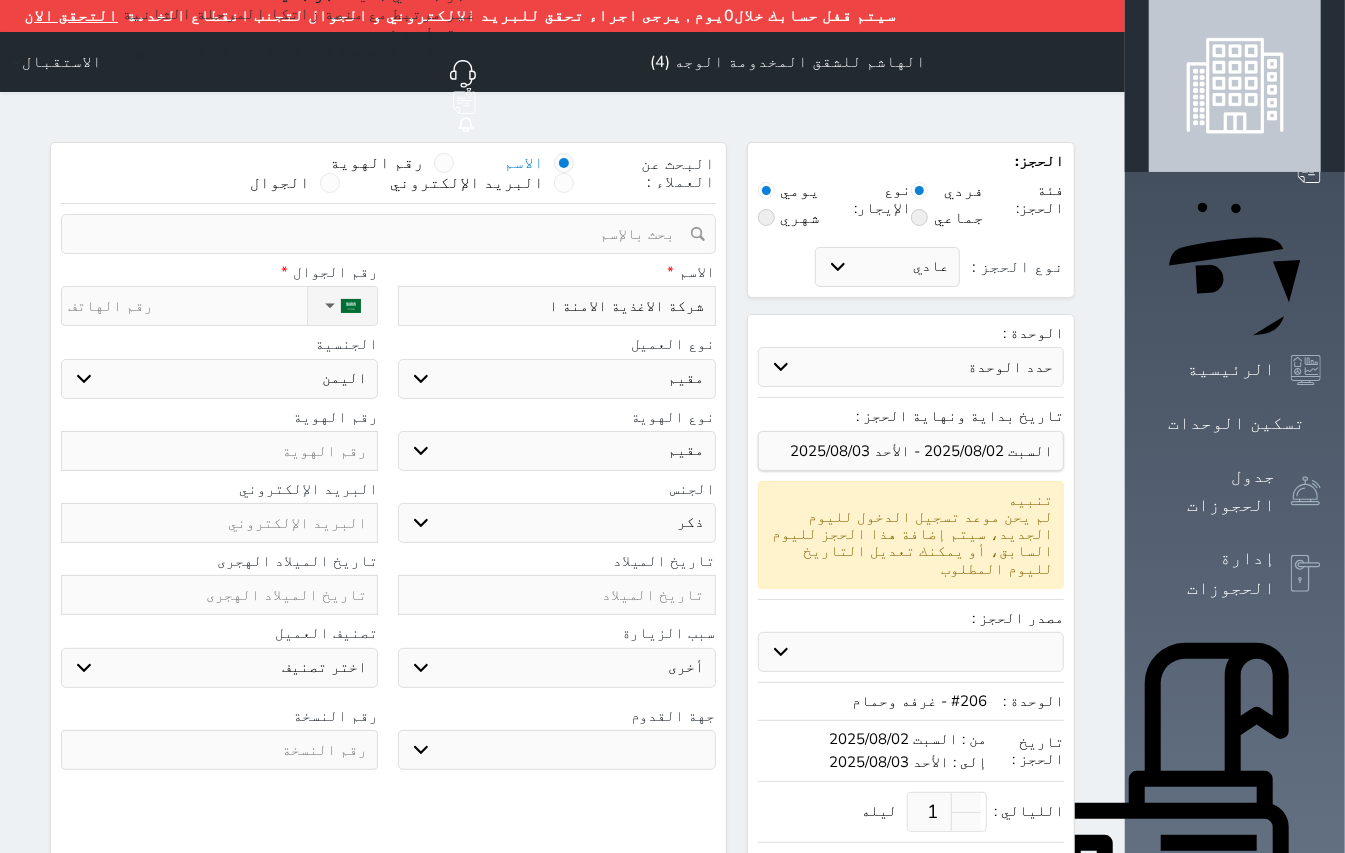type on "شركة الاغذية الامنة ال" 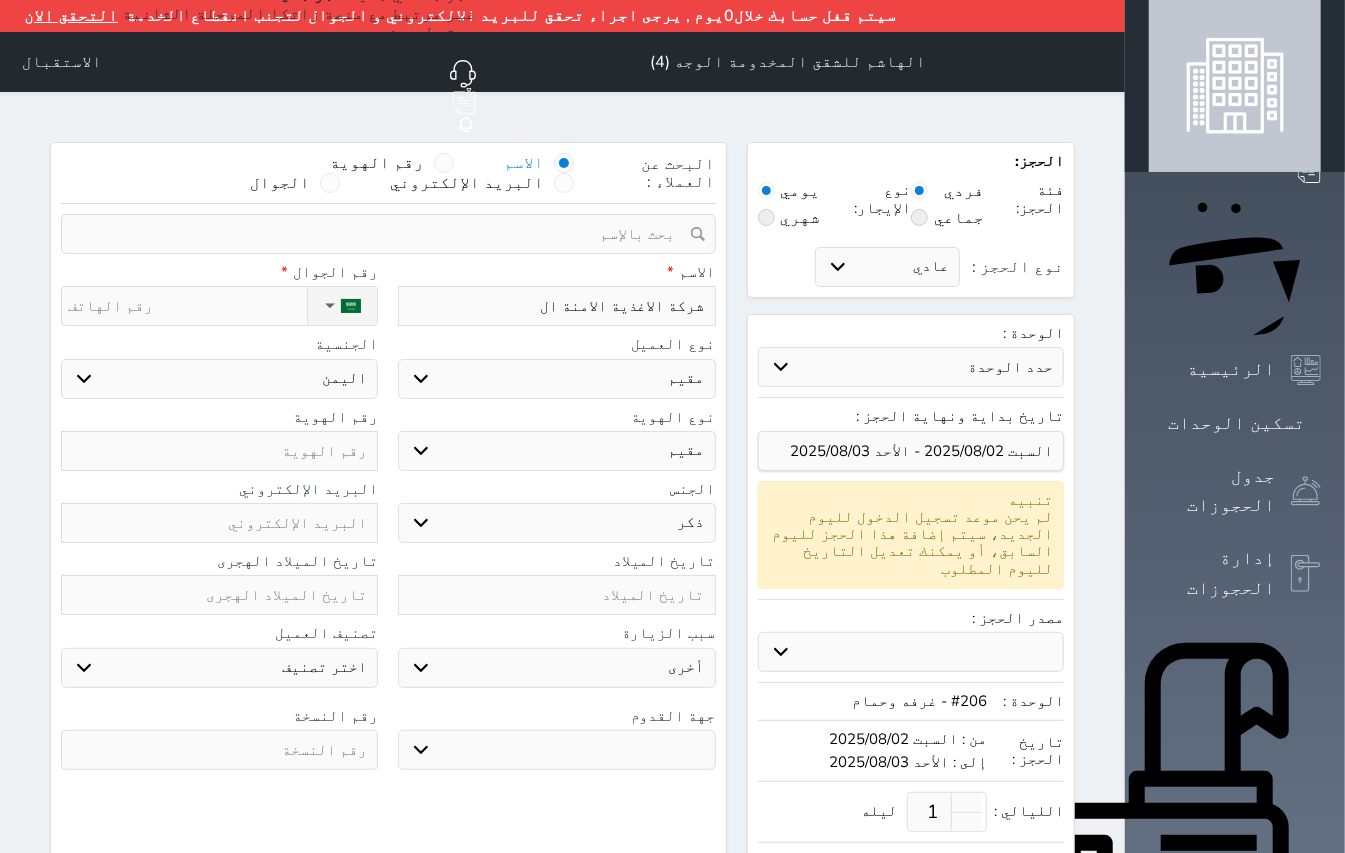 type on "شركة الاغذية الامنة الم" 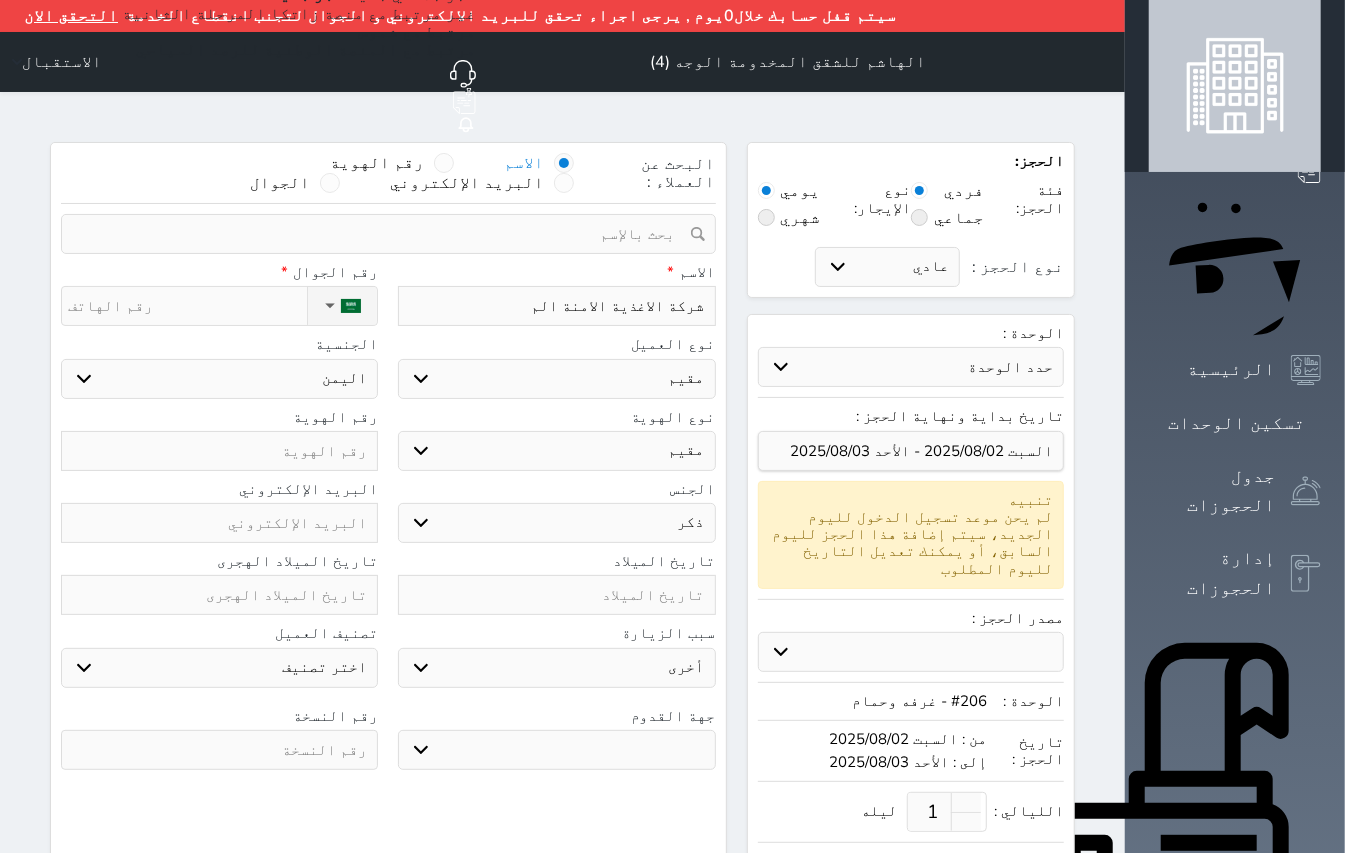 type on "شركة الاغذية الامنة المح" 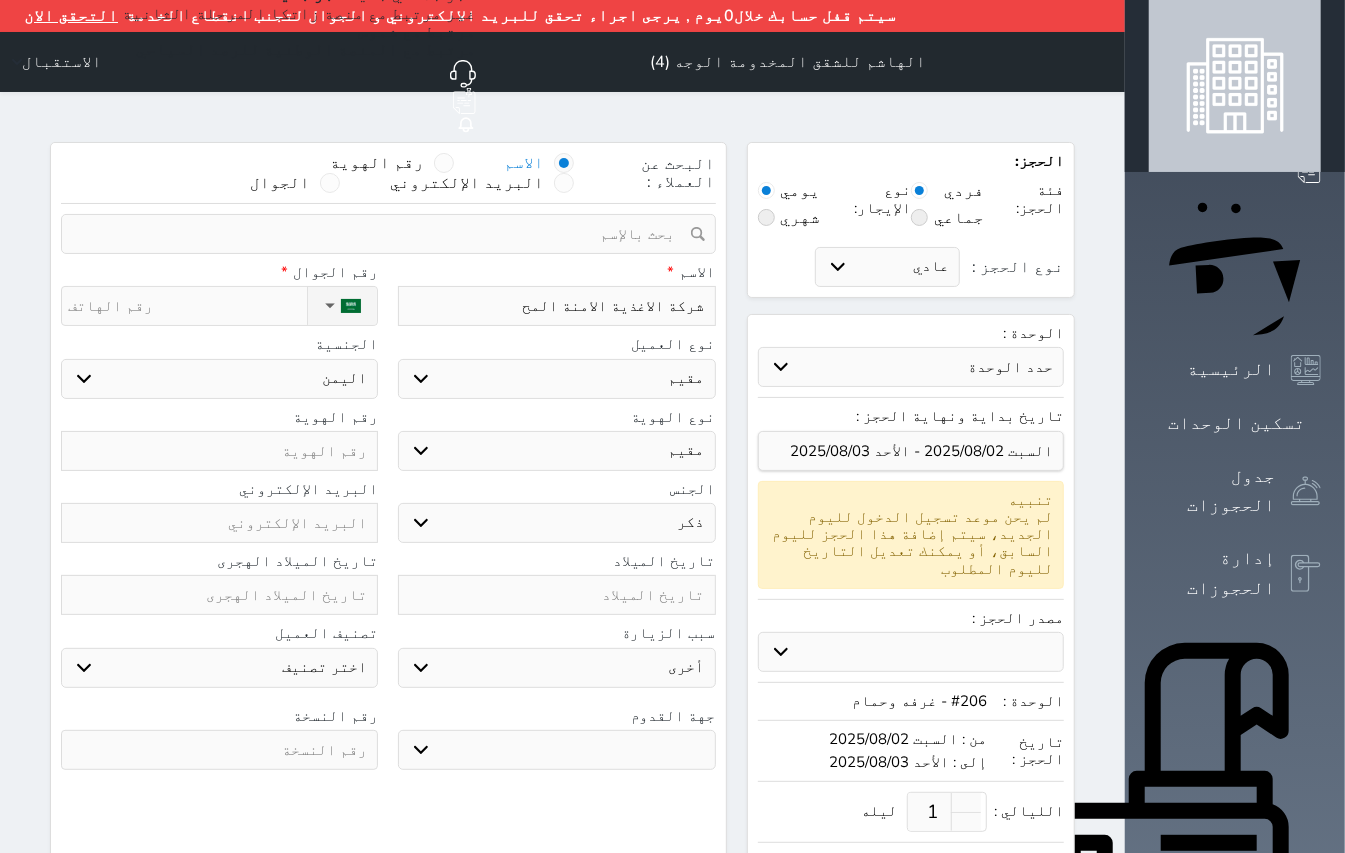 type on "شركة الاغذية الامنة المحد" 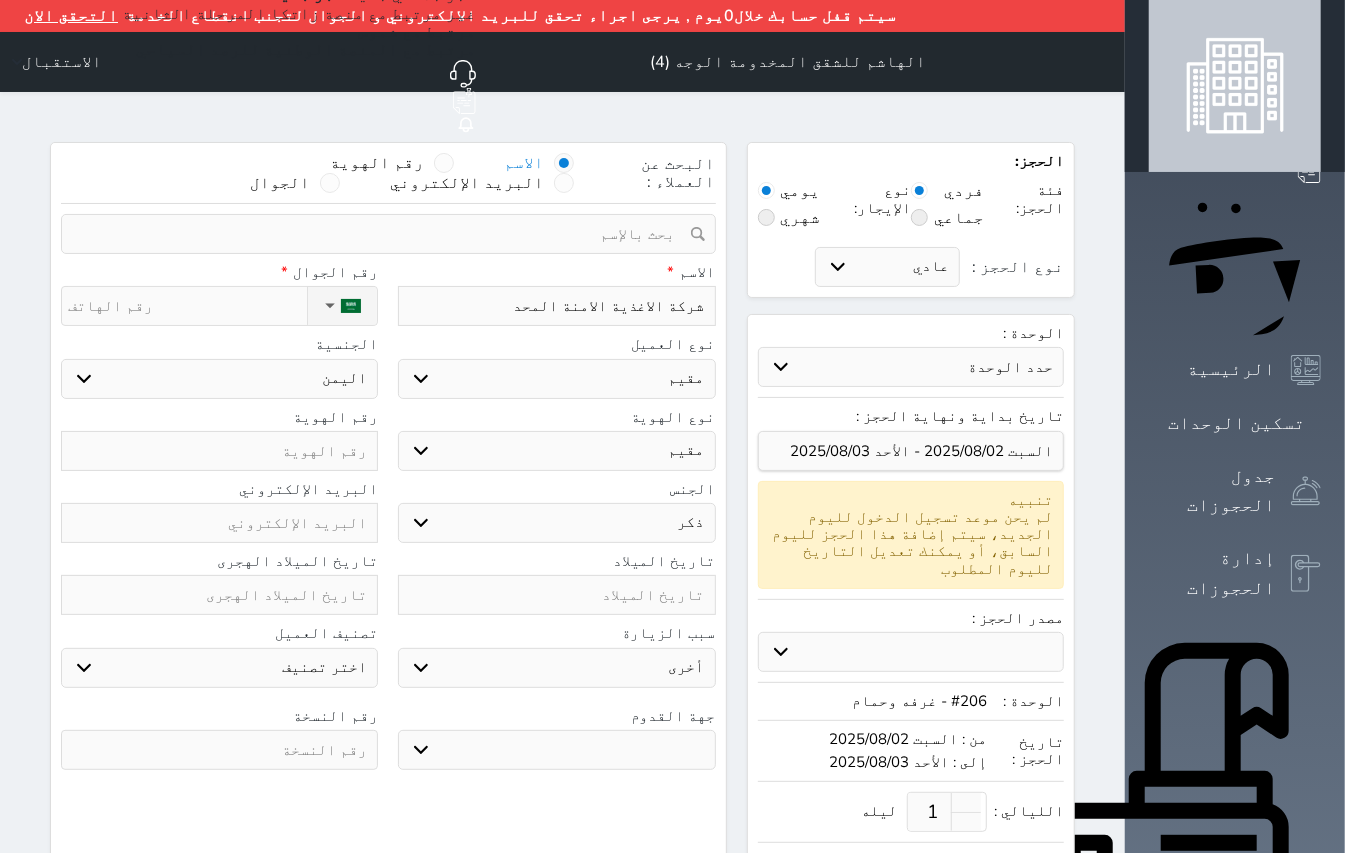 type on "شركة الاغذية الامنة المحدو" 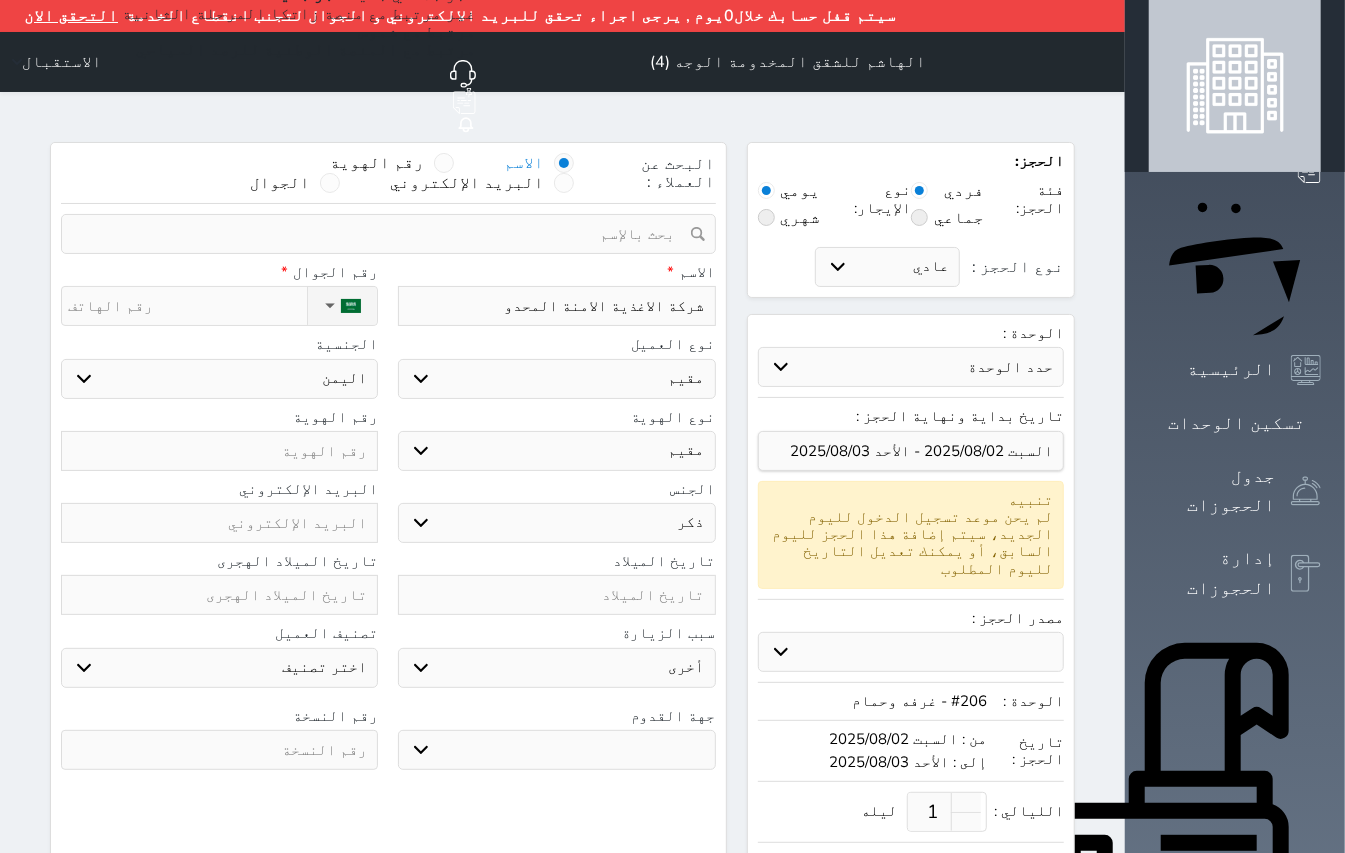 type on "شركة الاغذية الامنة المحدود" 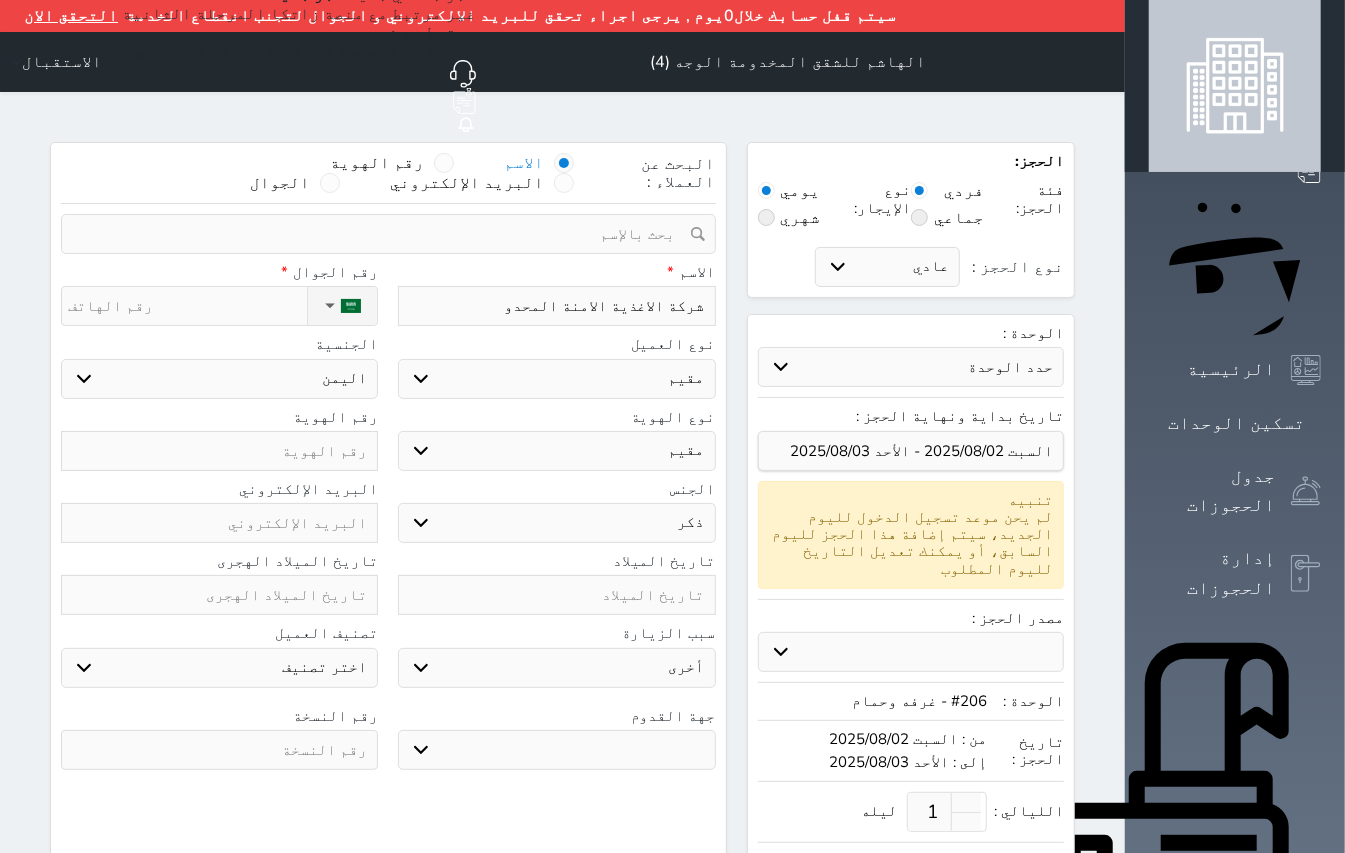 select 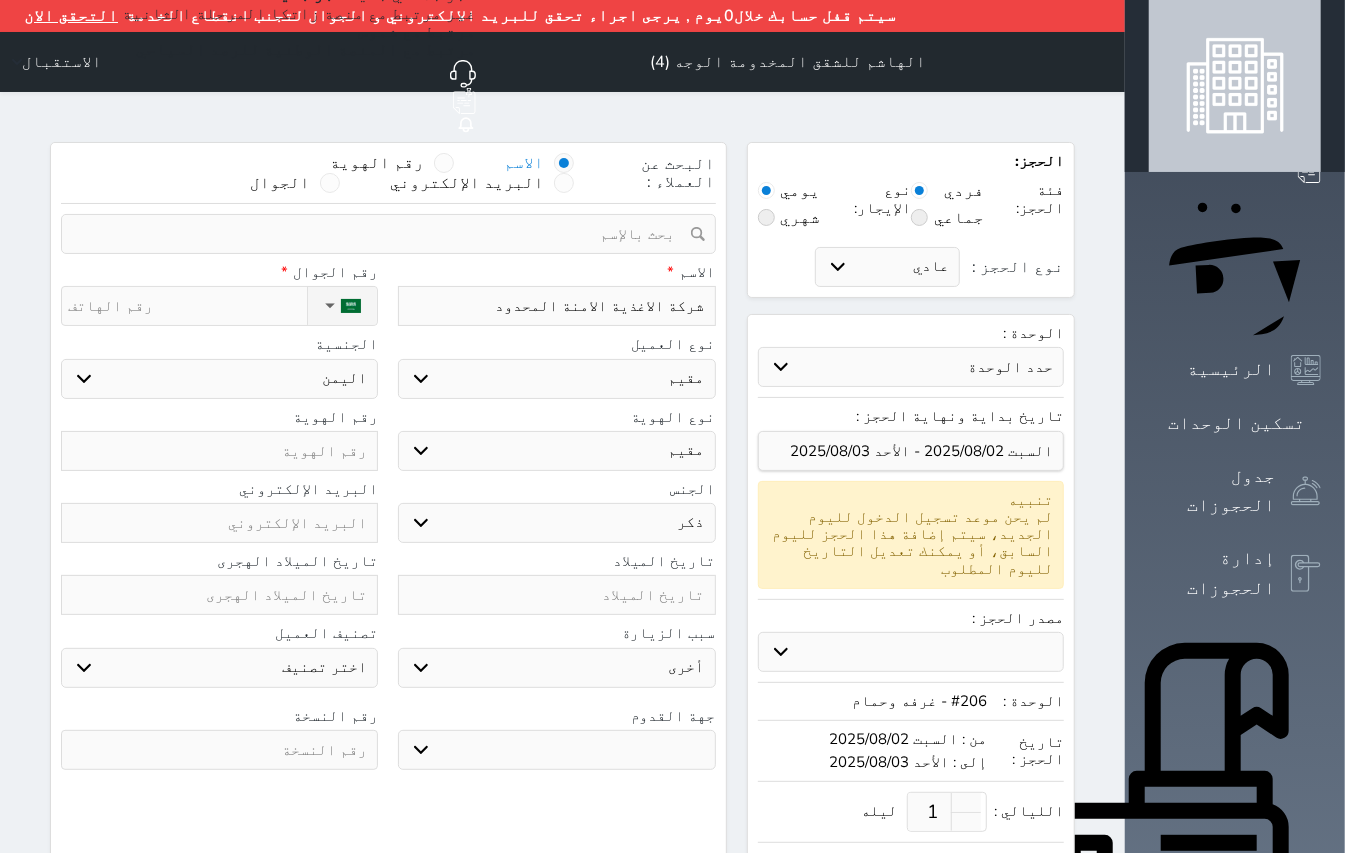 type on "شركة الاغذية الامنة المحدودة" 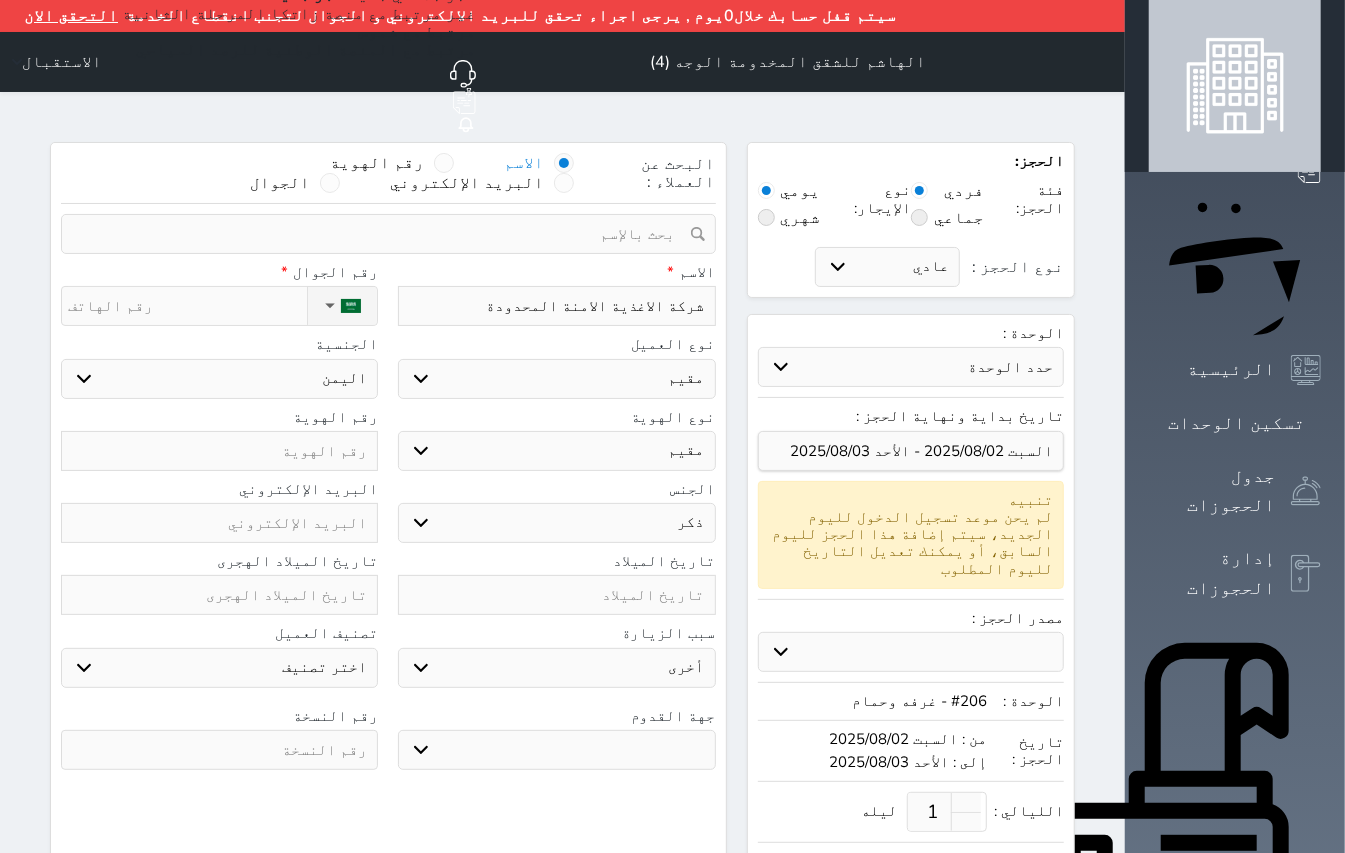 type on "شركة الاغذية الامنة المحدودة" 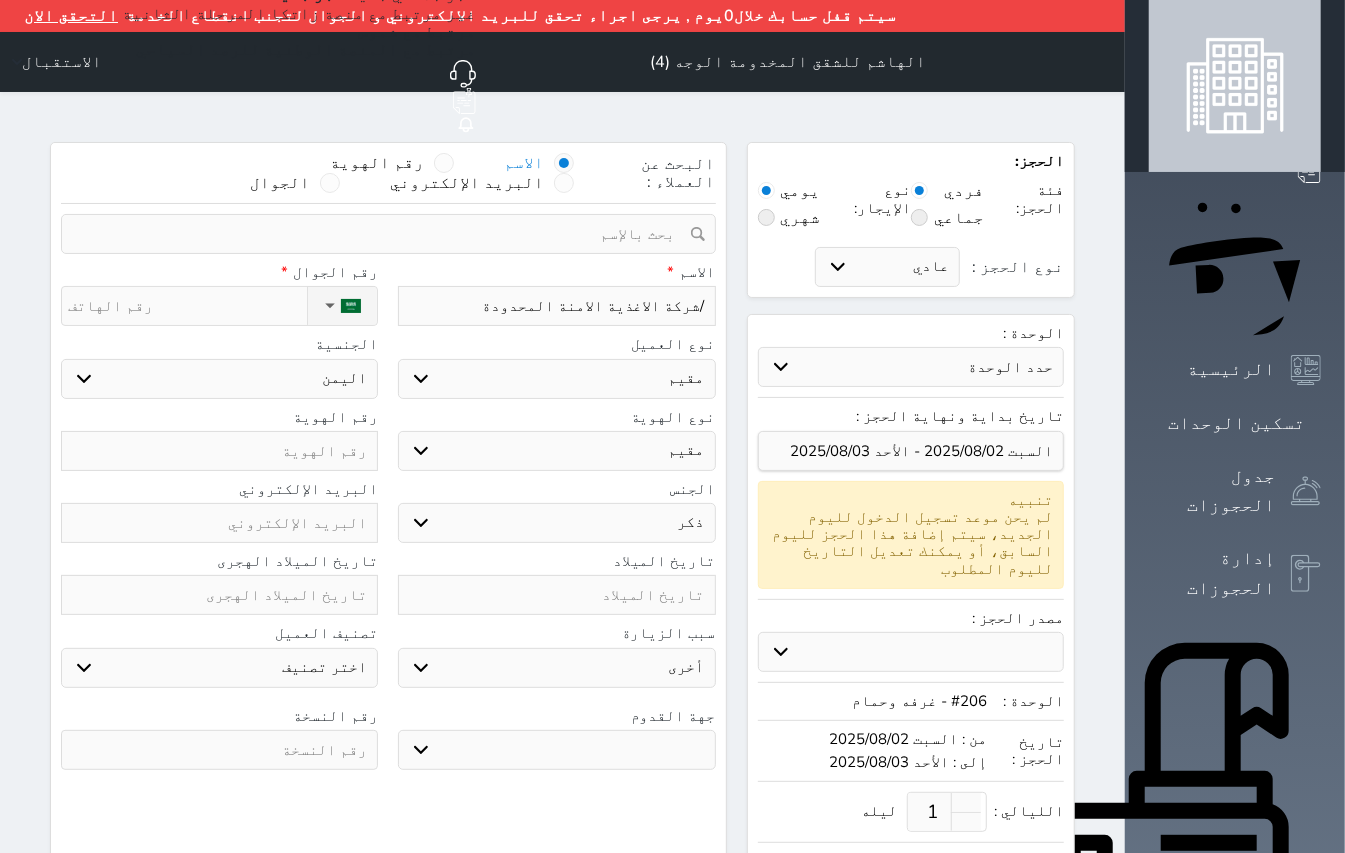 click on "/شركة الاغذية الامنة المحدودة" at bounding box center (556, 306) 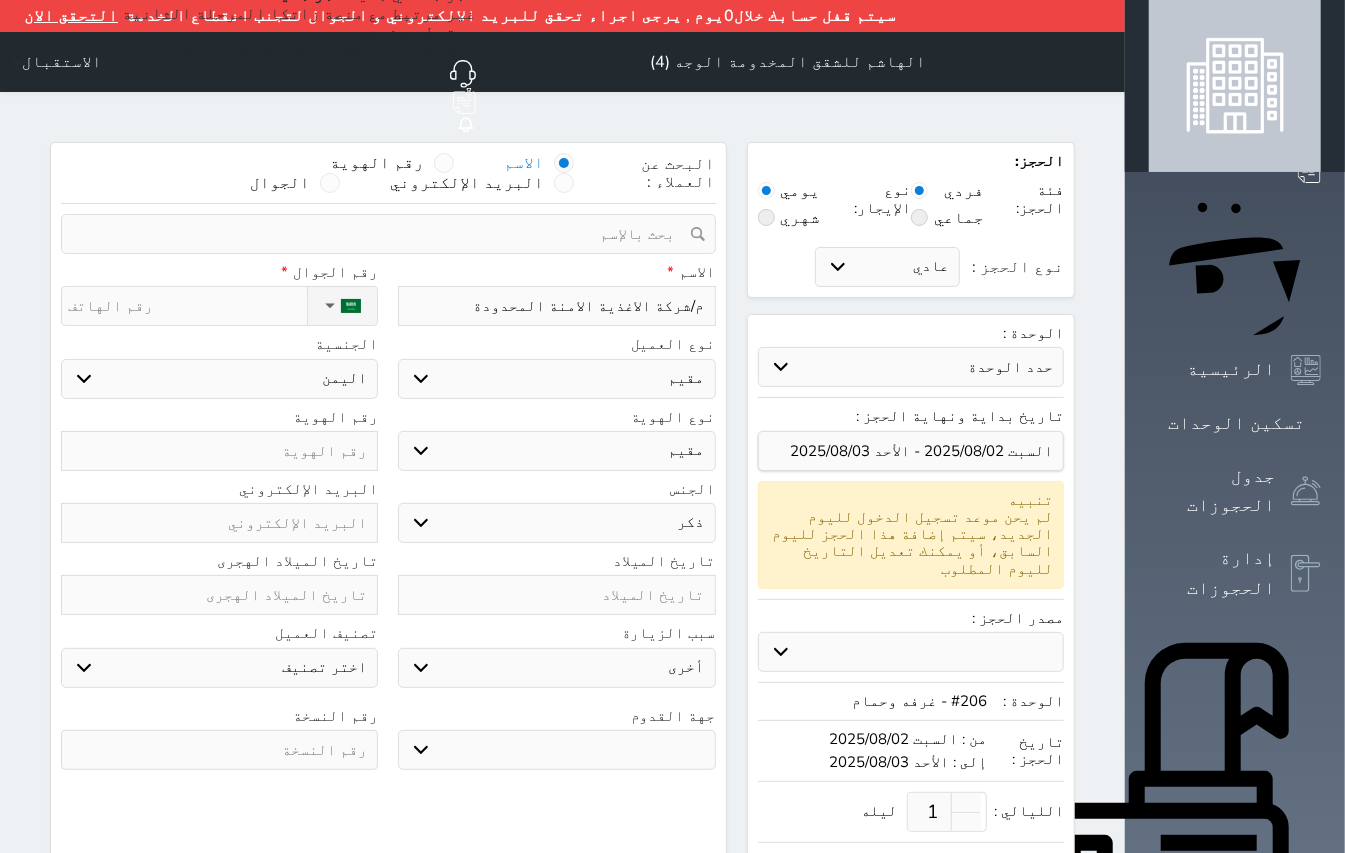 type on "[FIRST] /شركة الاغذية الامنة المحدودة" 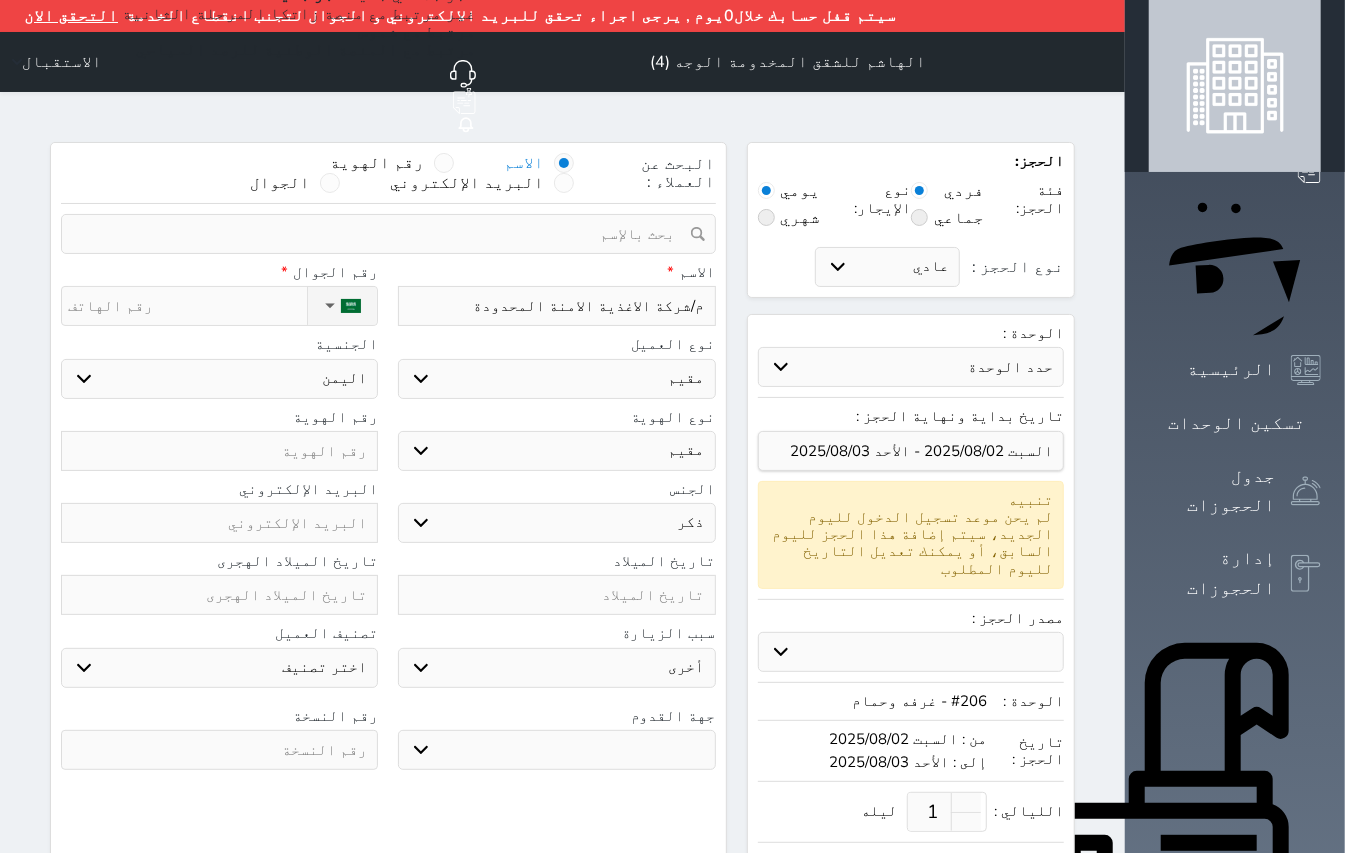 select 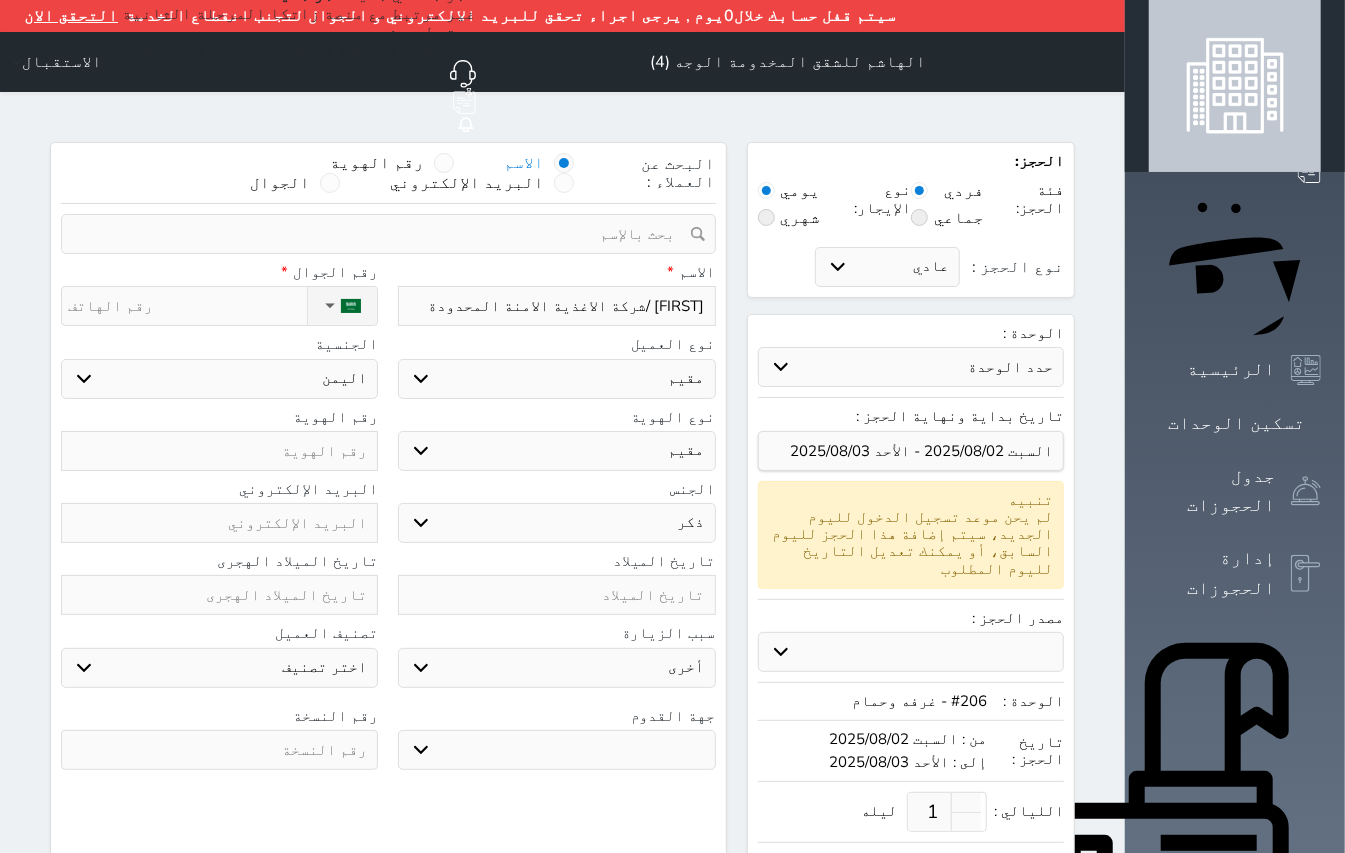 type on "[FIRST] /شركة الاغذية الامنة المحدودة" 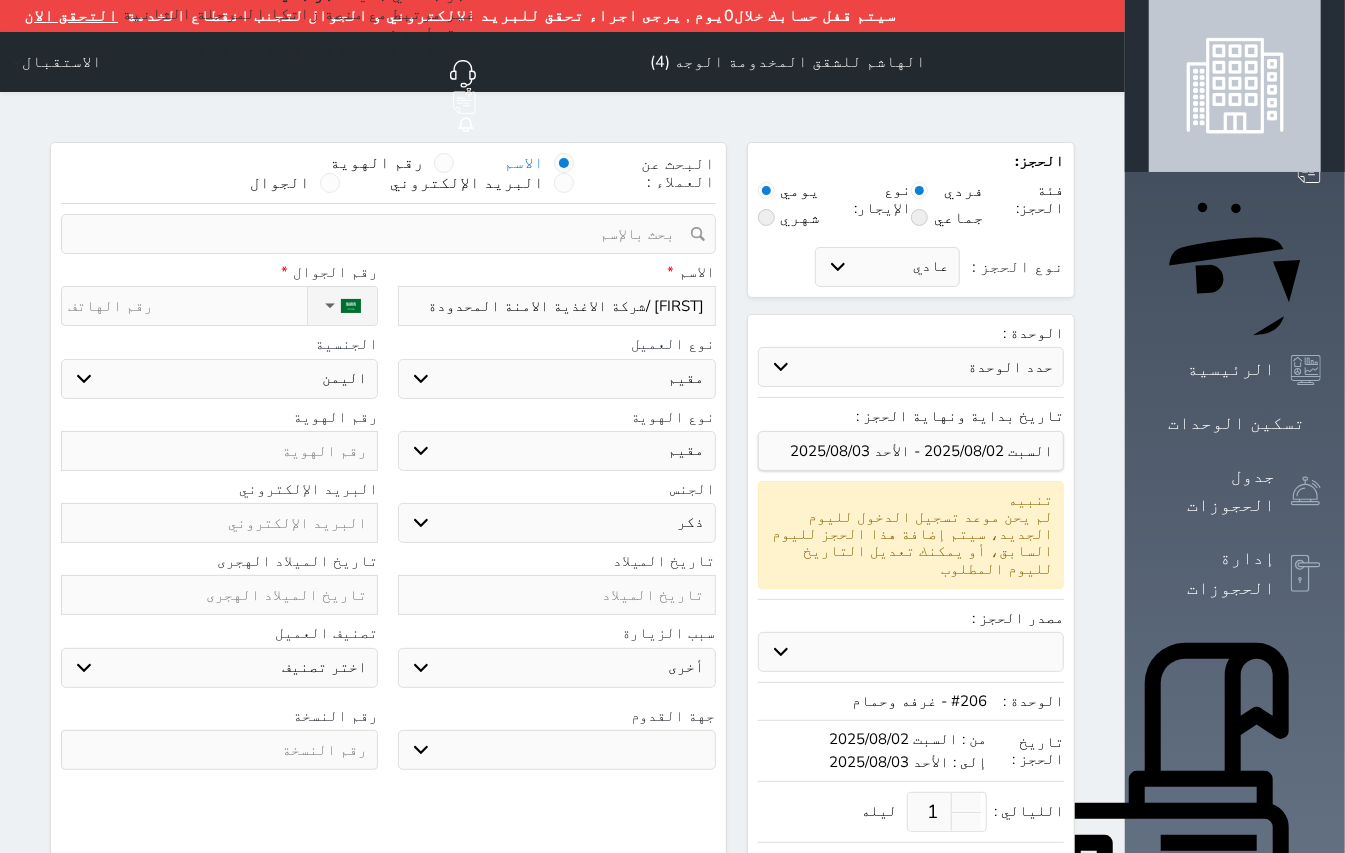 select 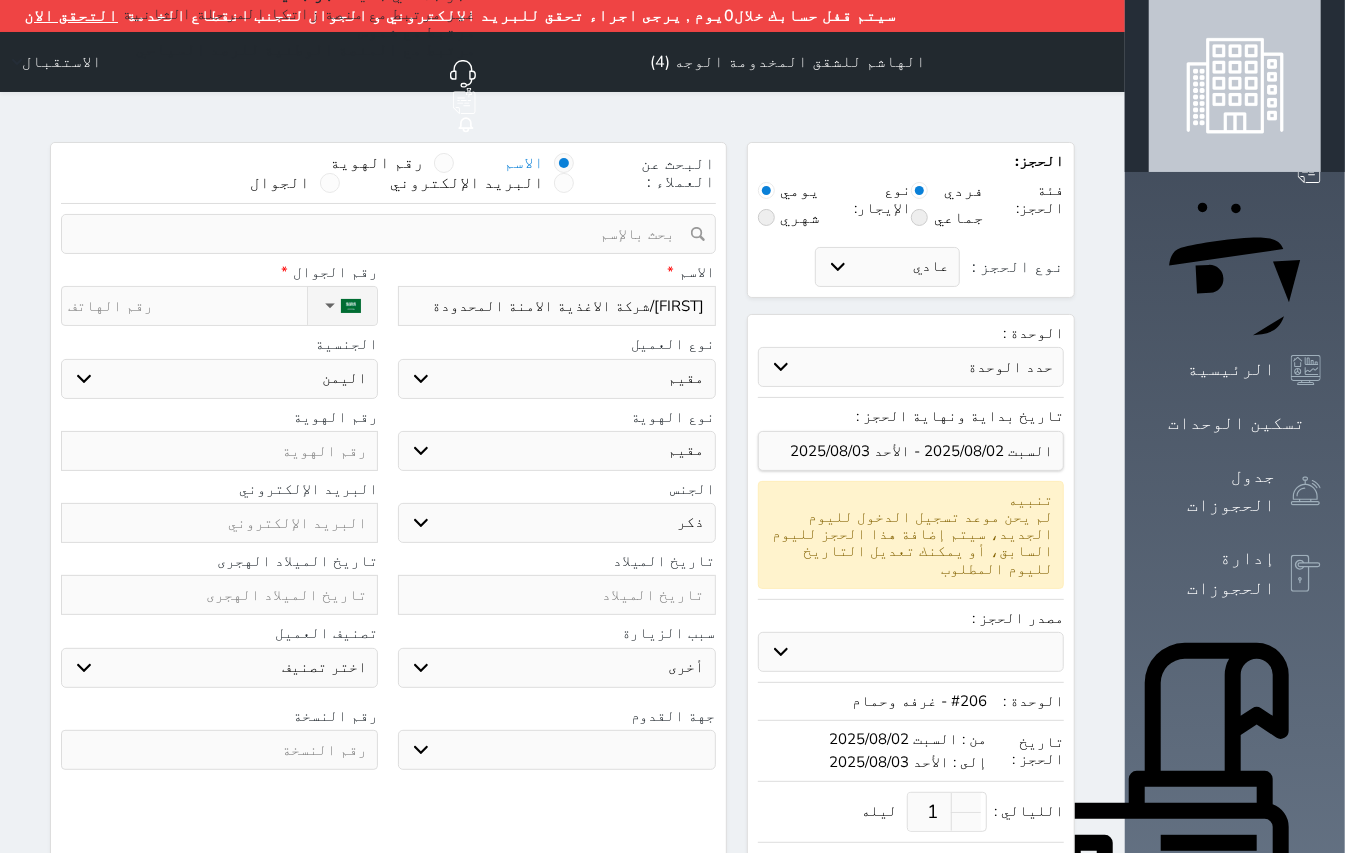 type on "[FIRST] /شركة الاغذية الامنة المحدودة" 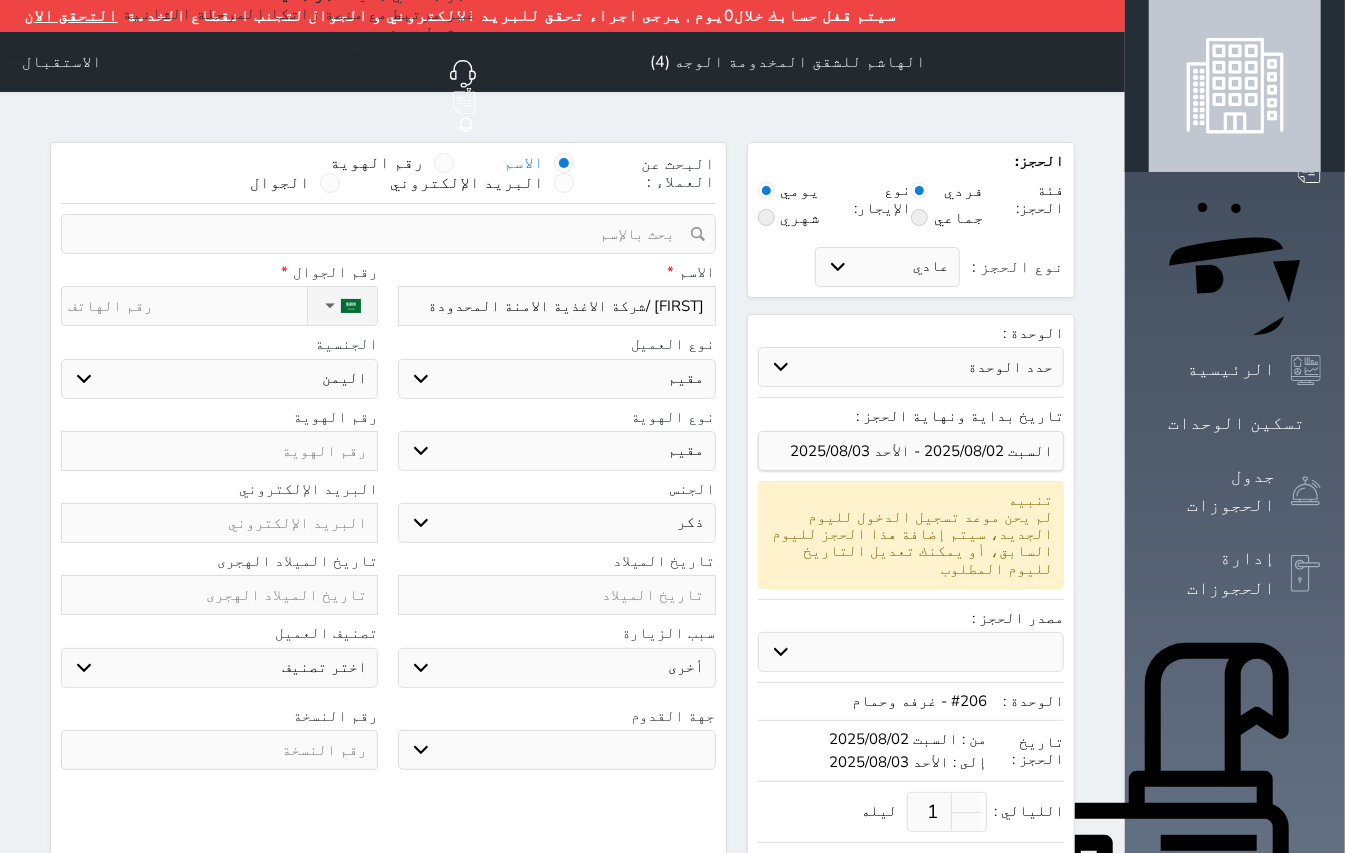 type on "[FIRST] /شركة الاغذية الامنة المحدودة" 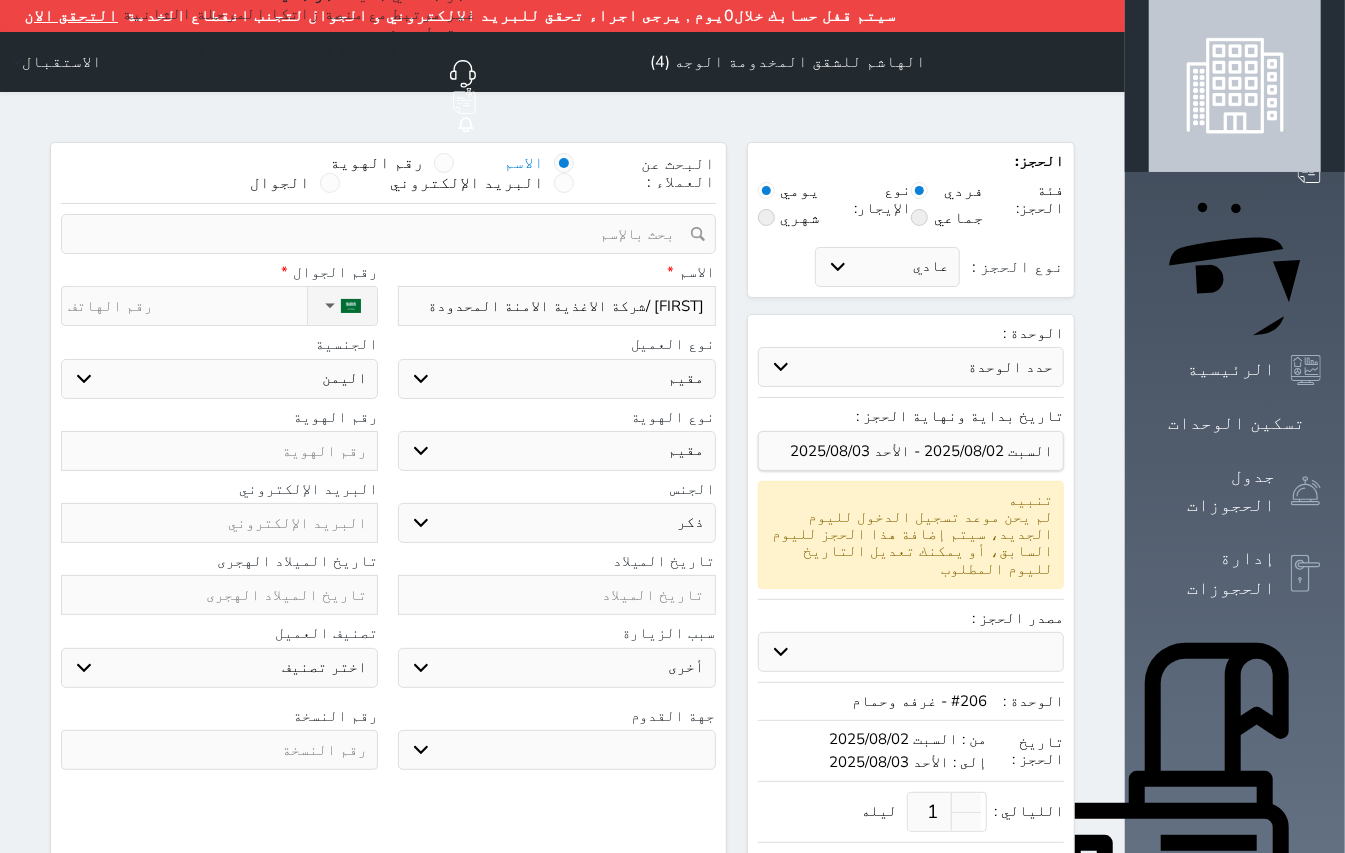 select 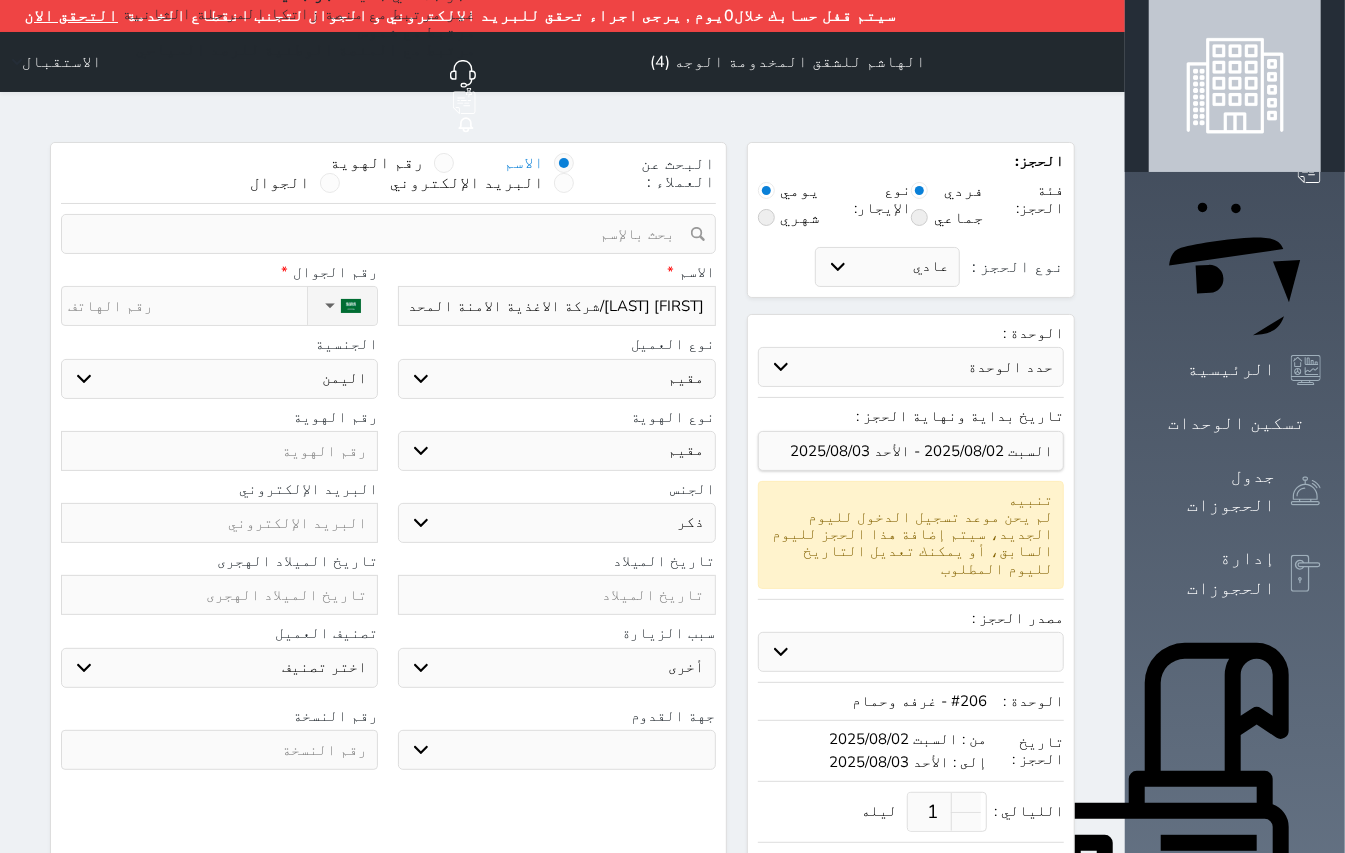 type on "[FIRST] /شركة الاغذية الامنة المحدودة" 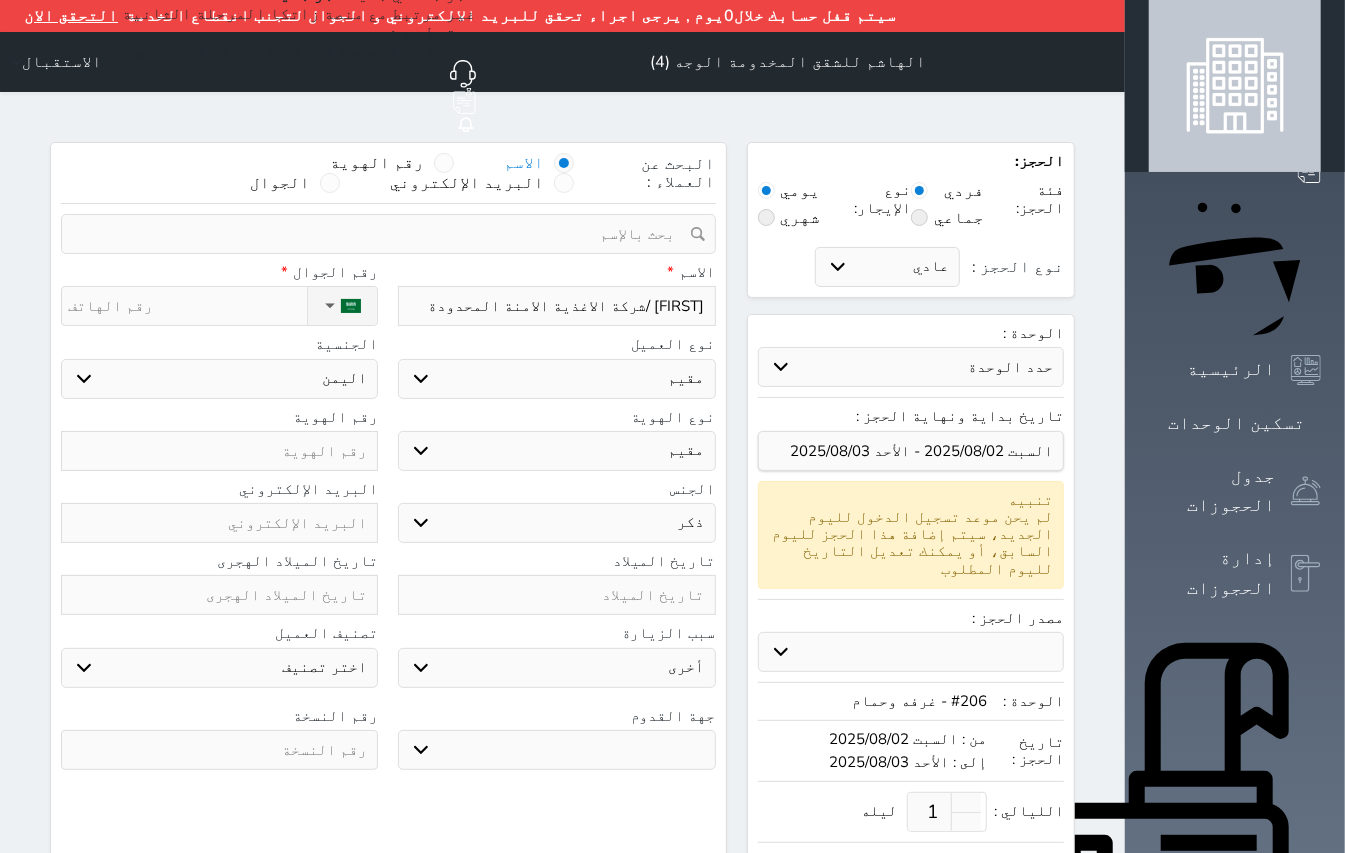 type on "[FIRST] [LAST] /شركة الاغذية الامنة المحدودة" 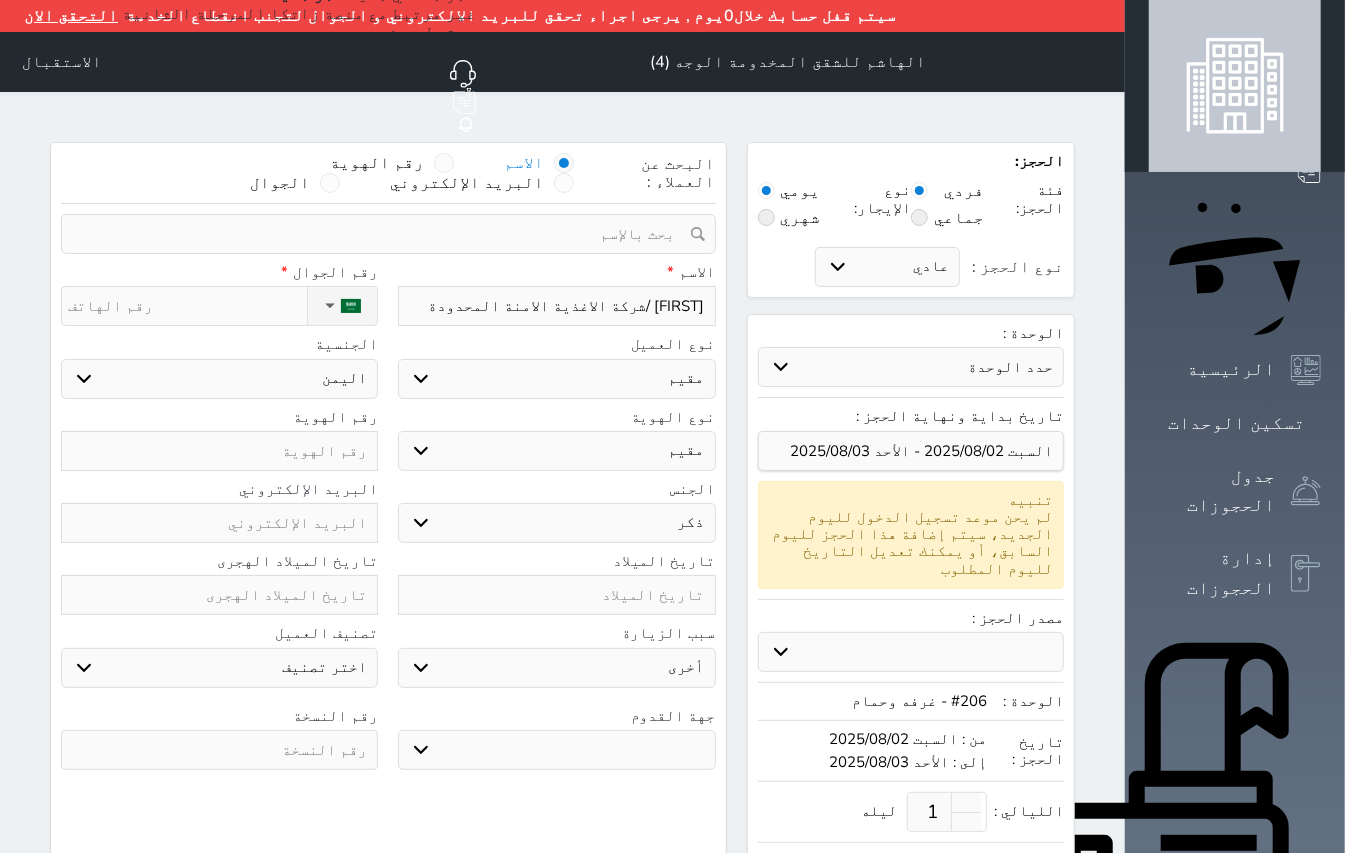 select 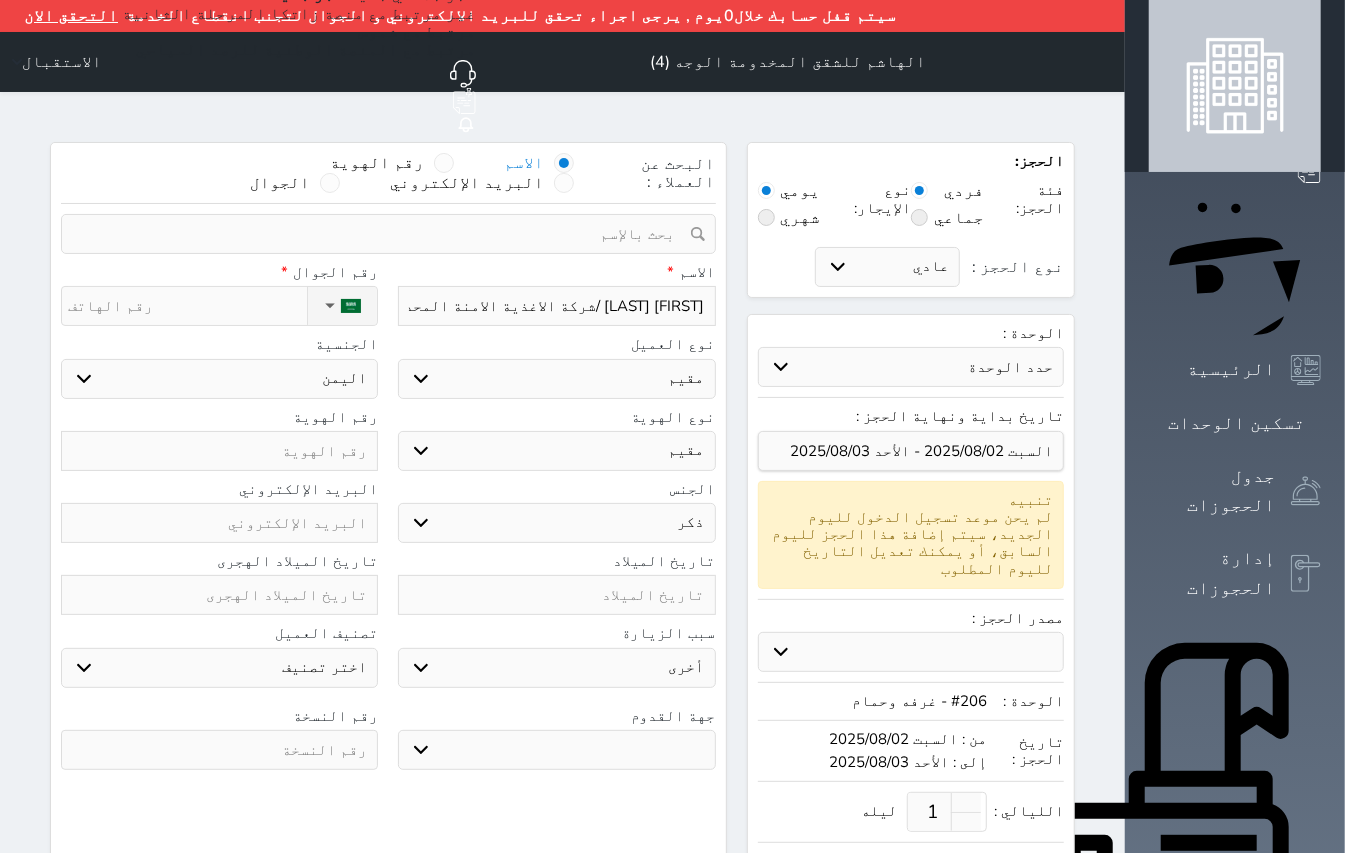 type on "[FIRST] [LAST] /شركة الاغذية الامنة المحدودة" 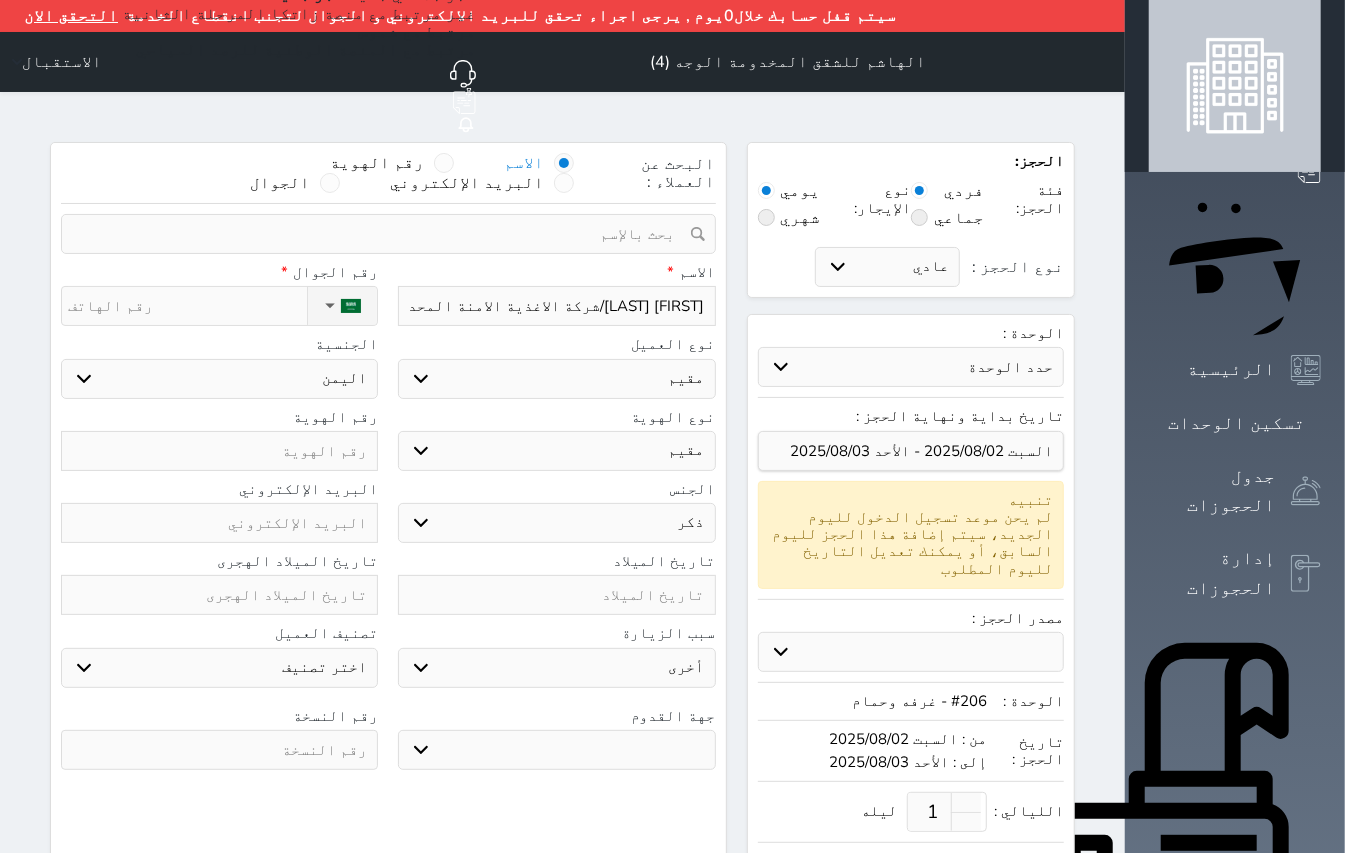 type on "[FIRST] [LAST]/شركة الاغذية الامنة المحدودة" 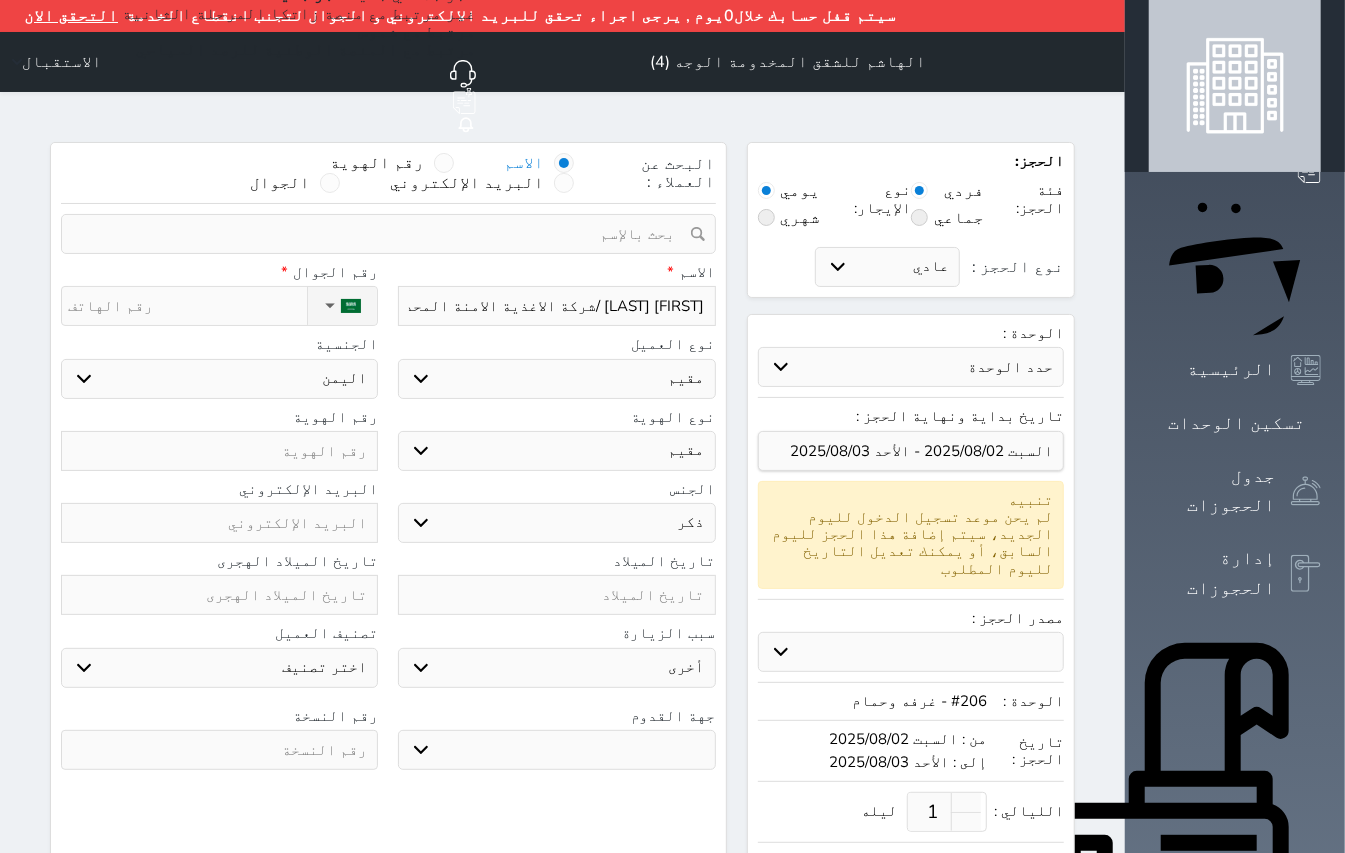 click on "[FIRST] [LAST] /شركة الاغذية الامنة المحدودة" at bounding box center (556, 306) 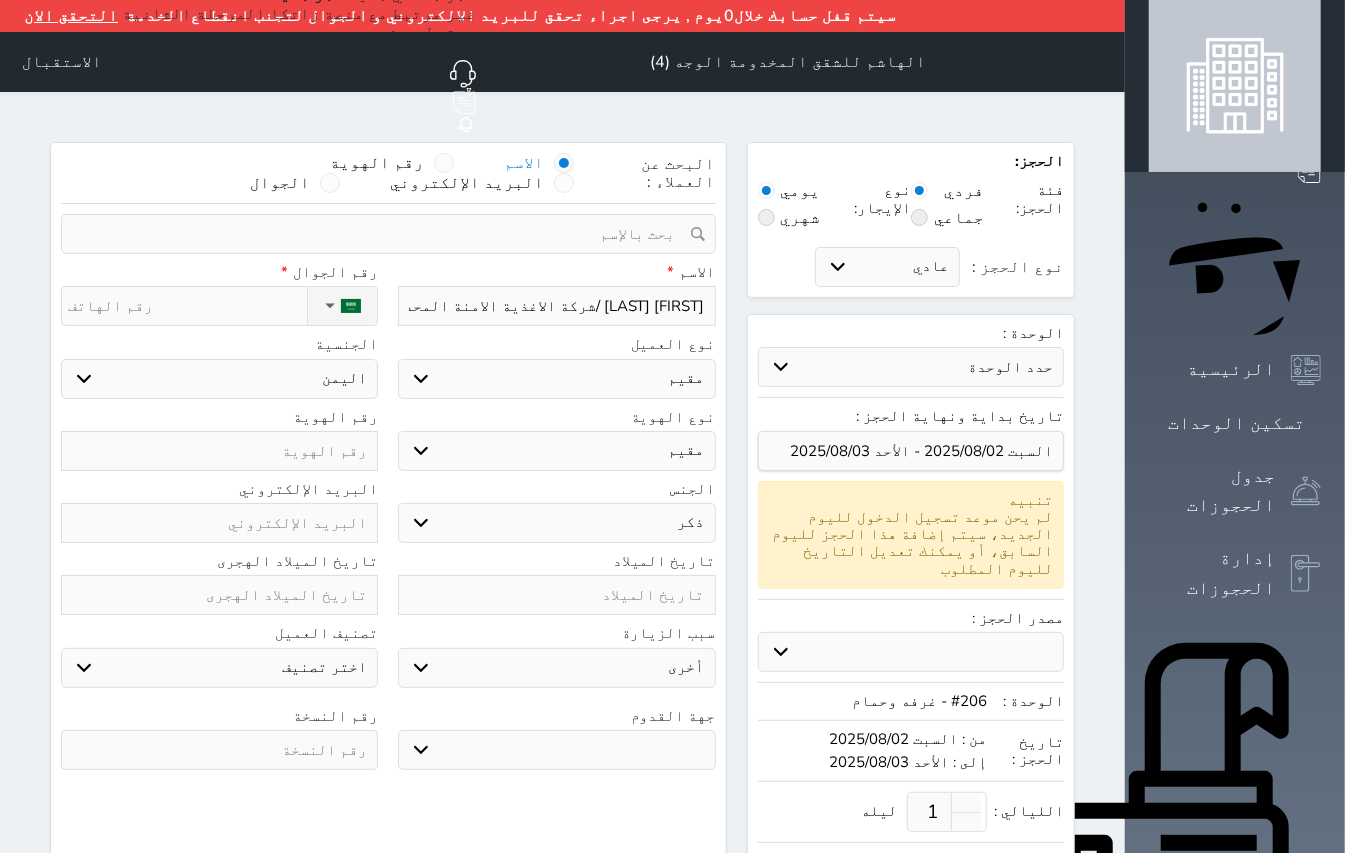 type on "[FIRST] [LAST] /شركة الاغذية الامنة المحدودة /[ID]" 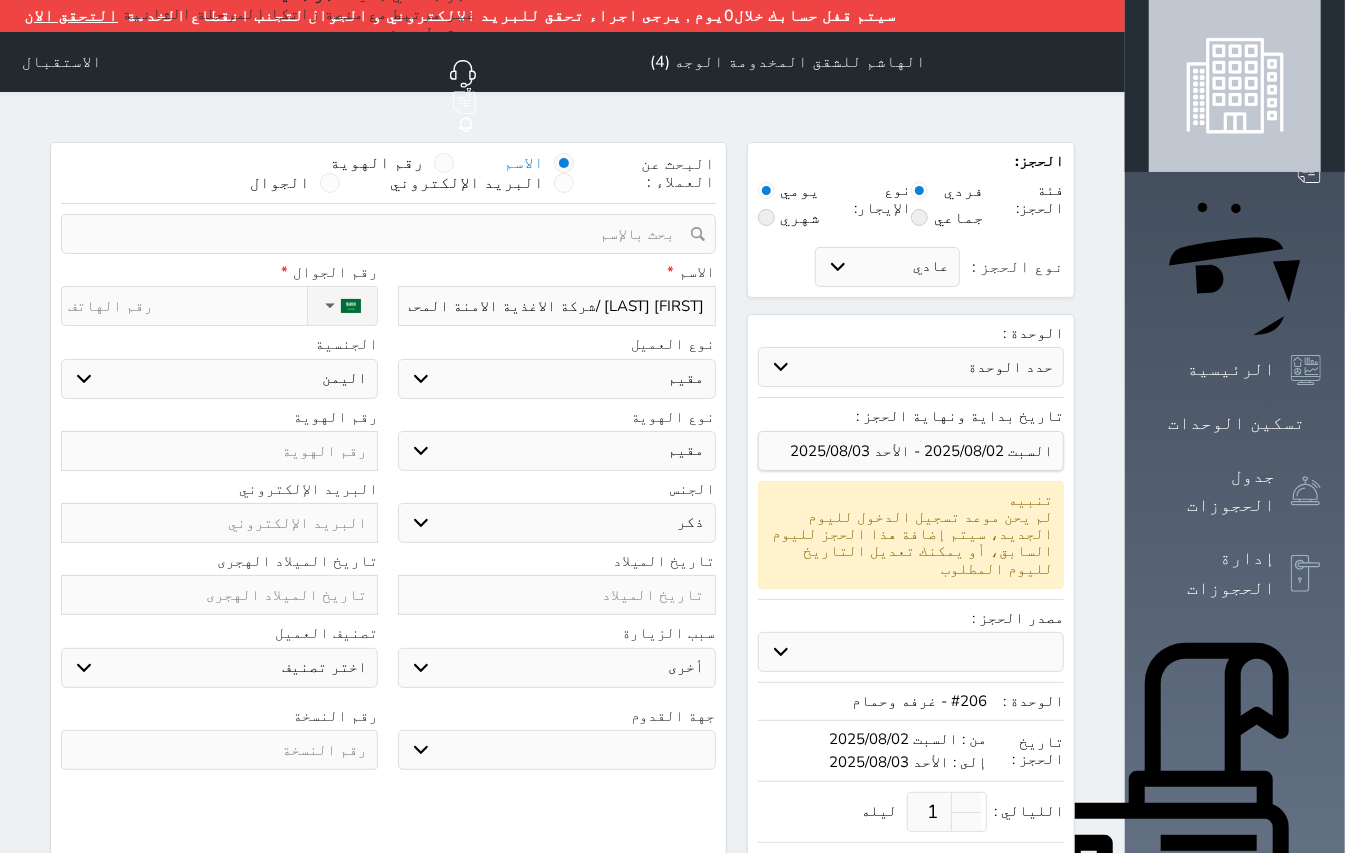 select 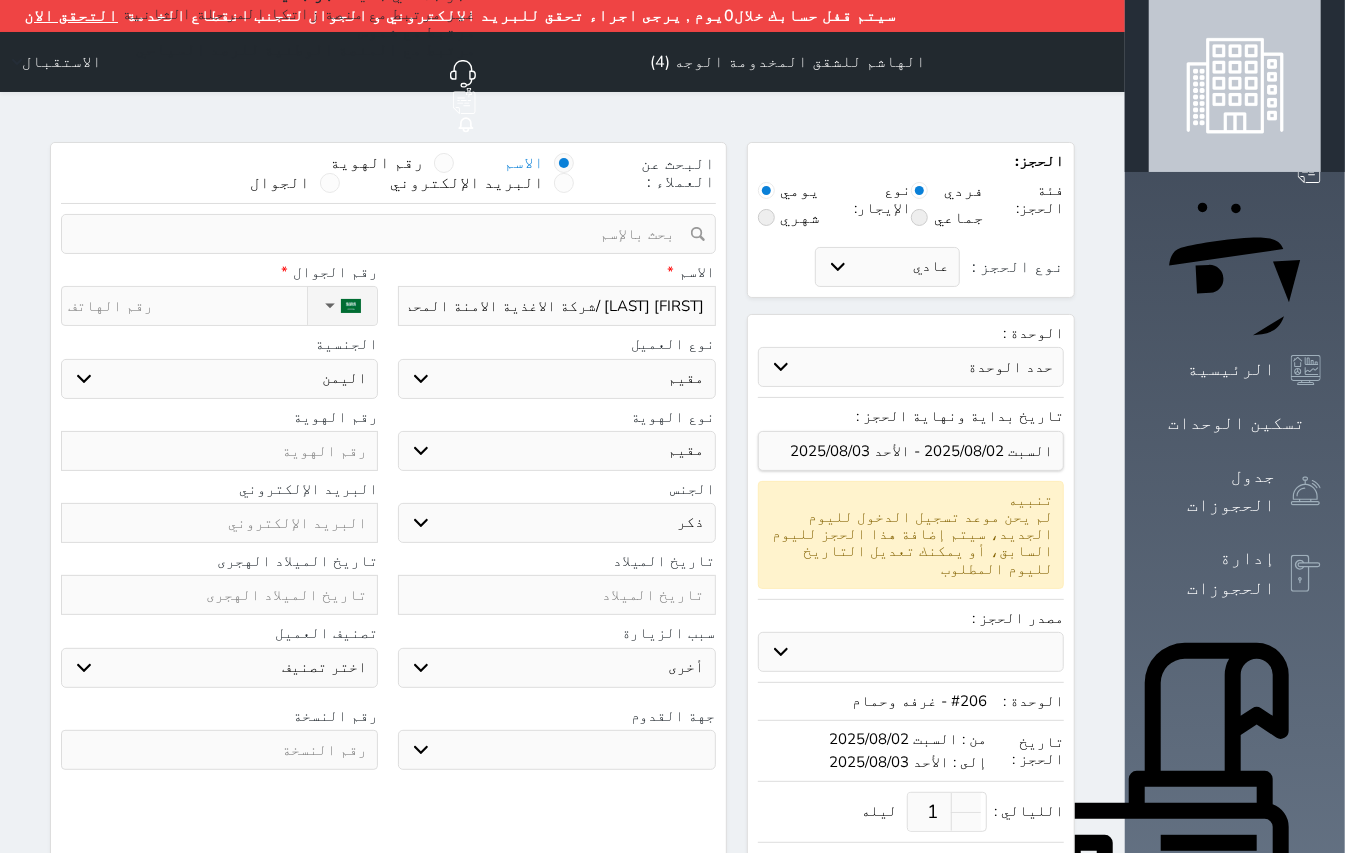 type on "[FIRST] [LAST] /شركة الاغذية الامنة المحدودة /[TAX_ID]" 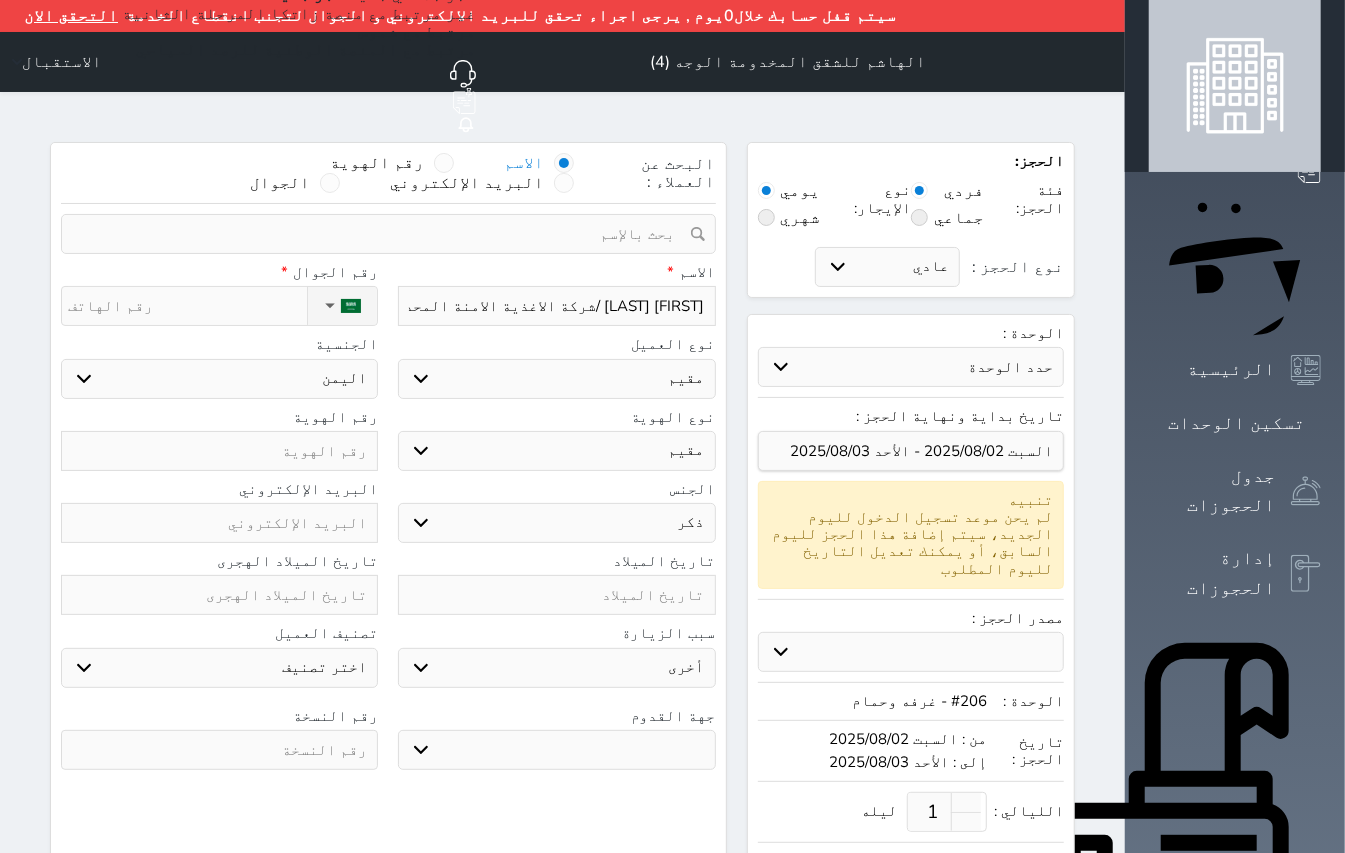 select 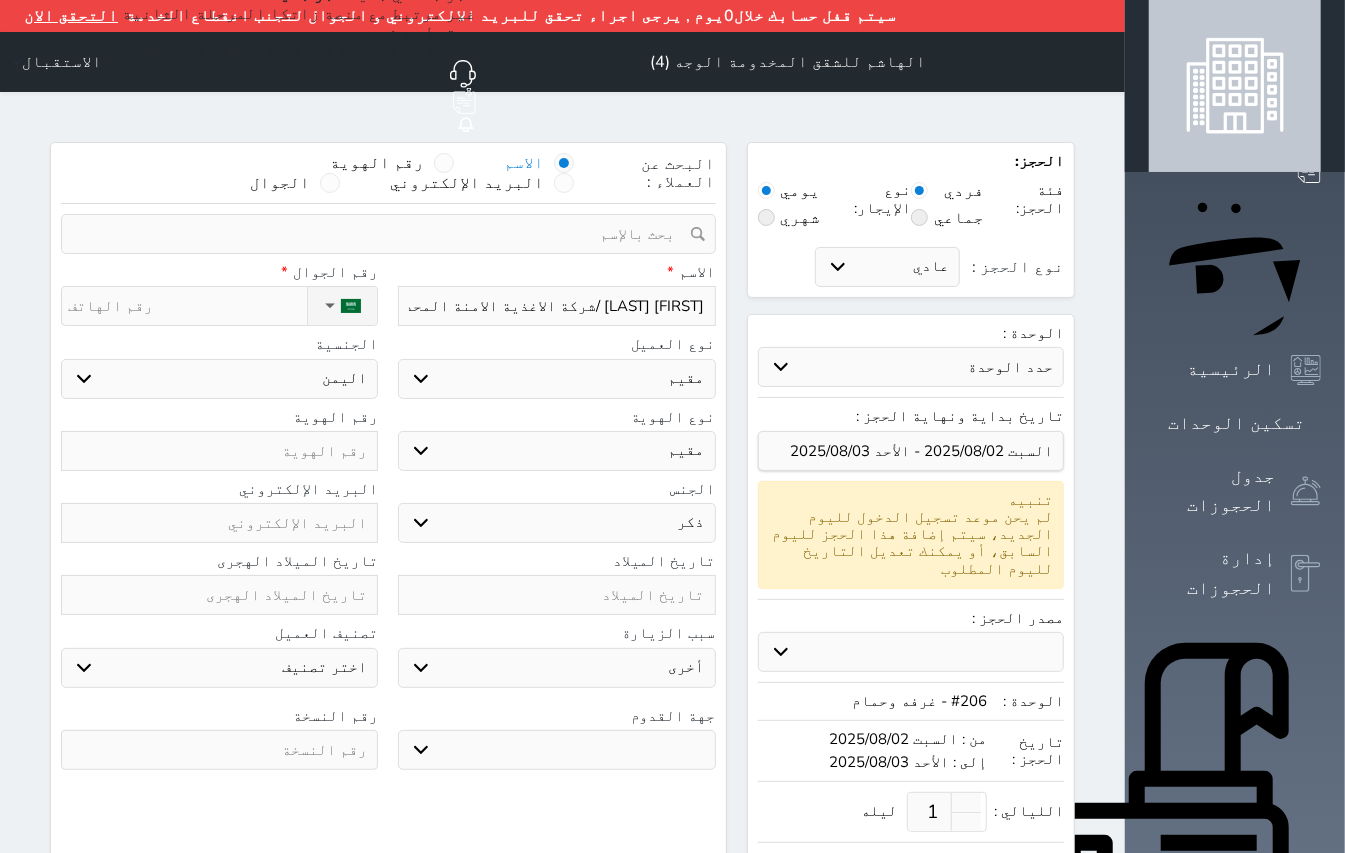 scroll, scrollTop: 0, scrollLeft: -5, axis: horizontal 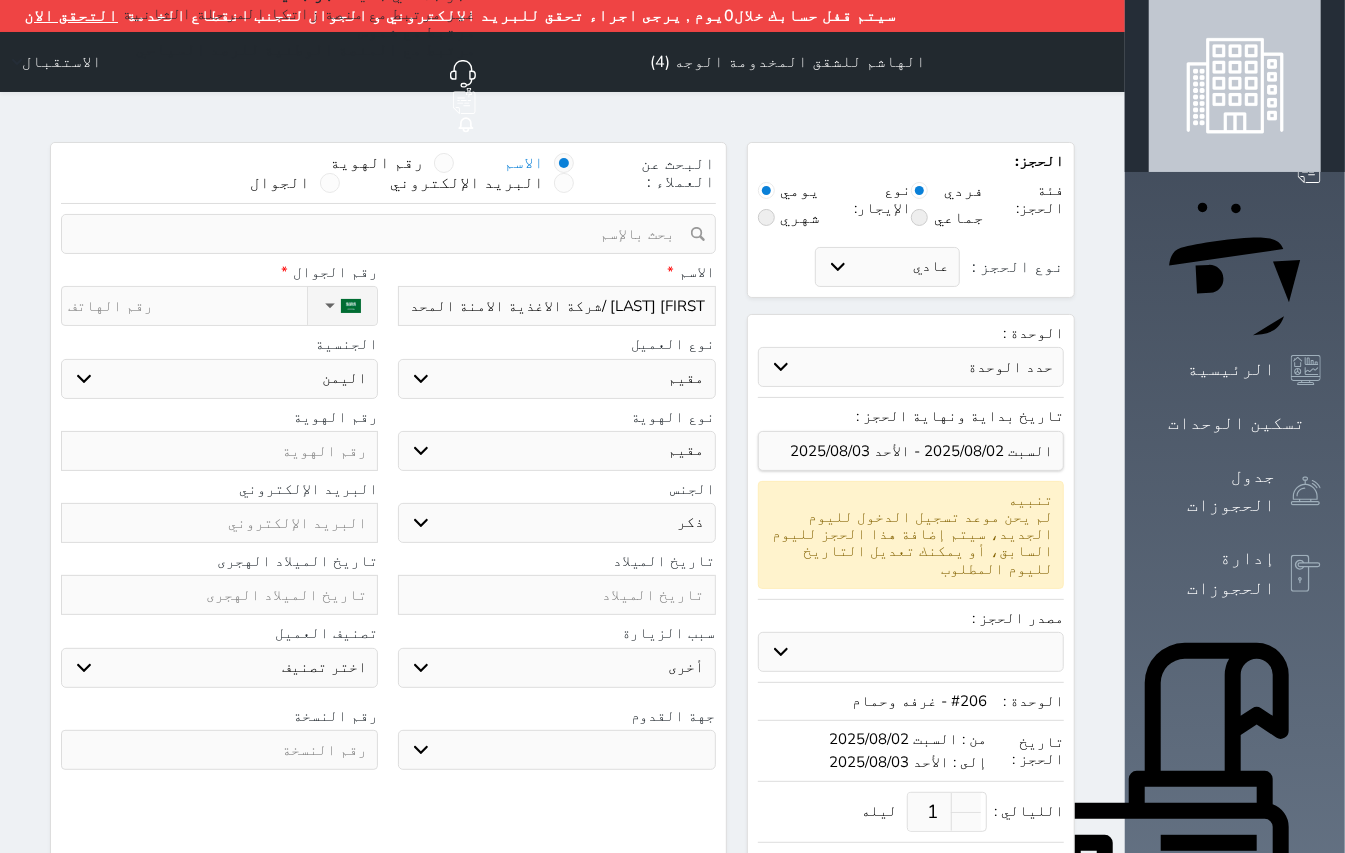 type on "[FIRST] [LAST] /شركة الاغذية الامنة المحدودة /[ID]" 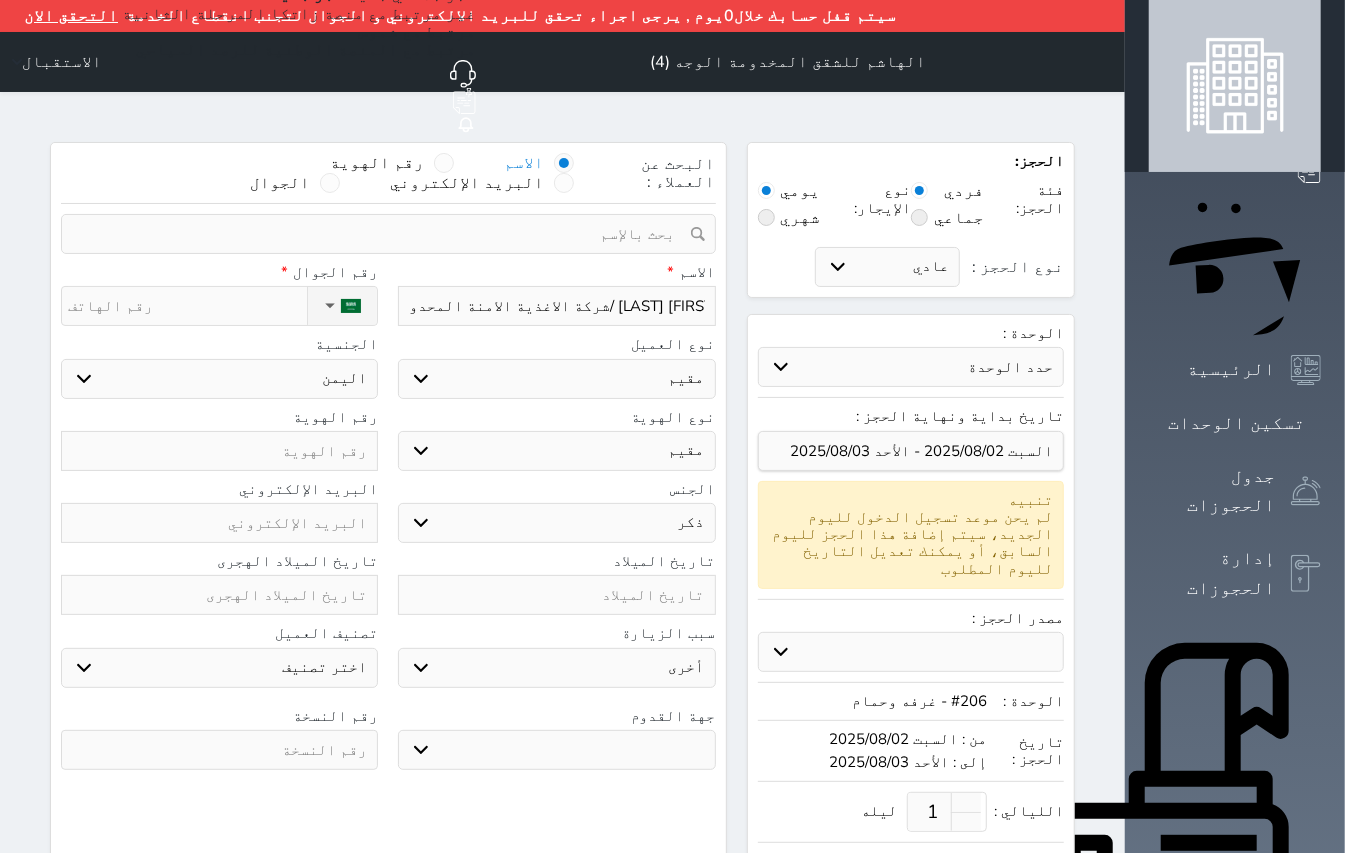 type on "[FIRST] [LAST] /شركة الاغذية الامنة المحدودة /[ID]" 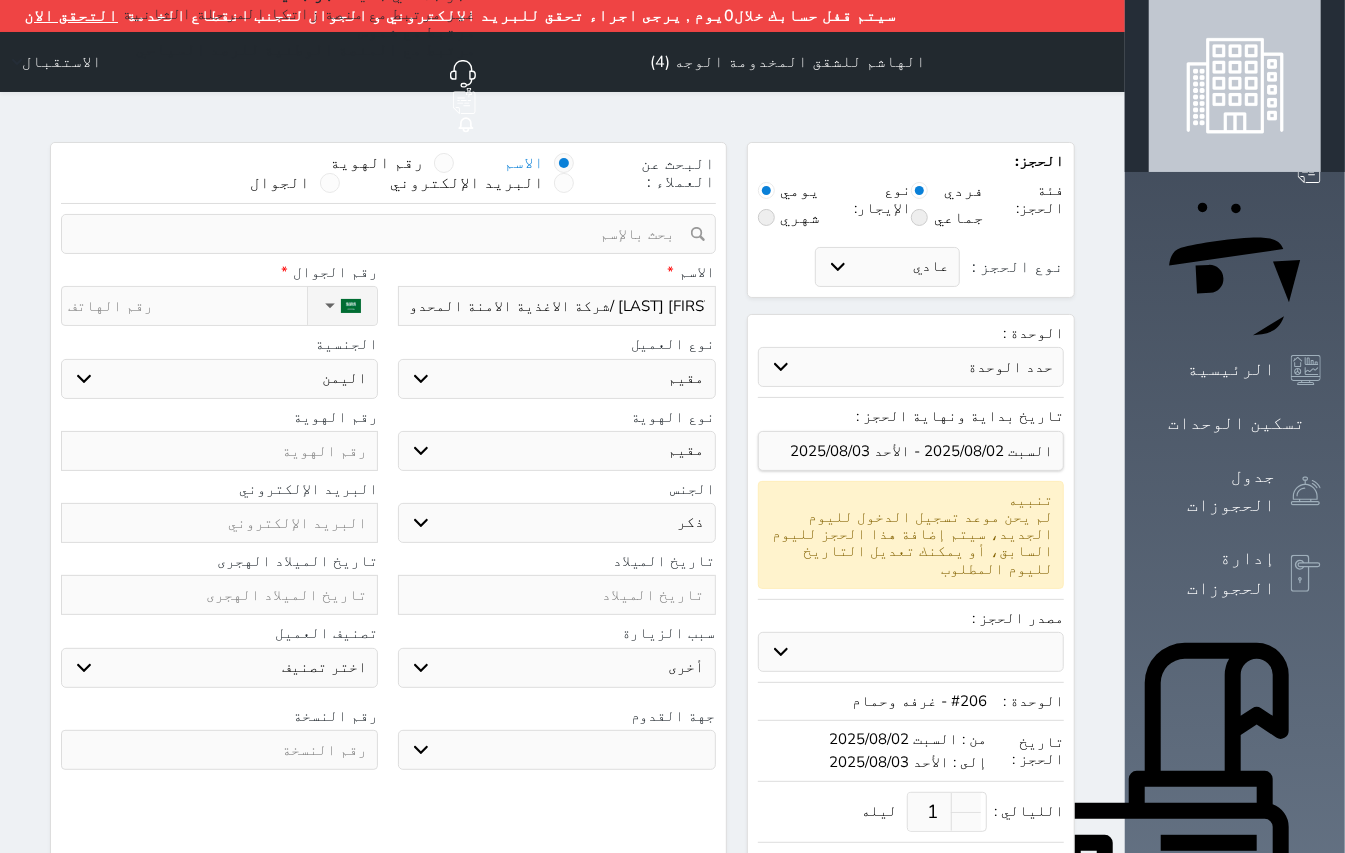 select 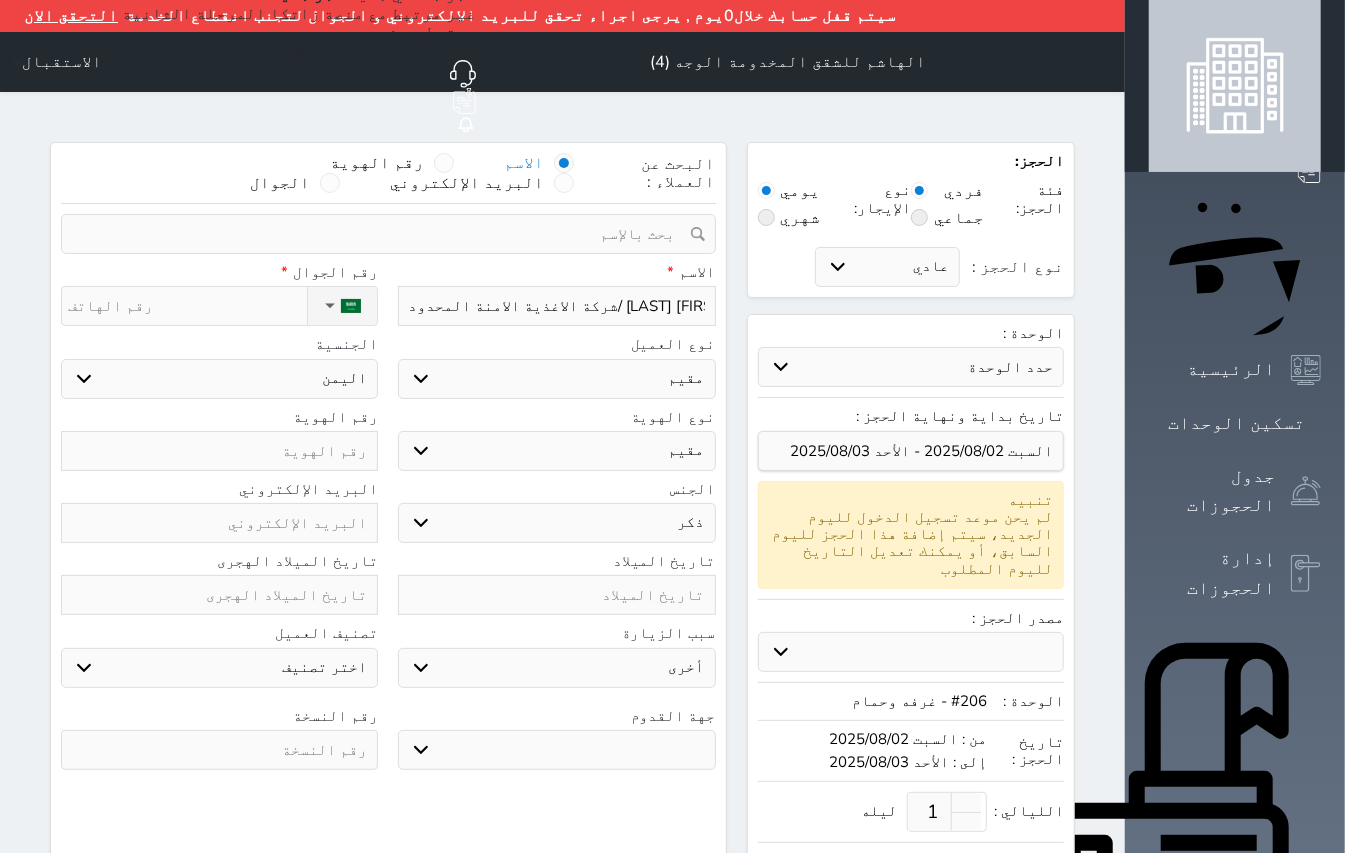 type on "[FIRST] [LAST] /شركة الاغذية الامنة المحدودة /[ID]" 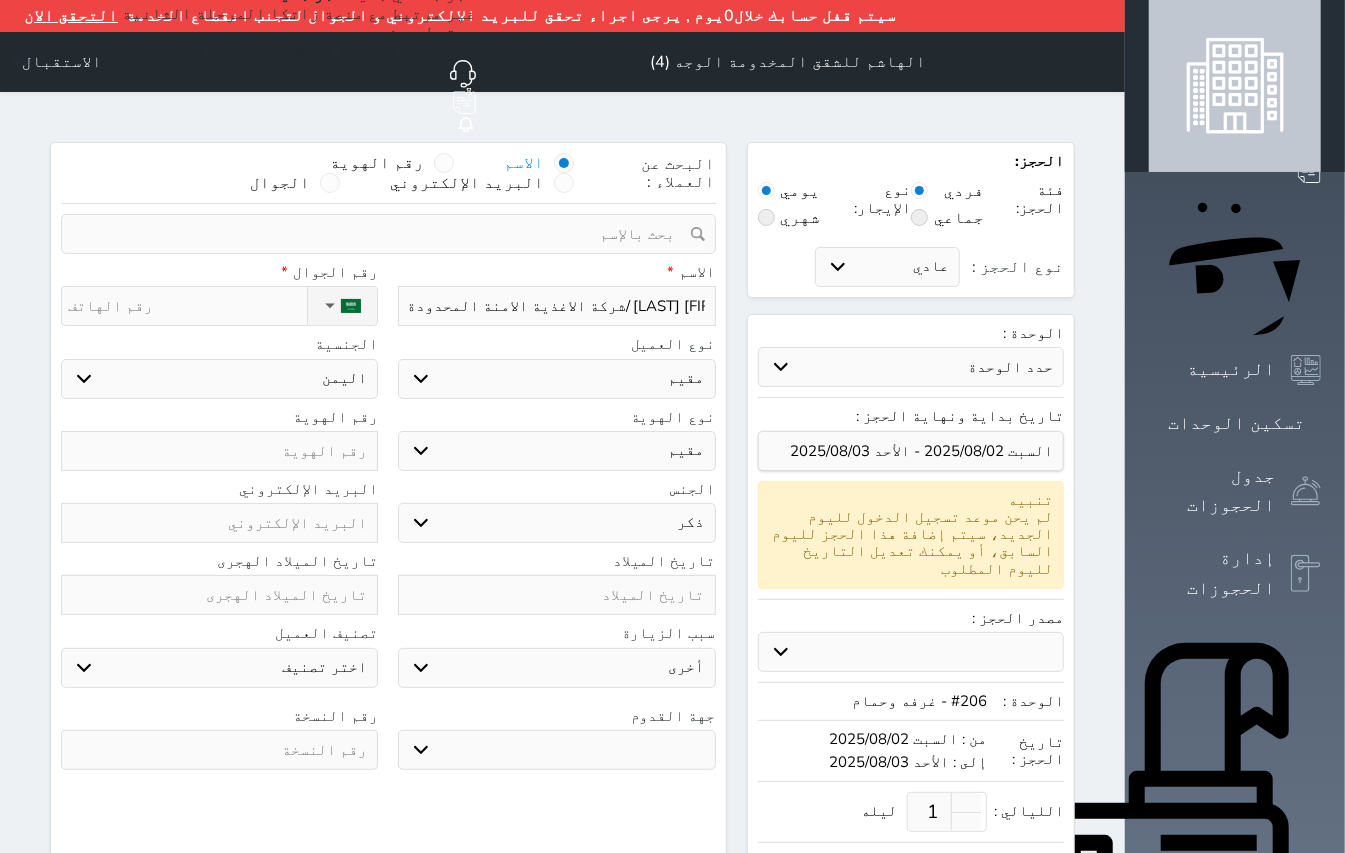 type on "[FIRST] [LAST] /شركة الاغذية الامنة المحدودة /[TAX_ID]" 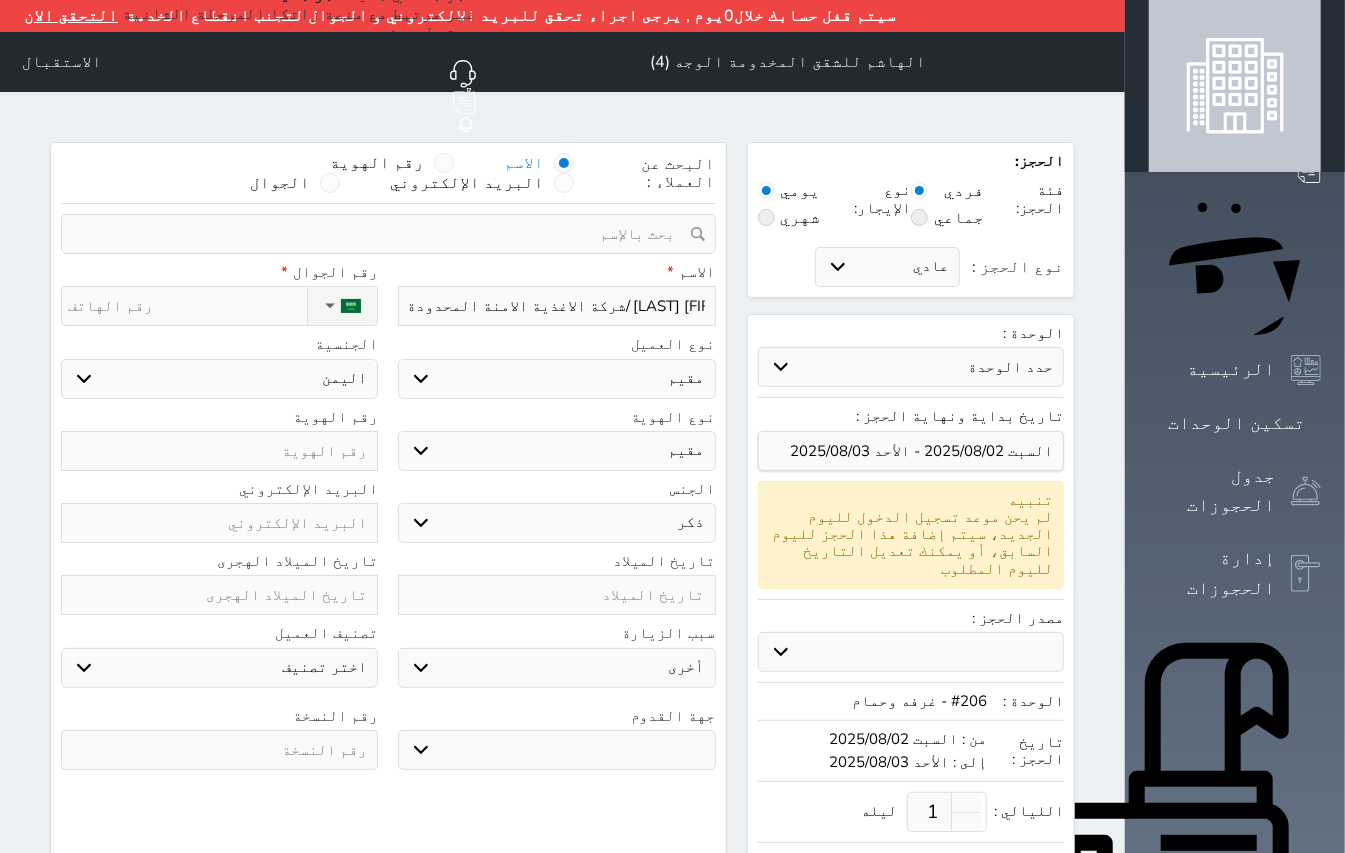 select 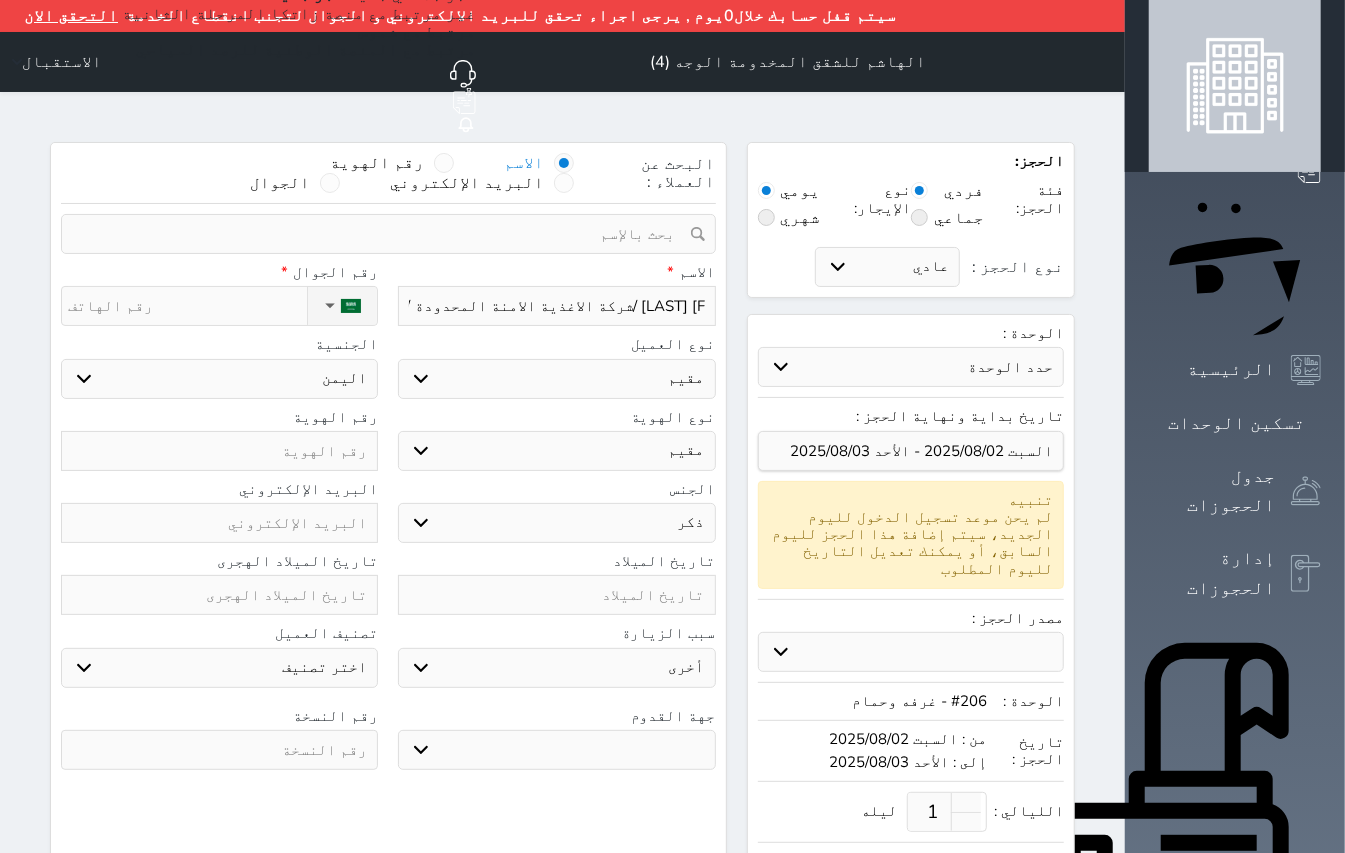 type on "[FIRST] [LAST] /شركة الاغذية الامنة المحدودة /[TAX_ID]" 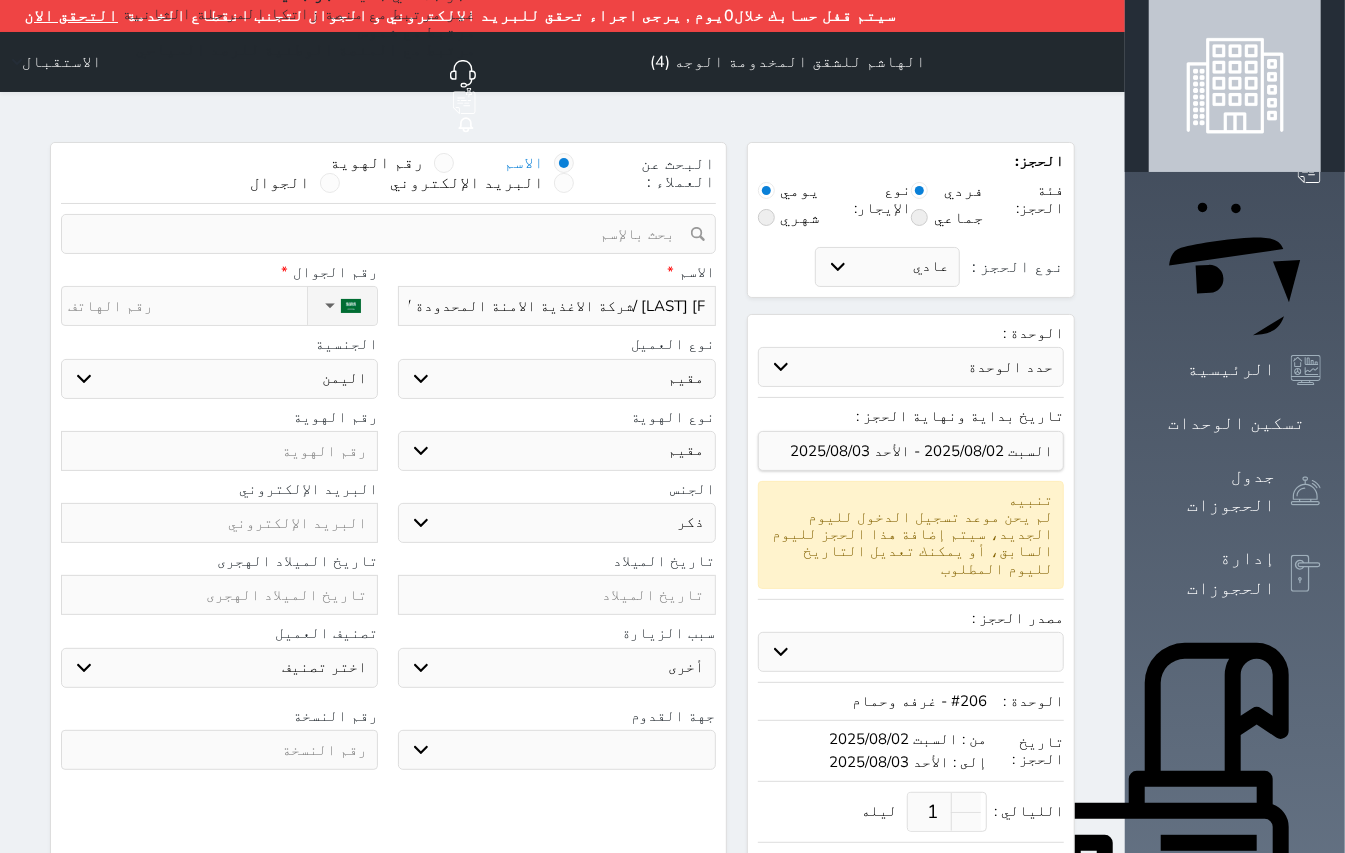 select 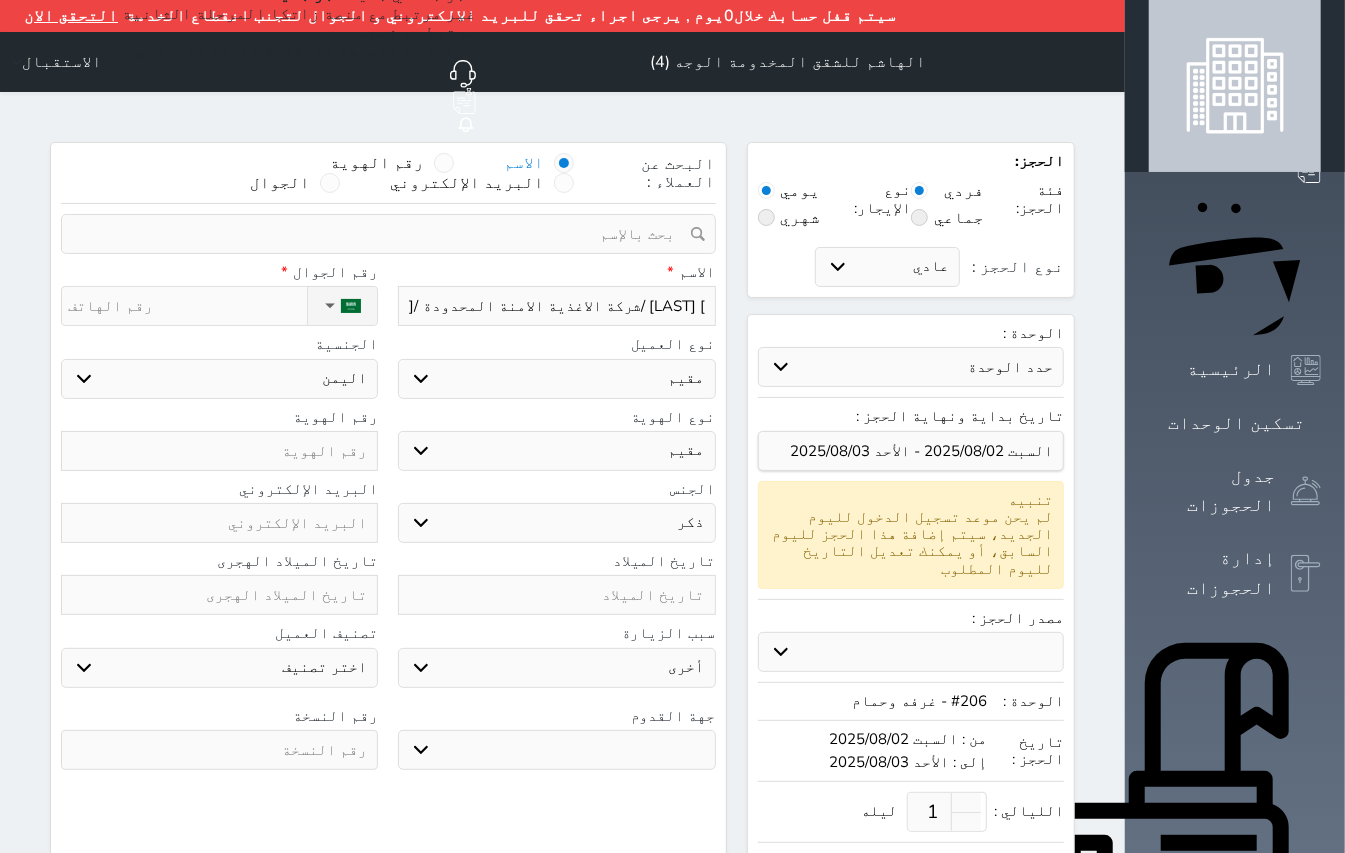 type on "[FIRST] [LAST] /شركة الاغذية الامنة المحدودة /[TAX_ID]" 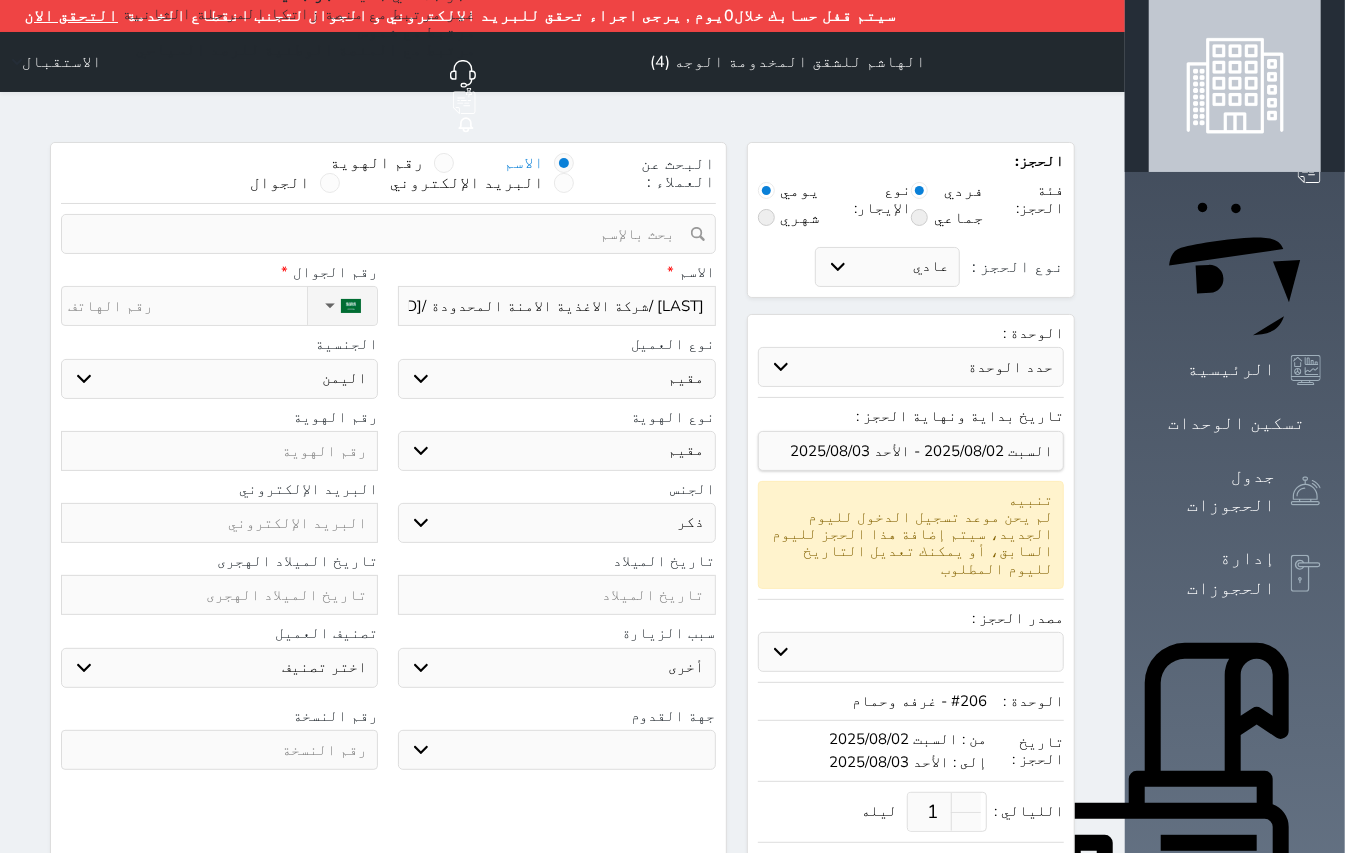 type on "[FIRST] [LAST] /شركة الاغذية الامنة المحدودة /[ID]" 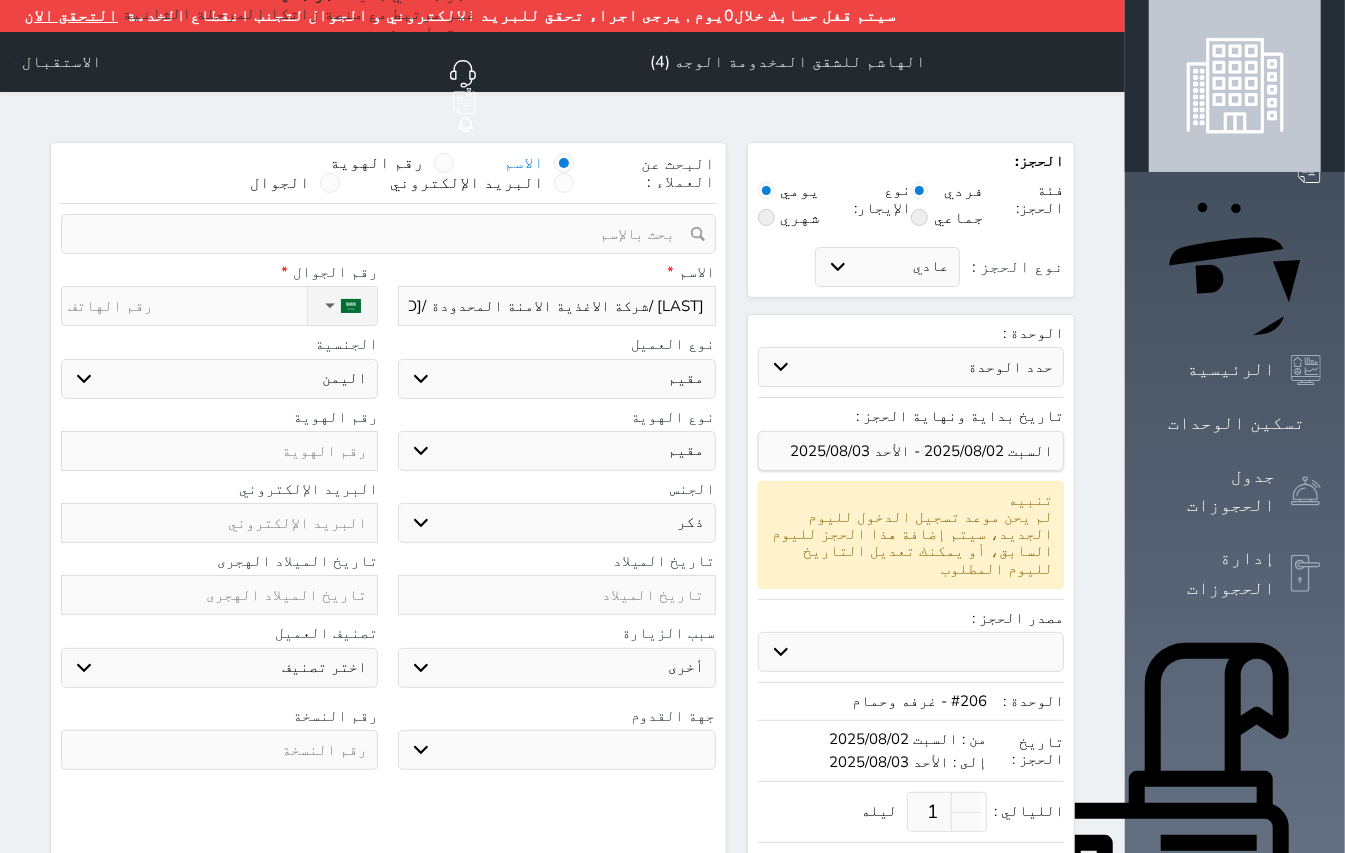 scroll, scrollTop: 0, scrollLeft: -61, axis: horizontal 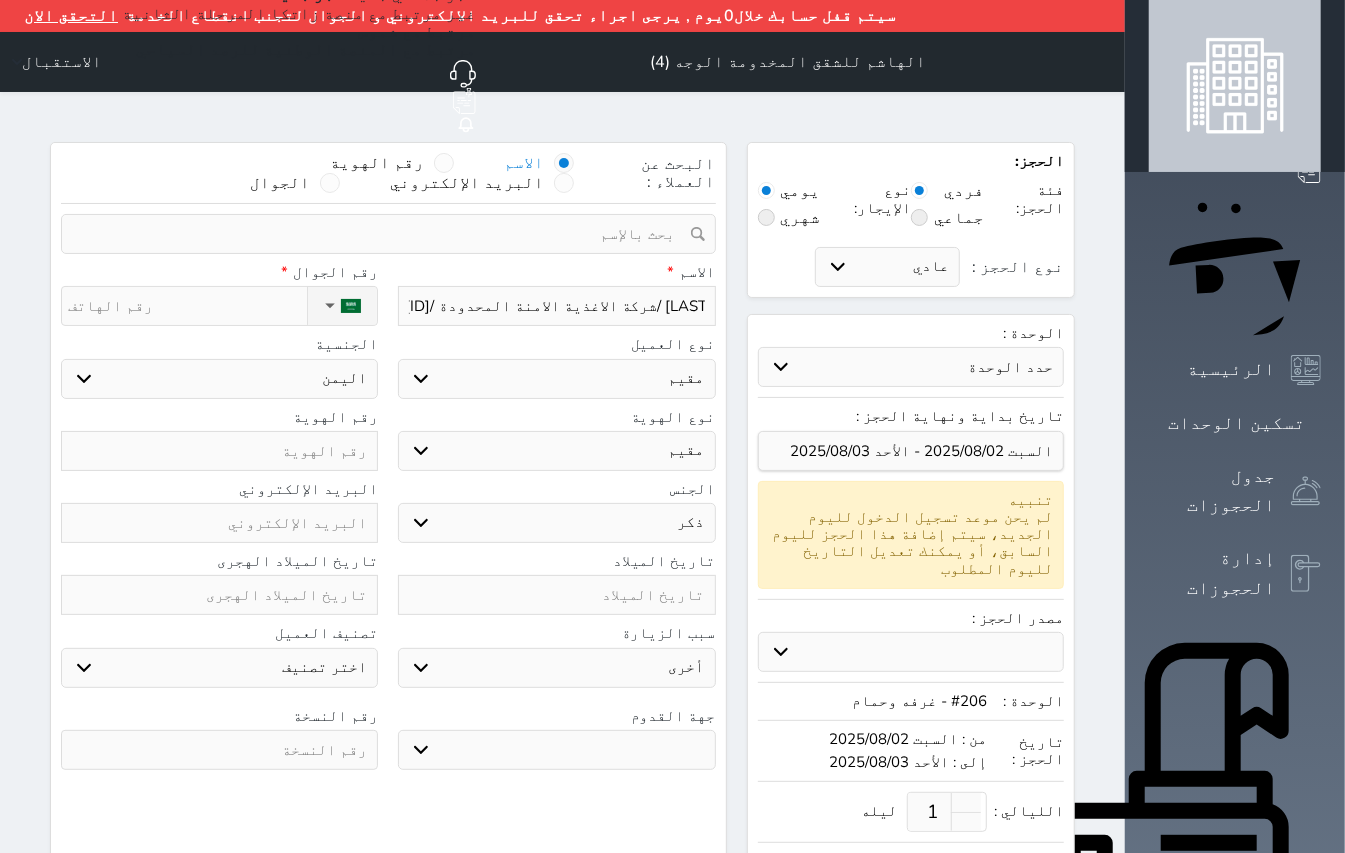 type on "[FIRST] [LAST] /شركة الاغذية الامنة المحدودة /[ID]" 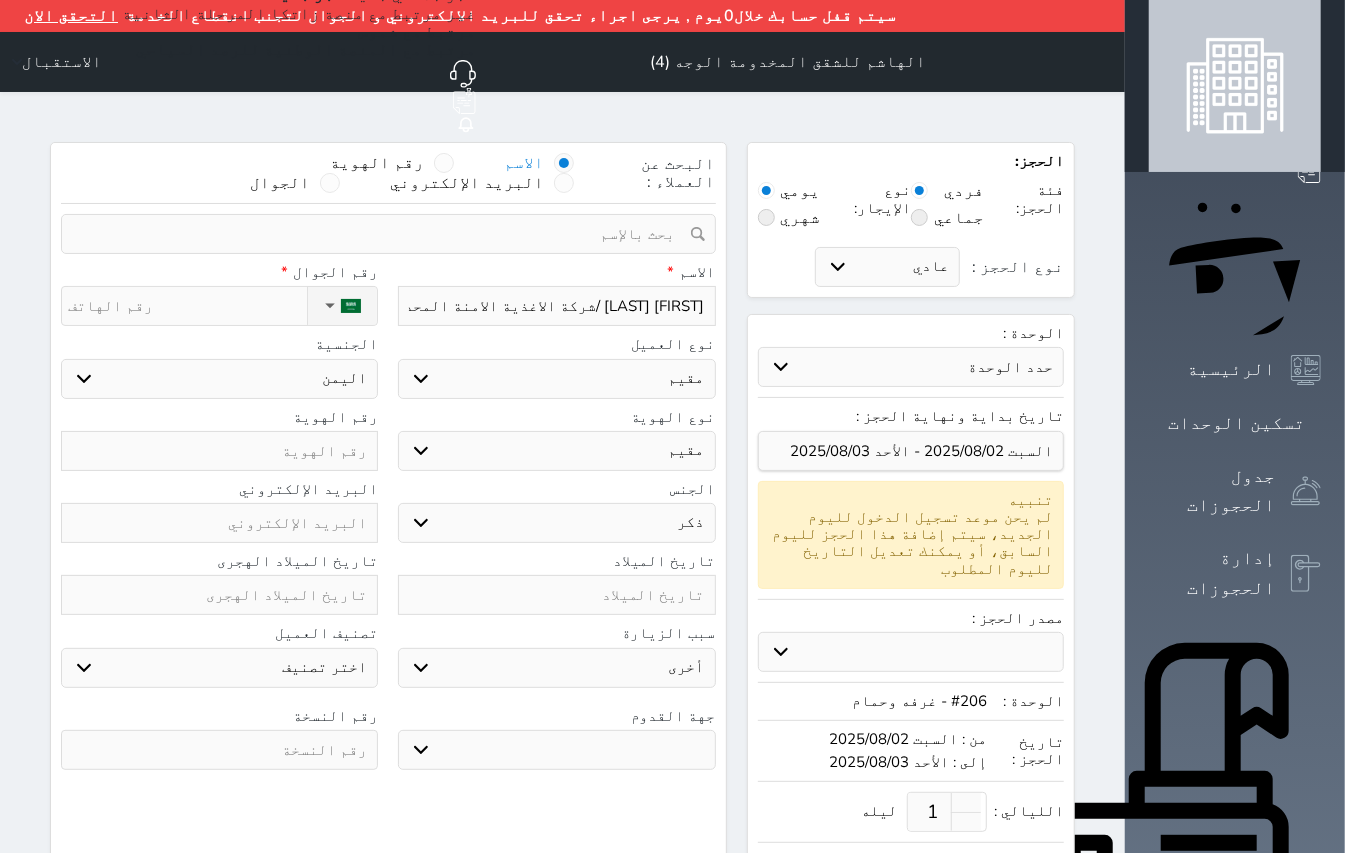click at bounding box center [219, 451] 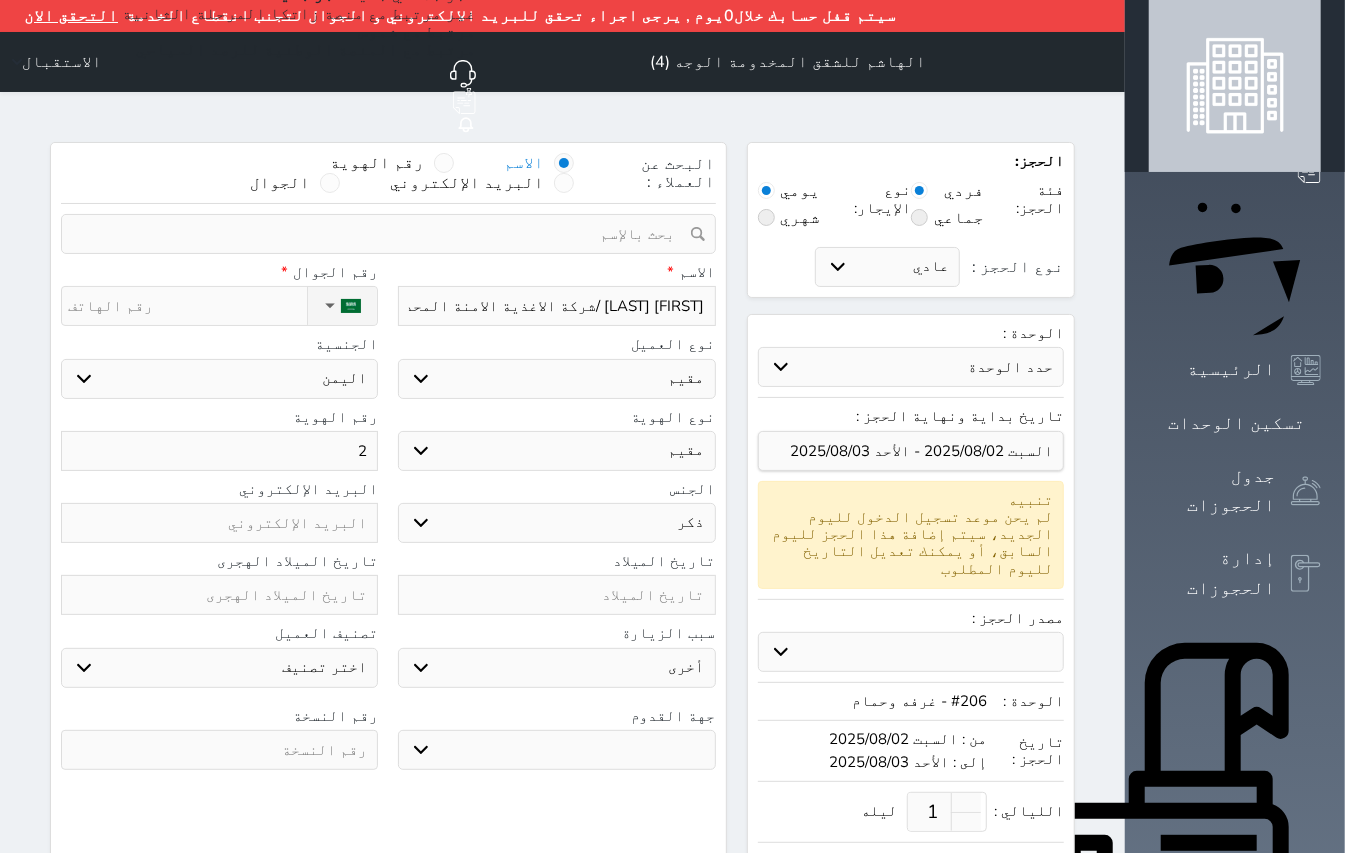 select 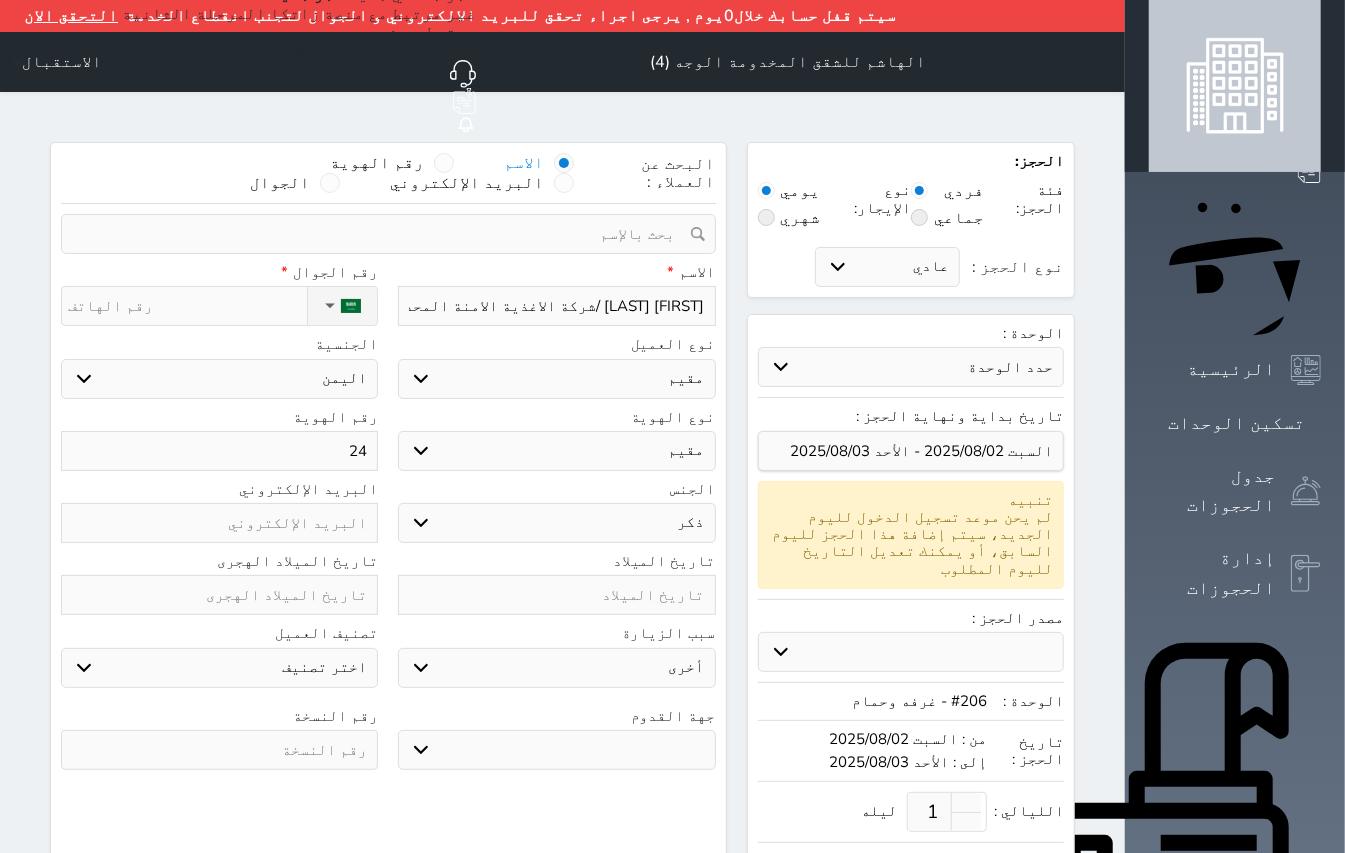 type on "241" 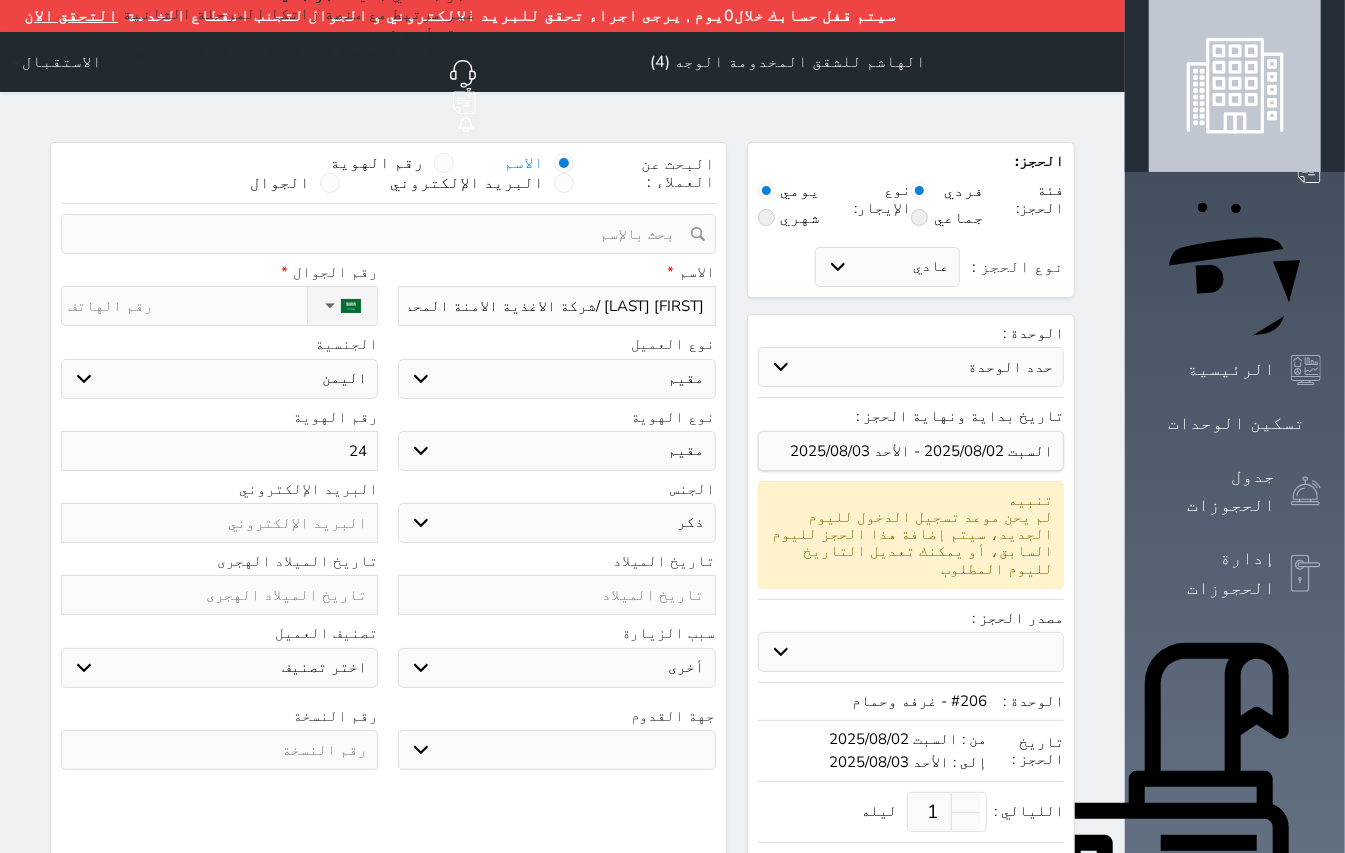 select 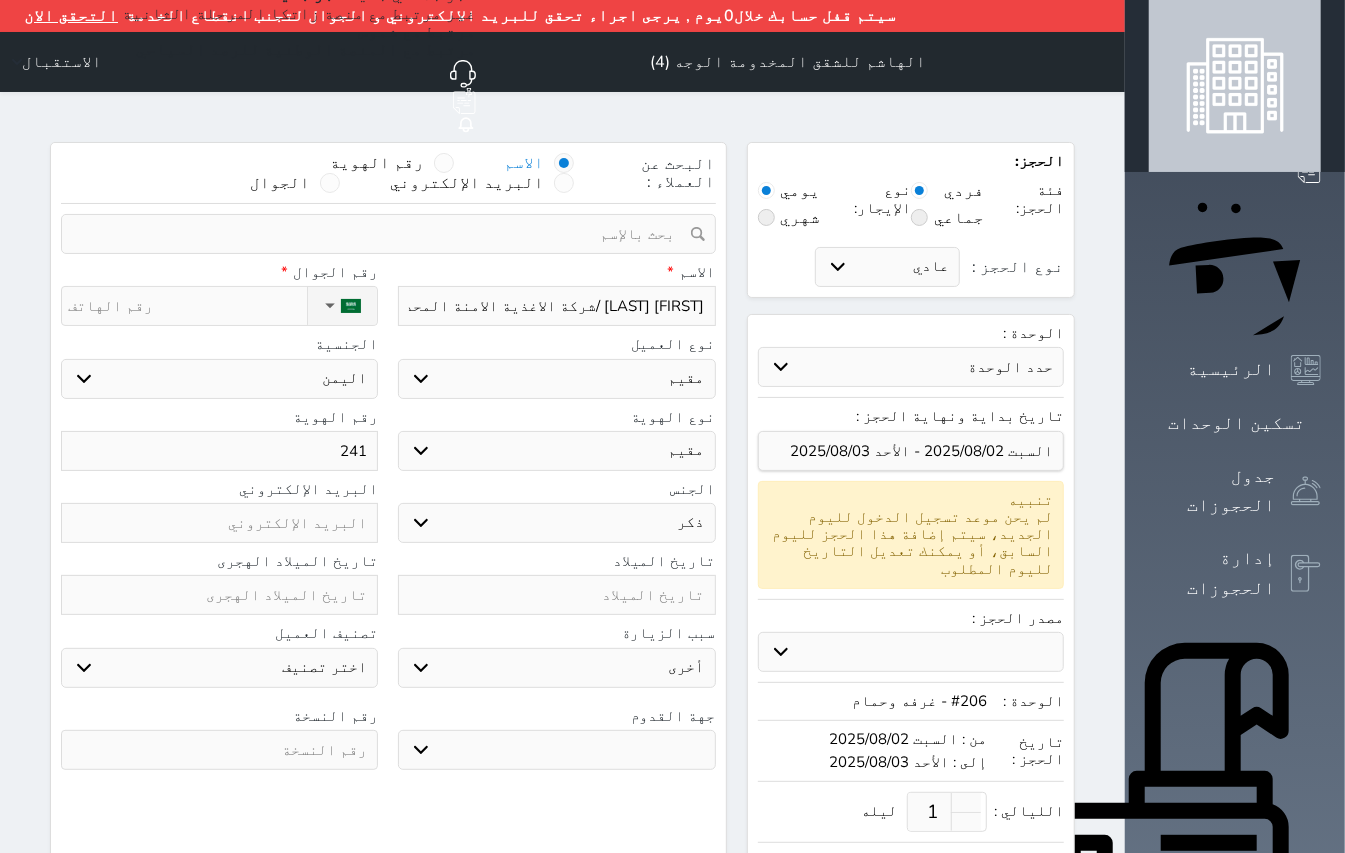 type on "2416" 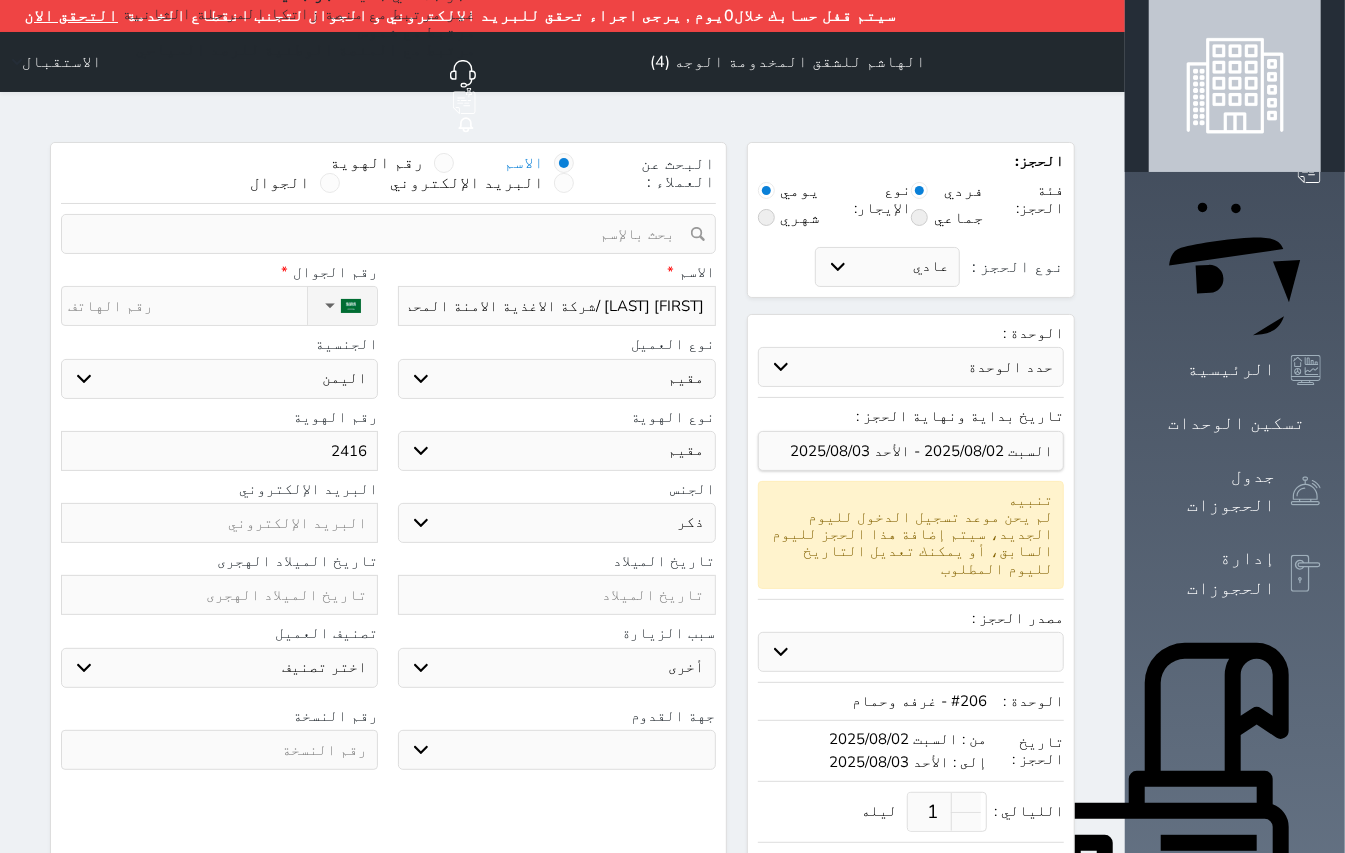 type on "[CREDIT_CARD]" 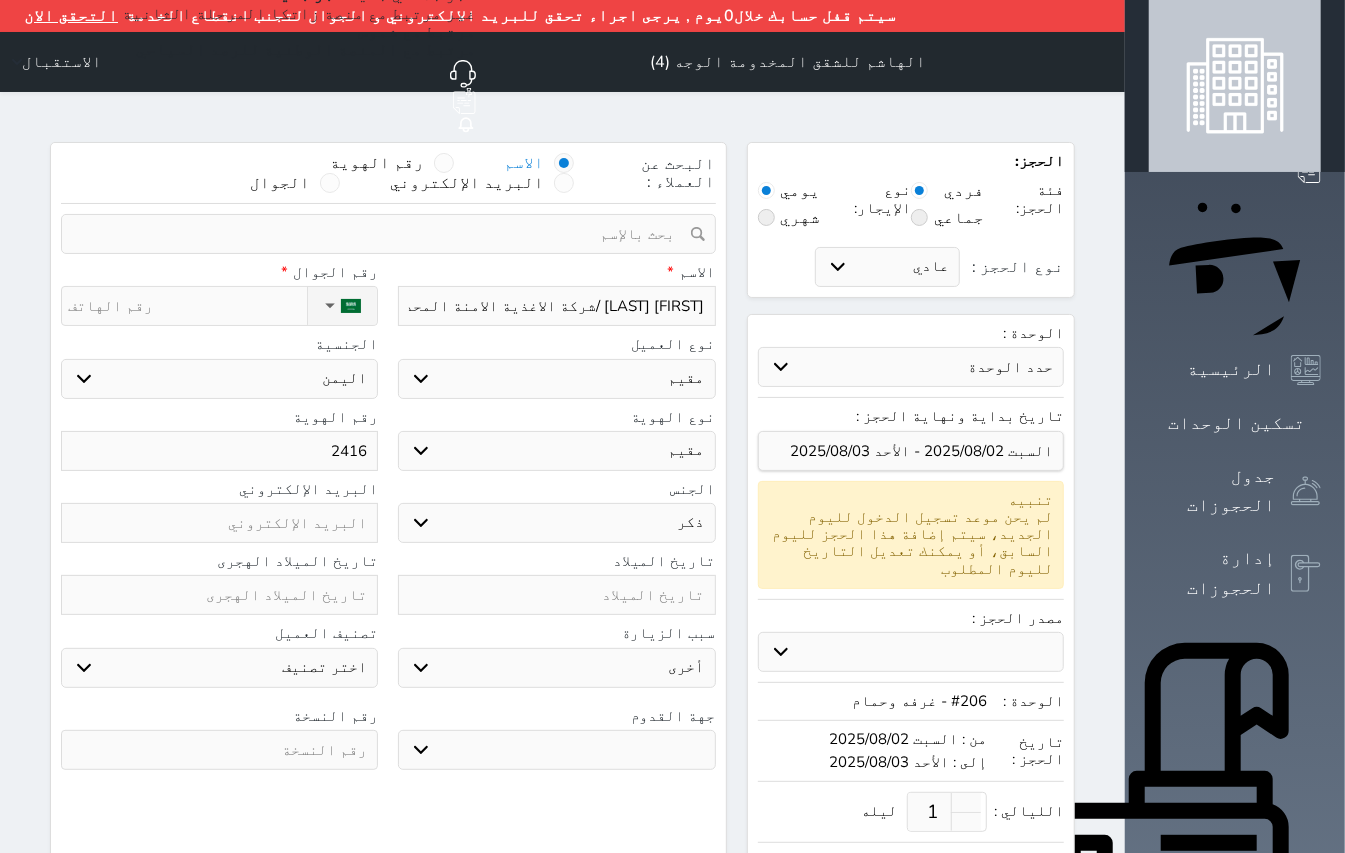 select 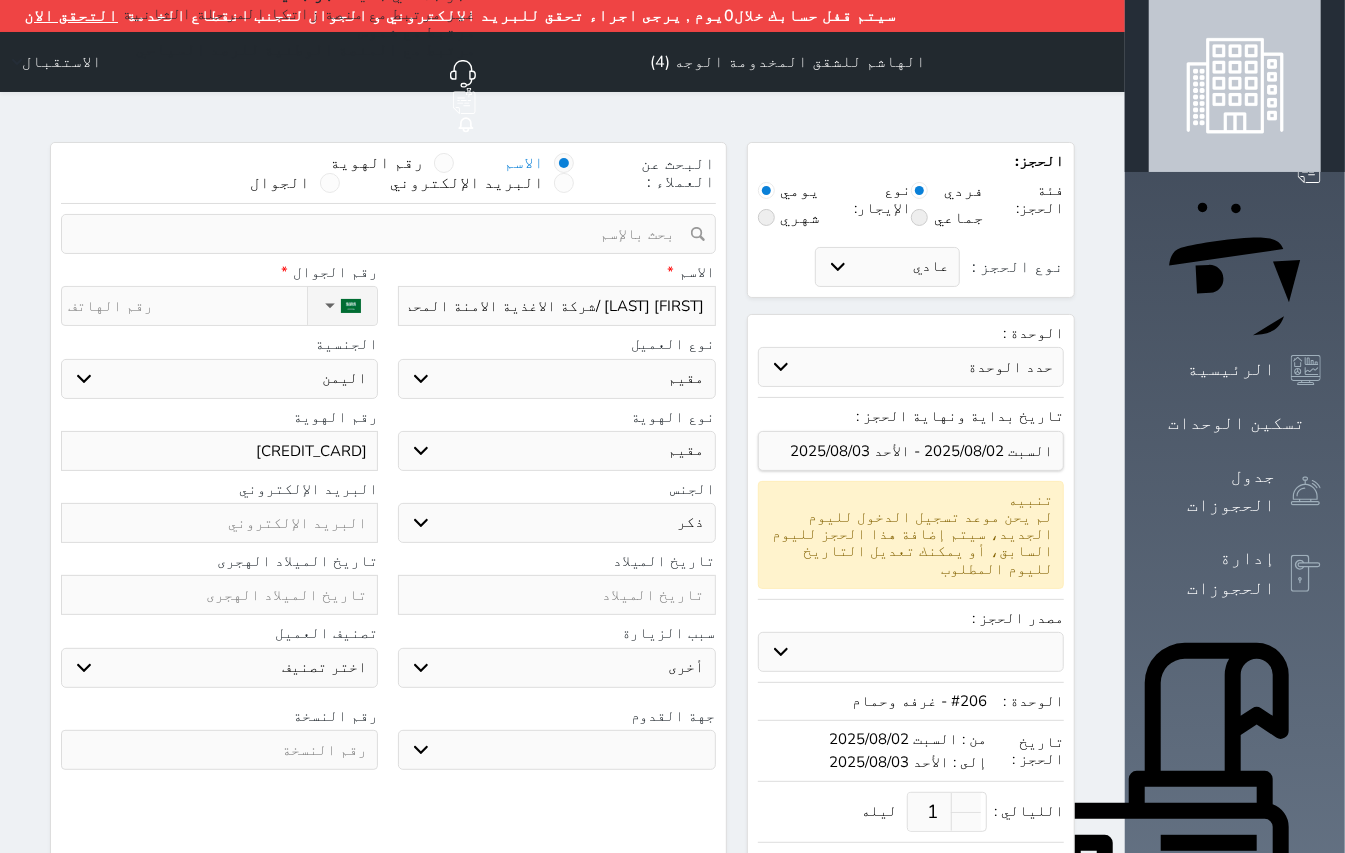type on "[ACCOUNT_NUMBER]" 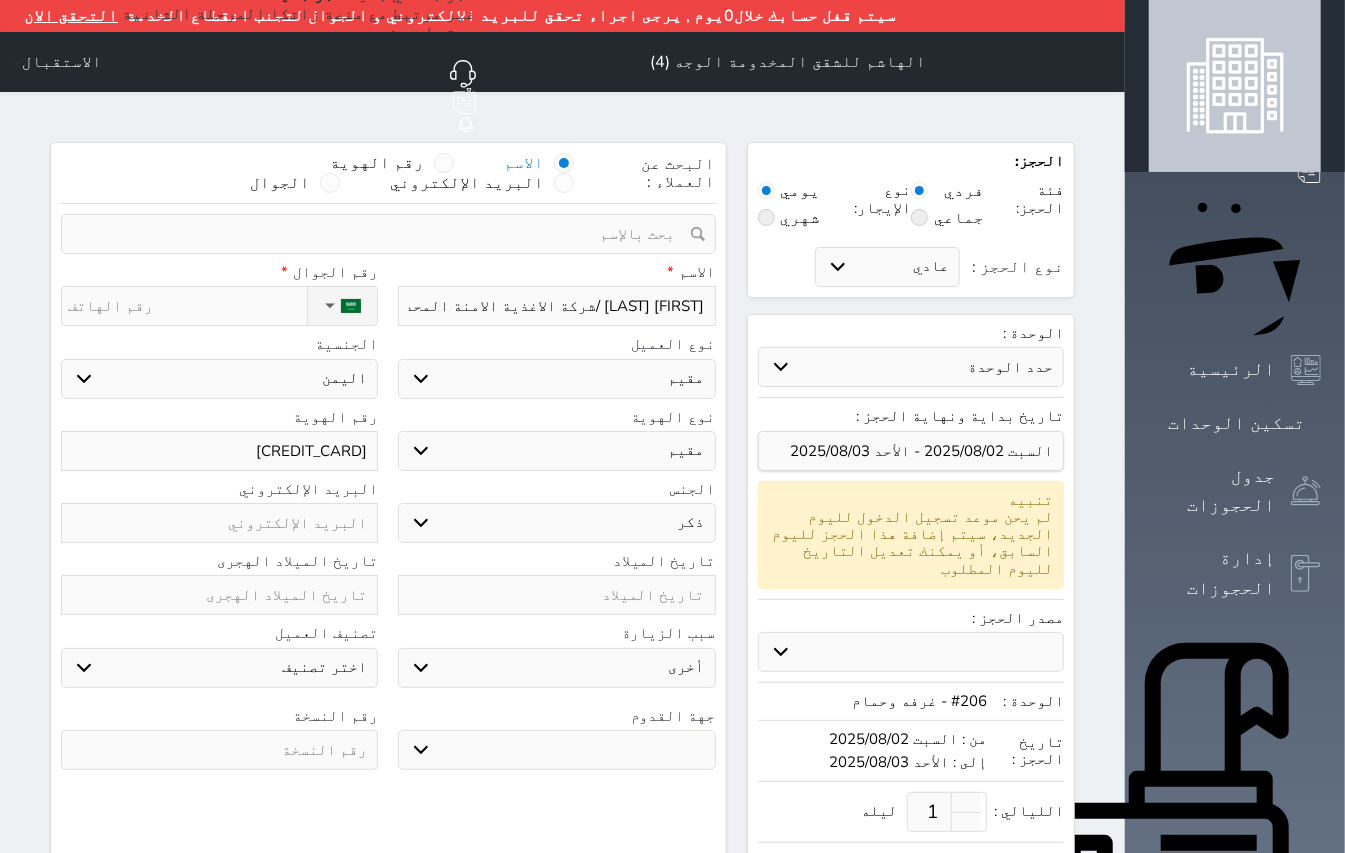 select 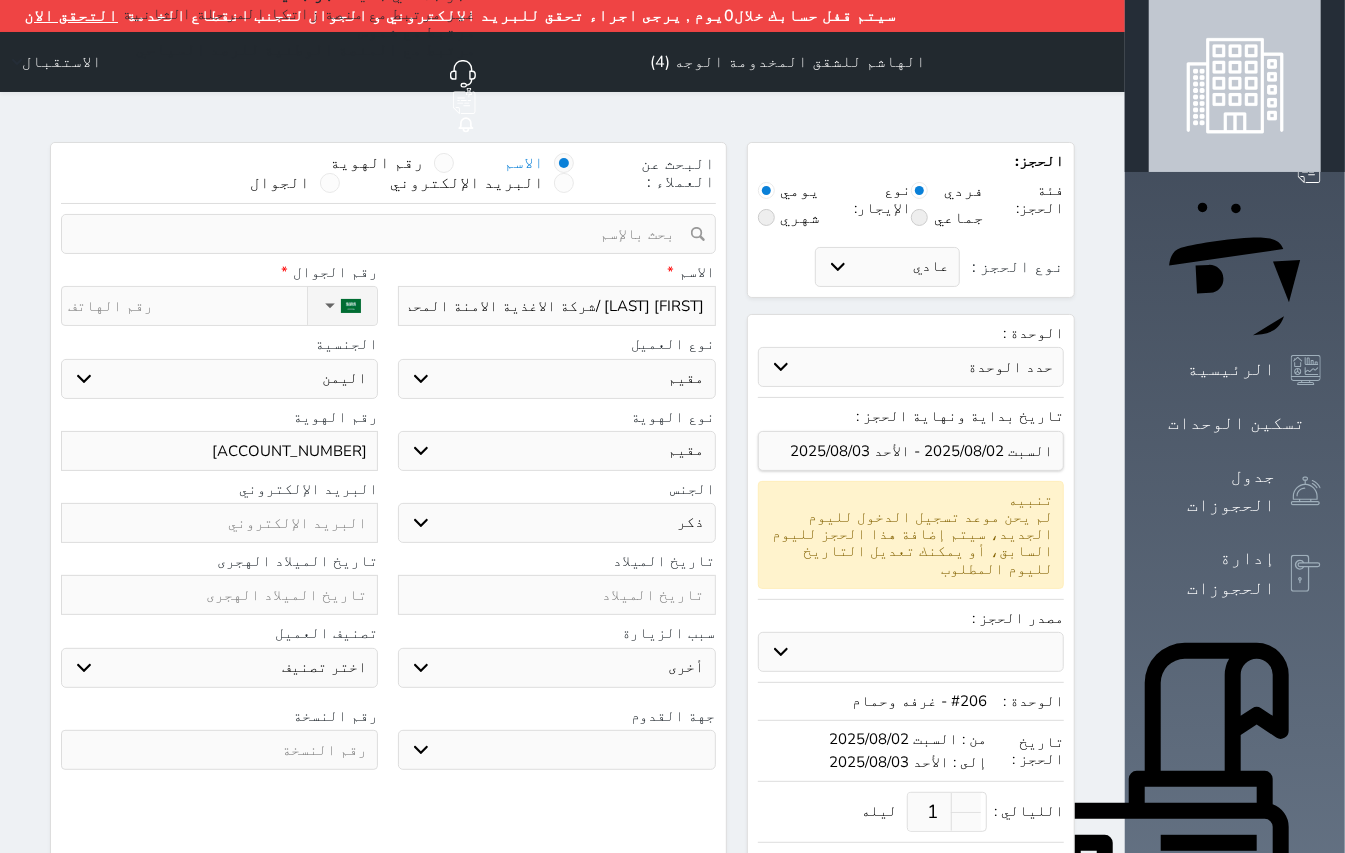 type on "[CREDIT_CARD]" 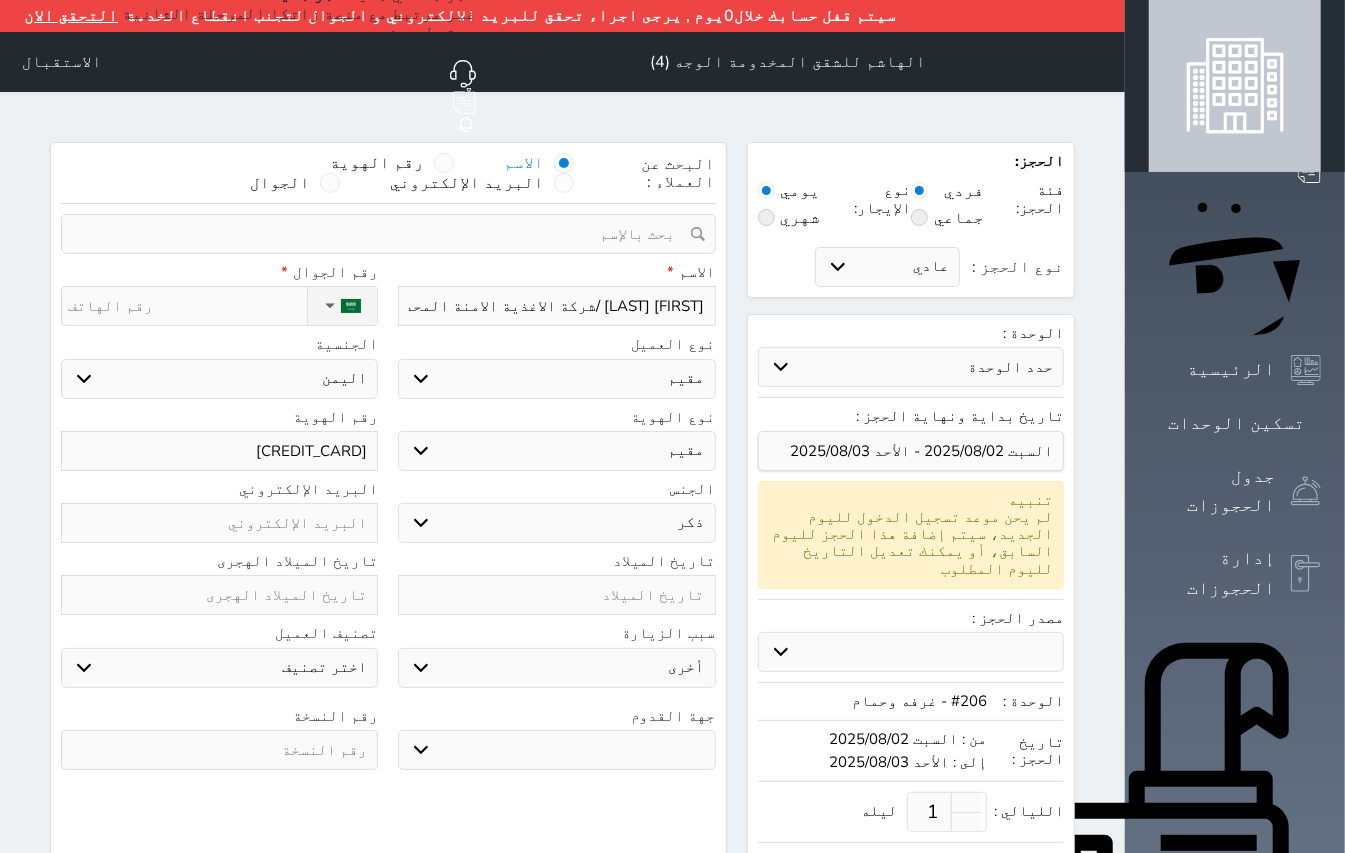 type on "[CREDIT_CARD]" 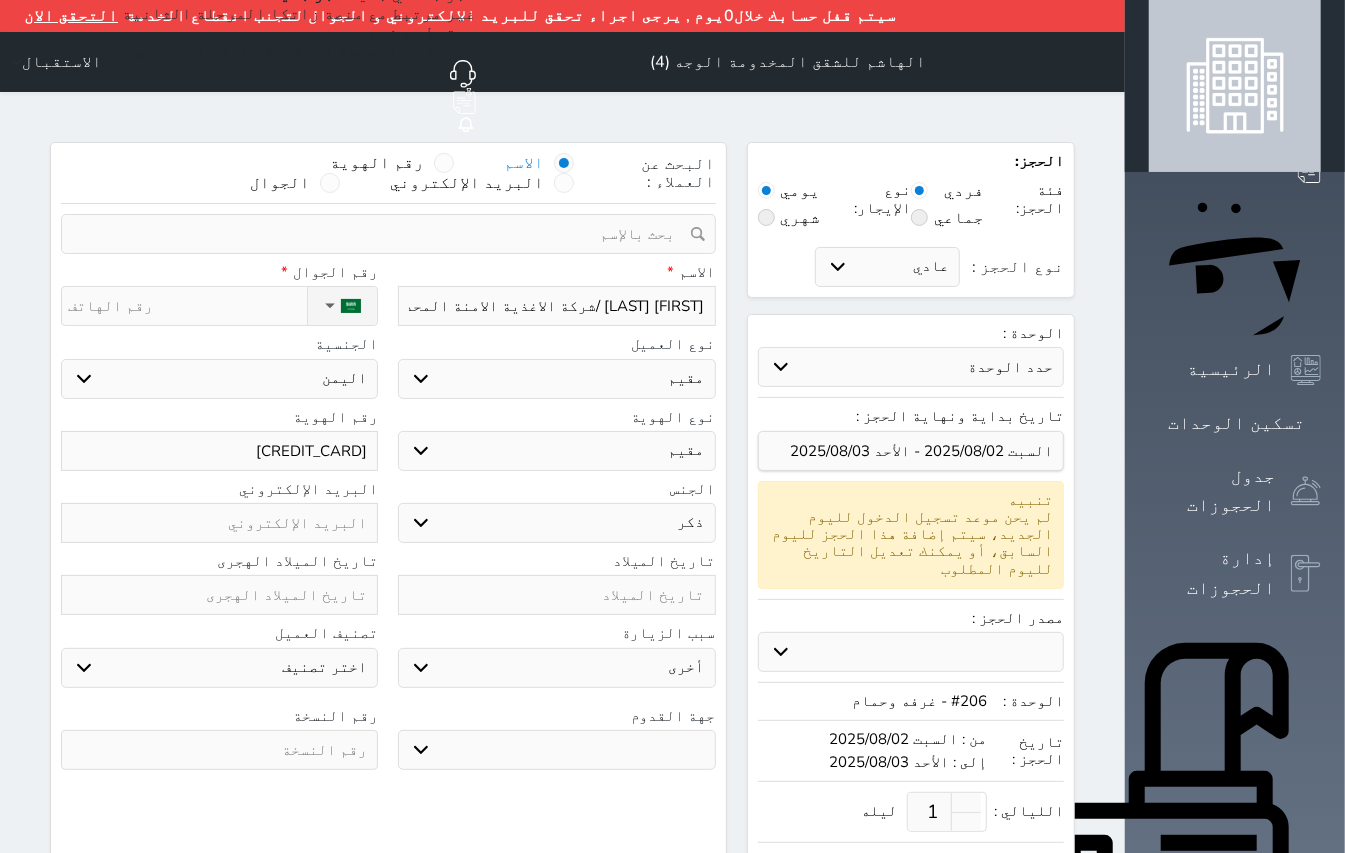 select 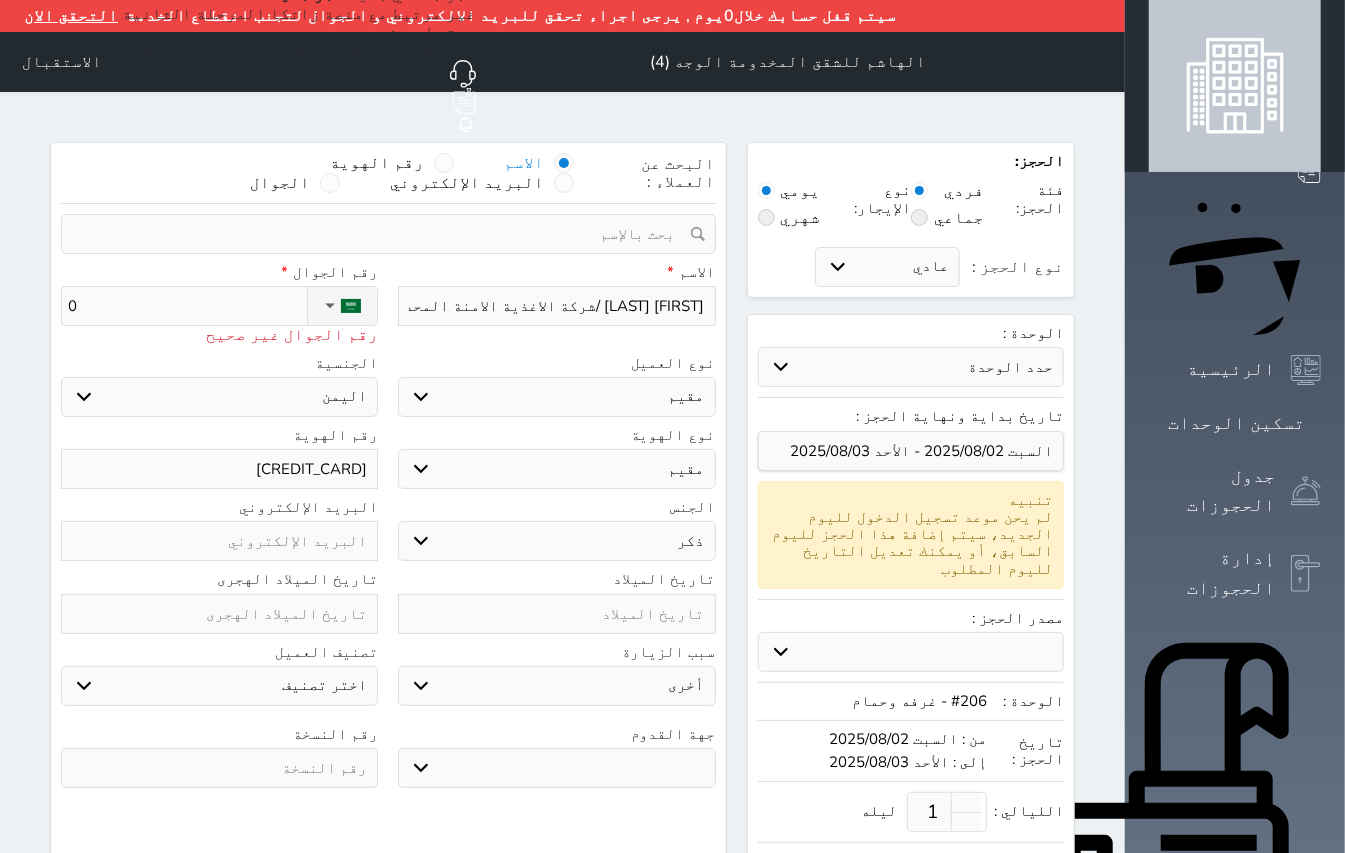 type on "05" 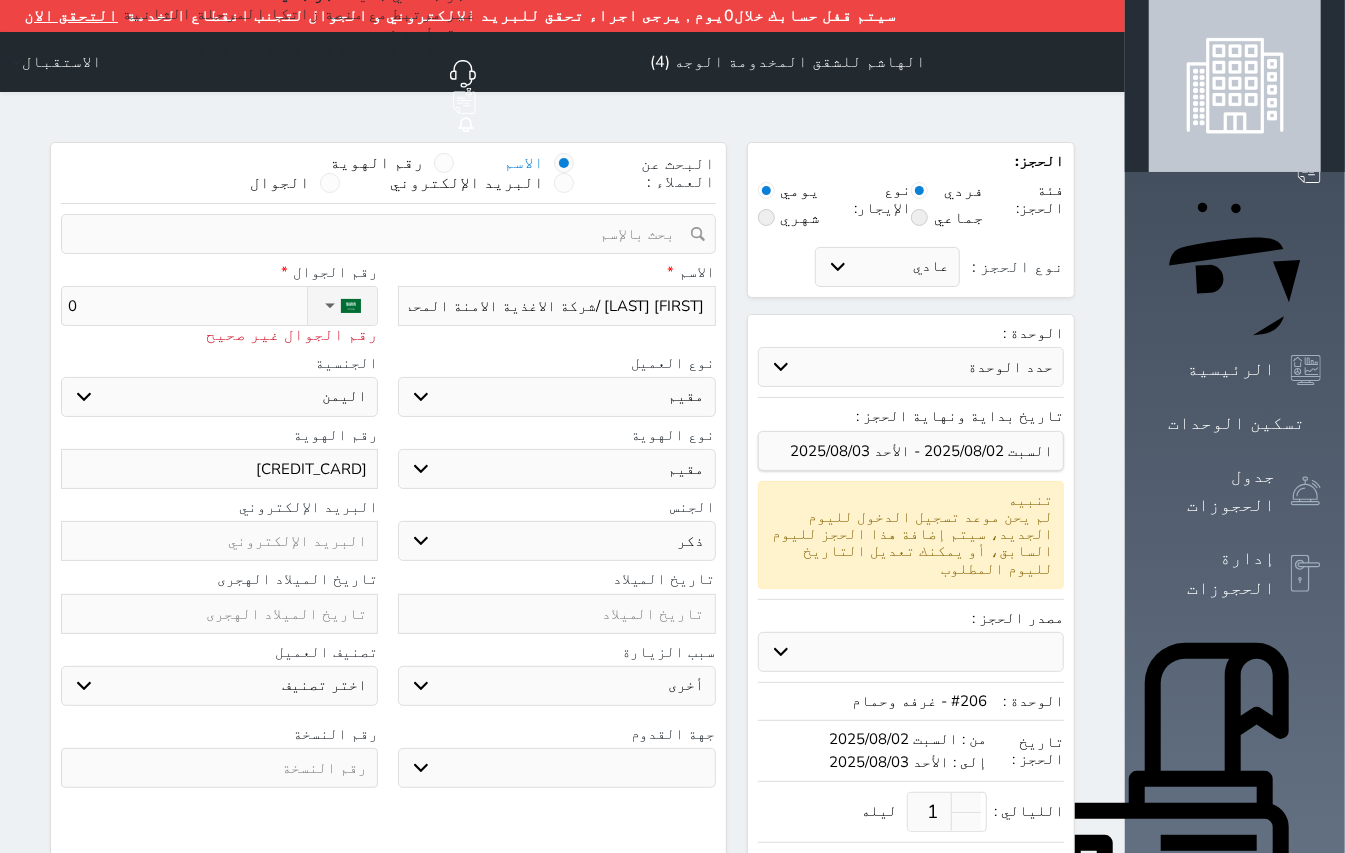 select 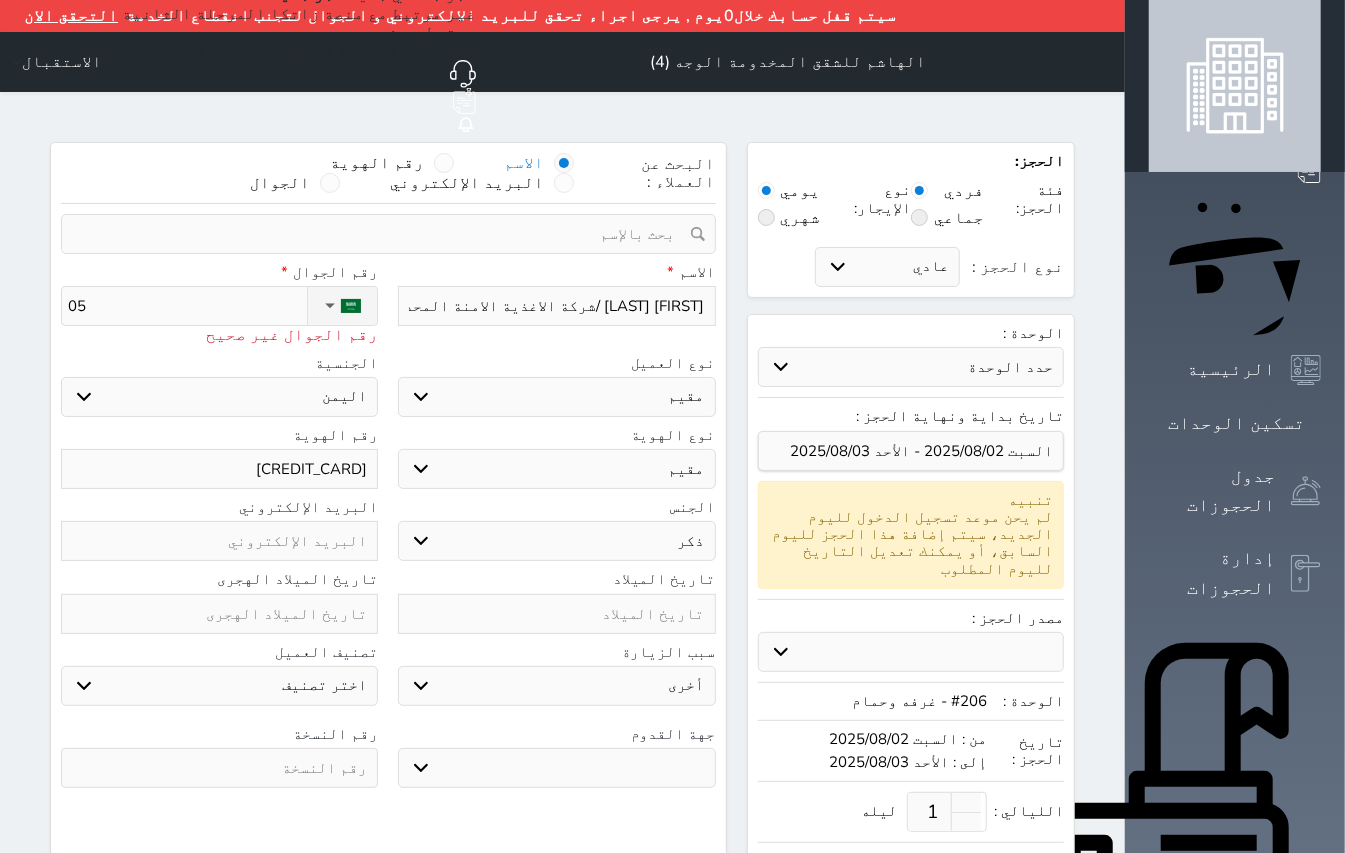 type on "053" 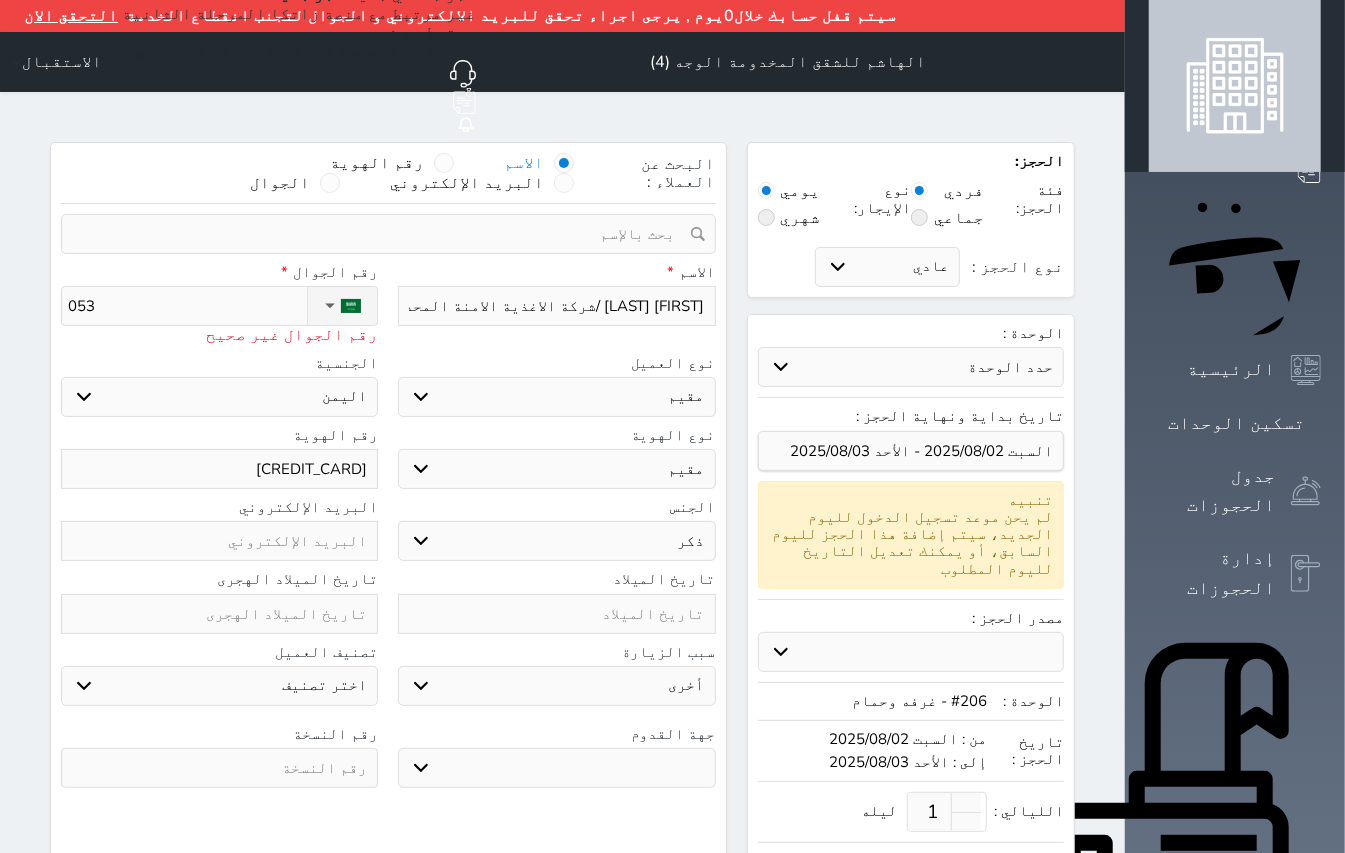 type on "0539" 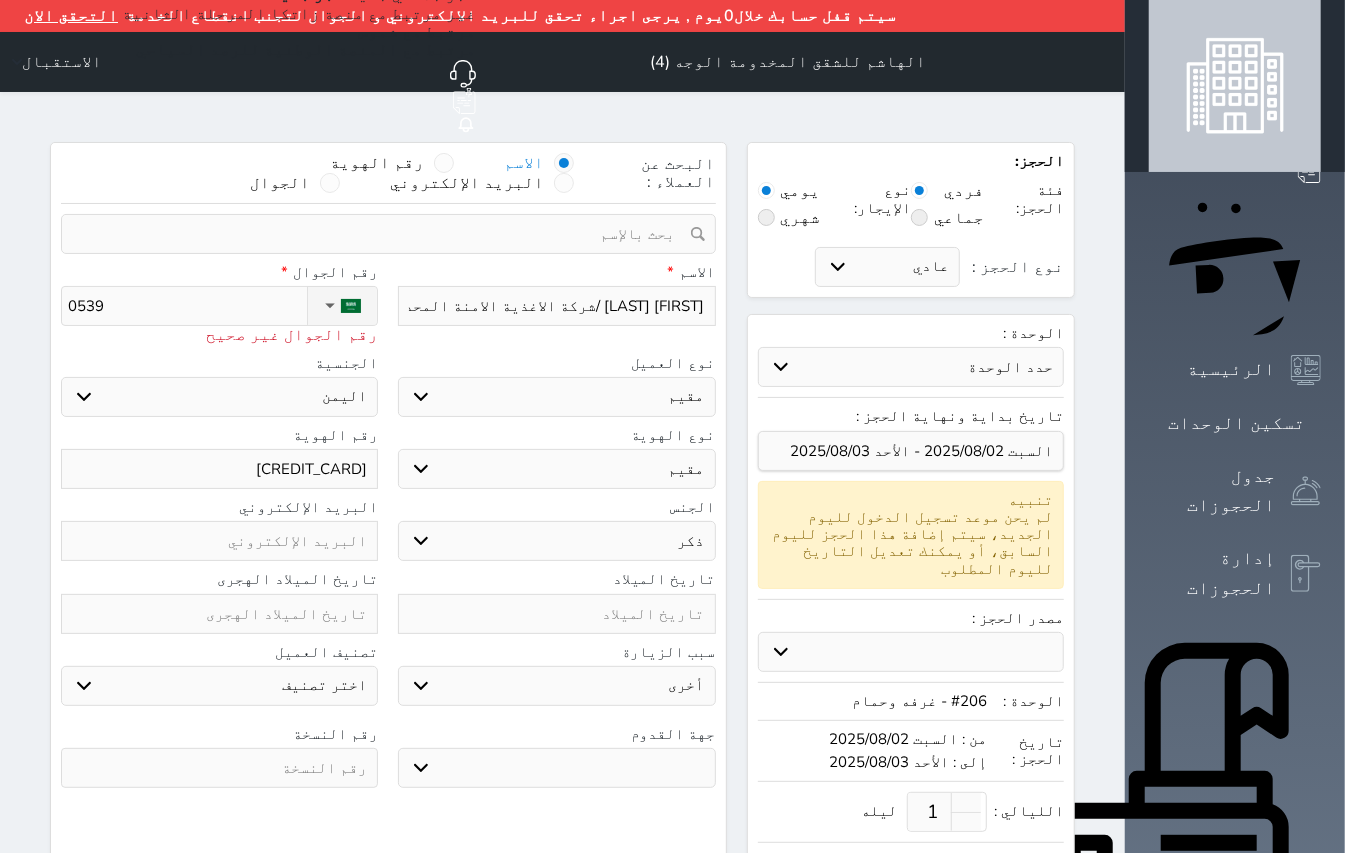 type on "[PHONE_PREFIX]" 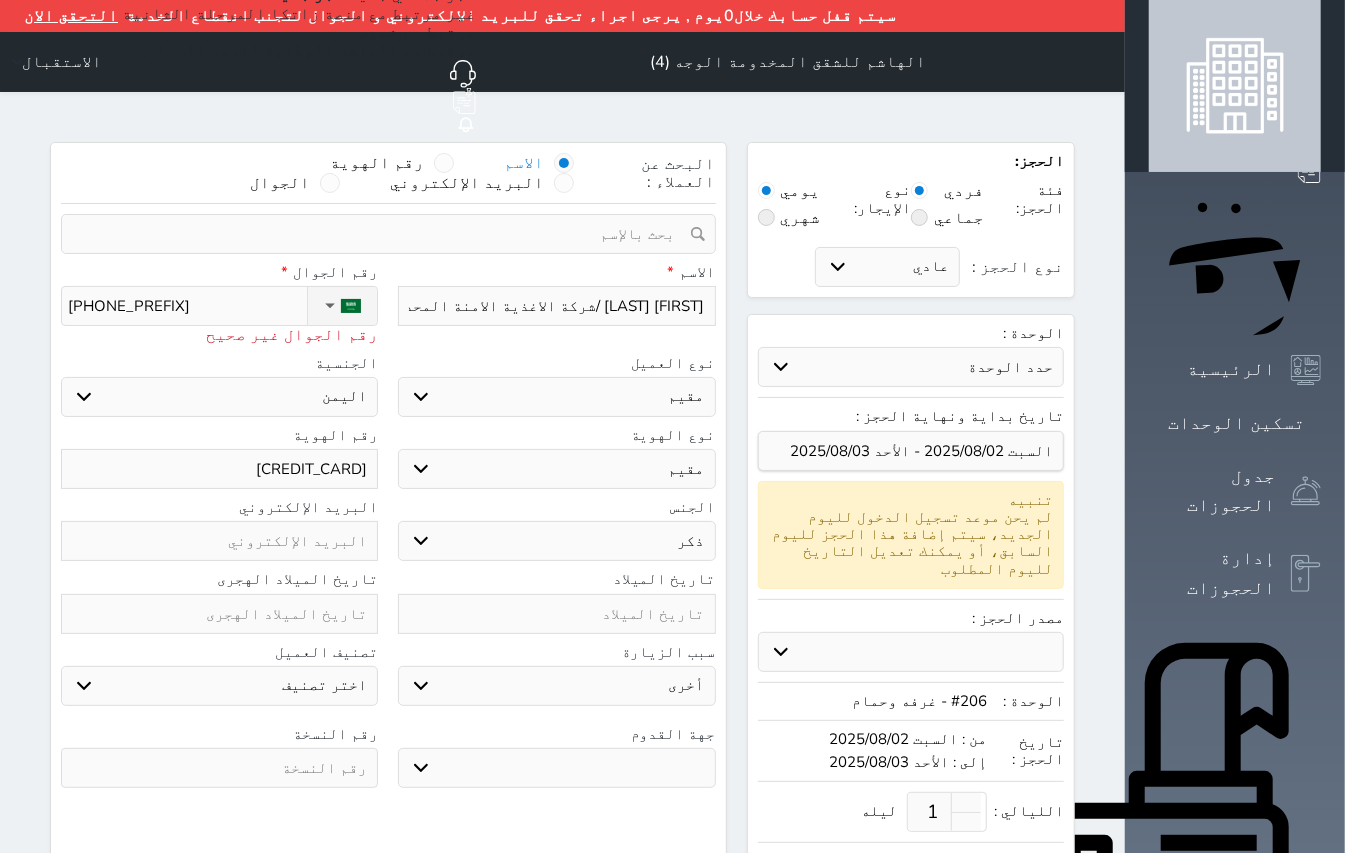 type on "[PHONE]" 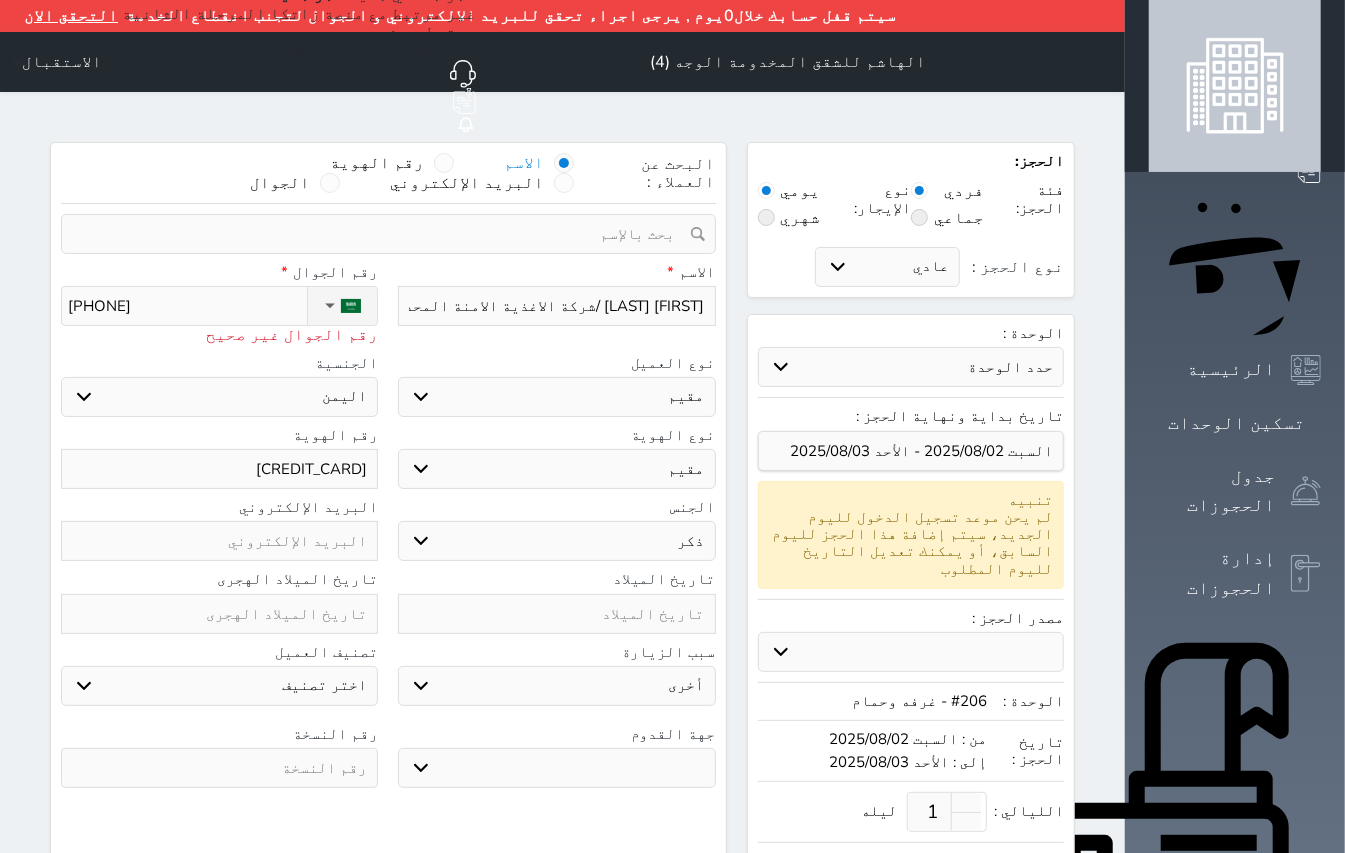 type on "[PHONE]" 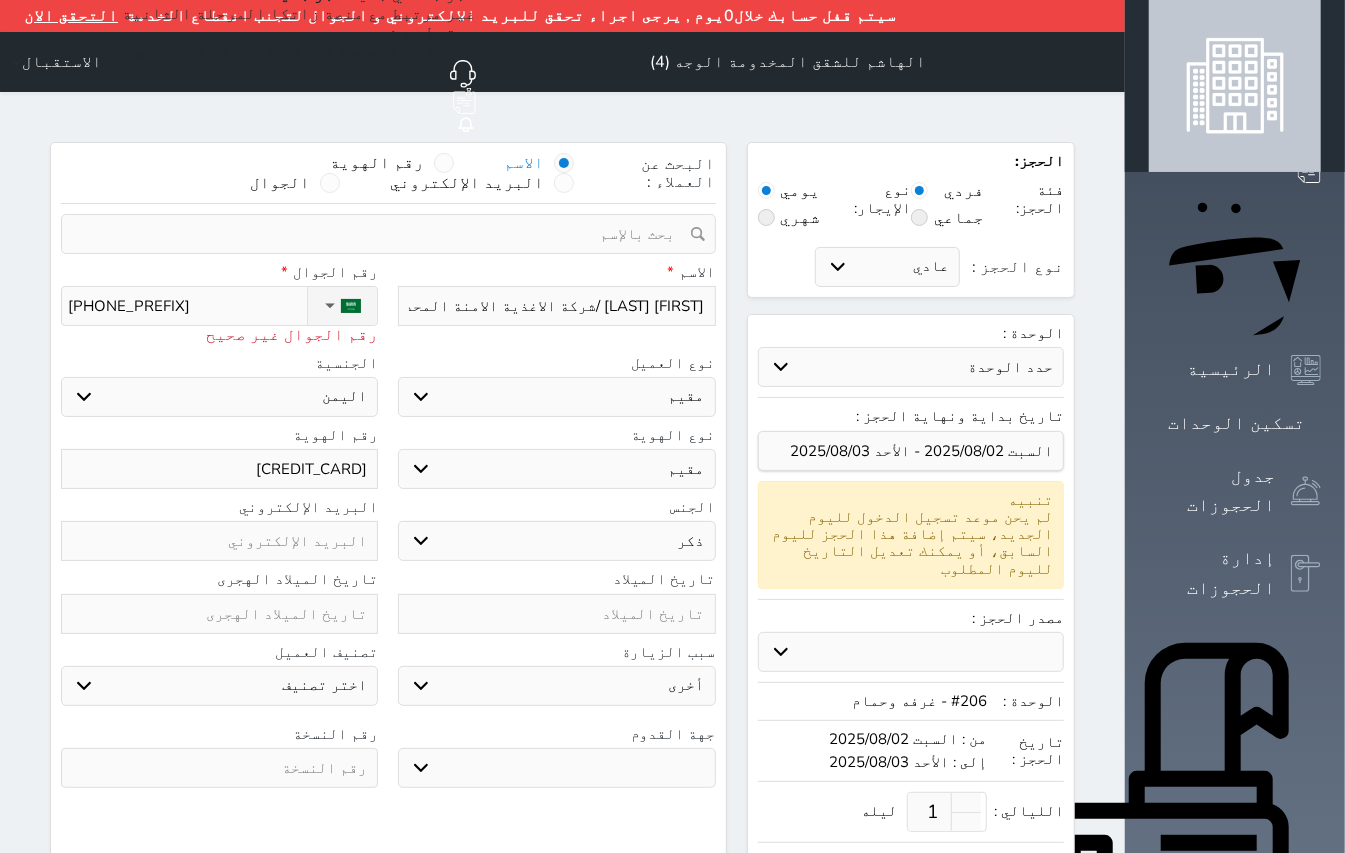 type on "[PHONE]" 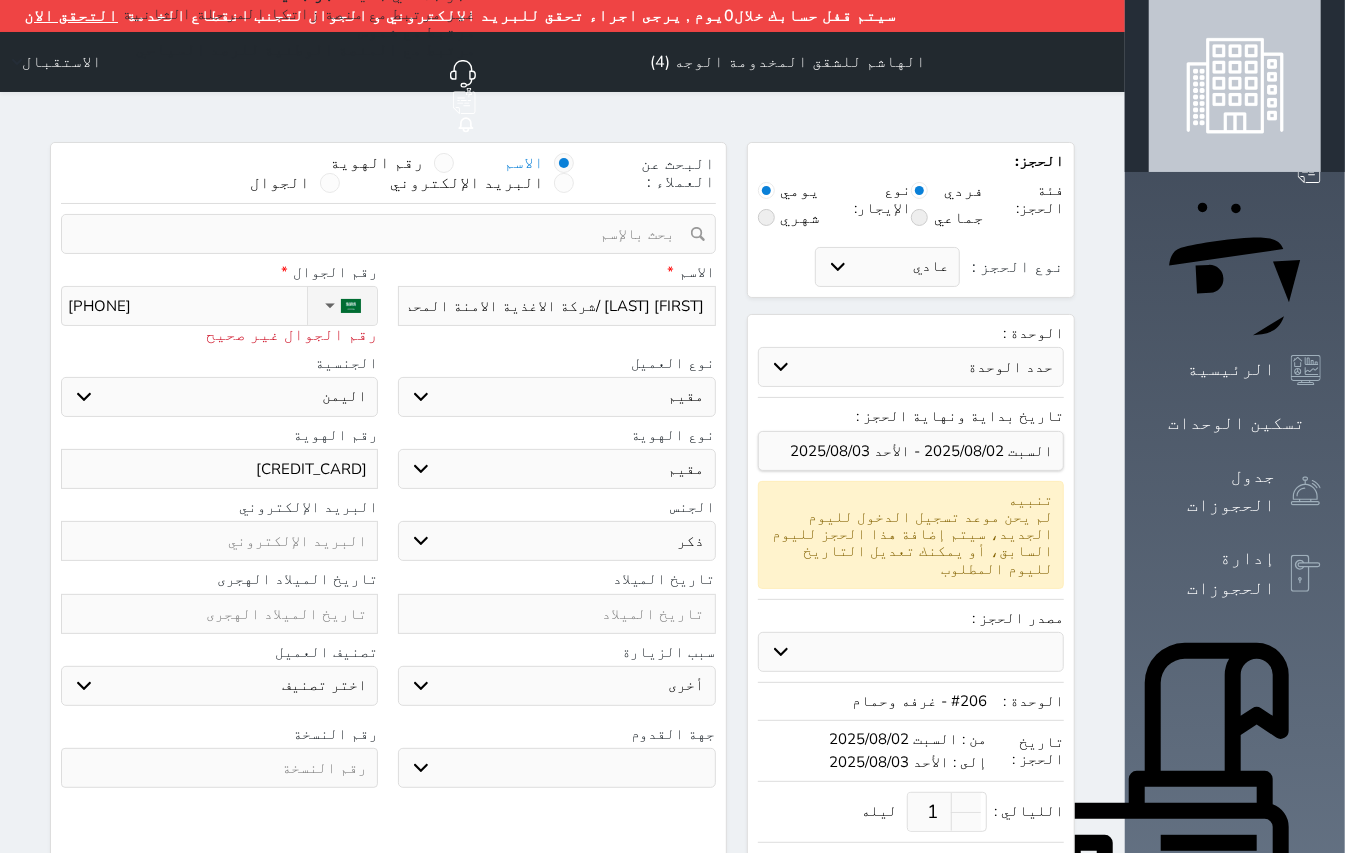 type on "[PHONE]" 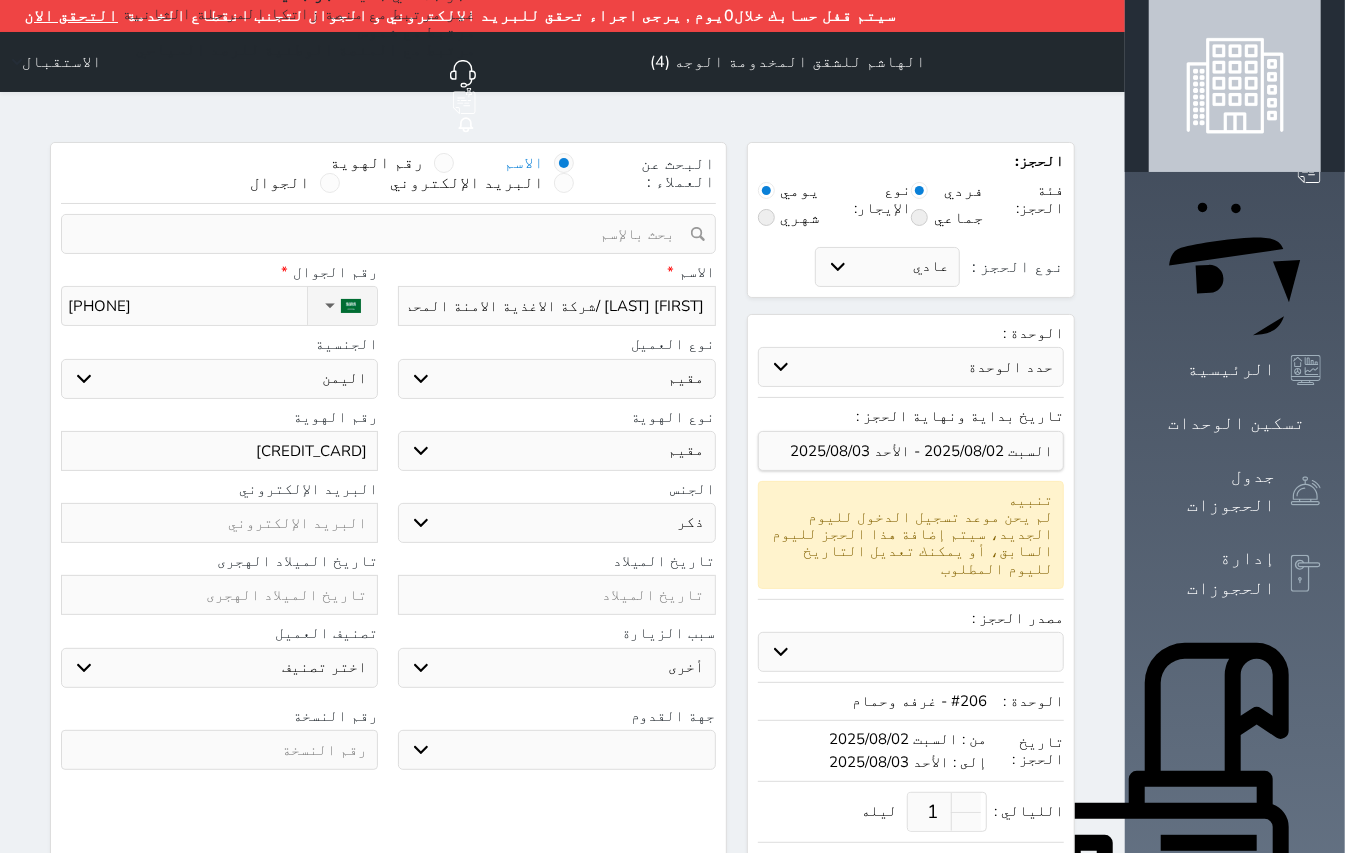 type on "[PHONE]" 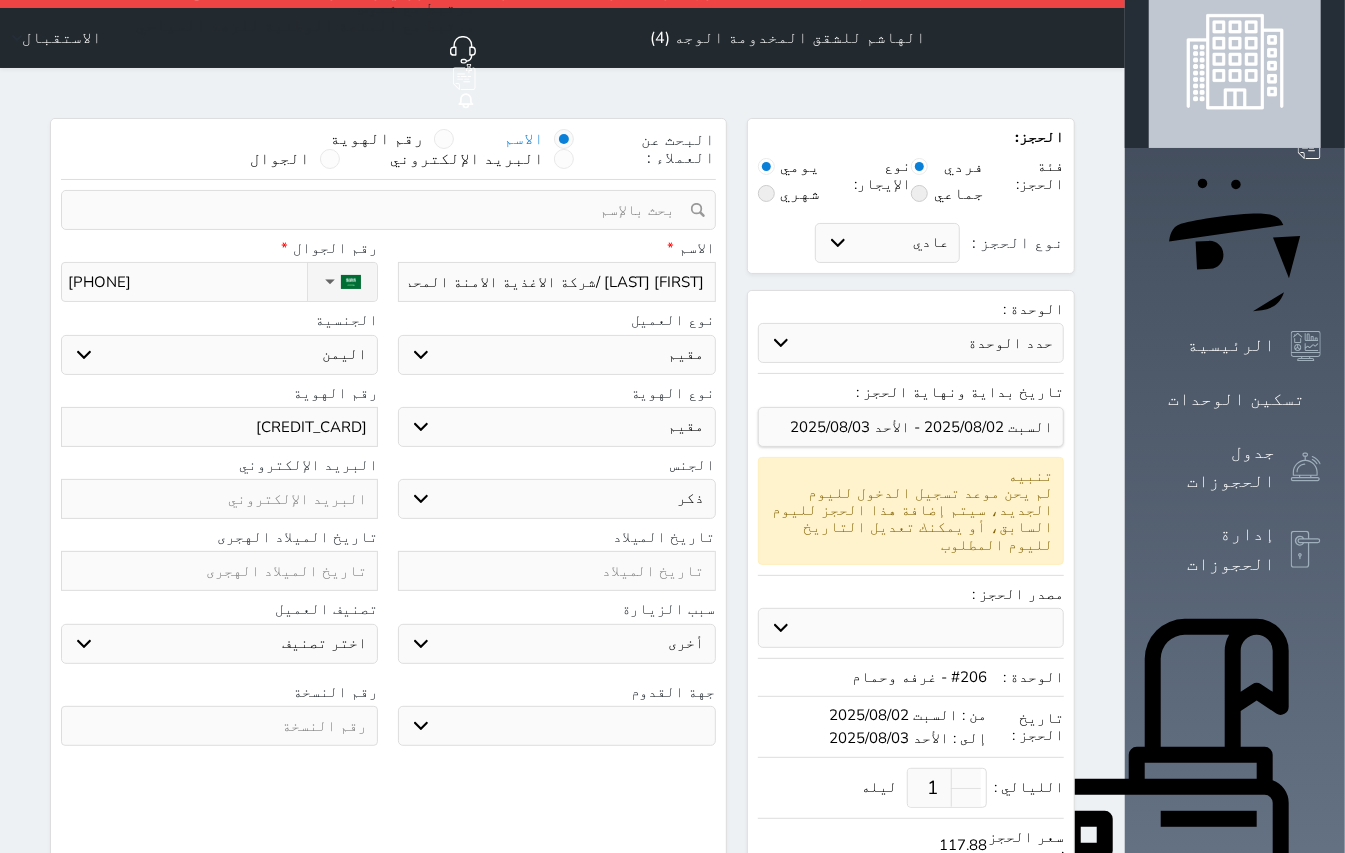 scroll, scrollTop: 0, scrollLeft: 0, axis: both 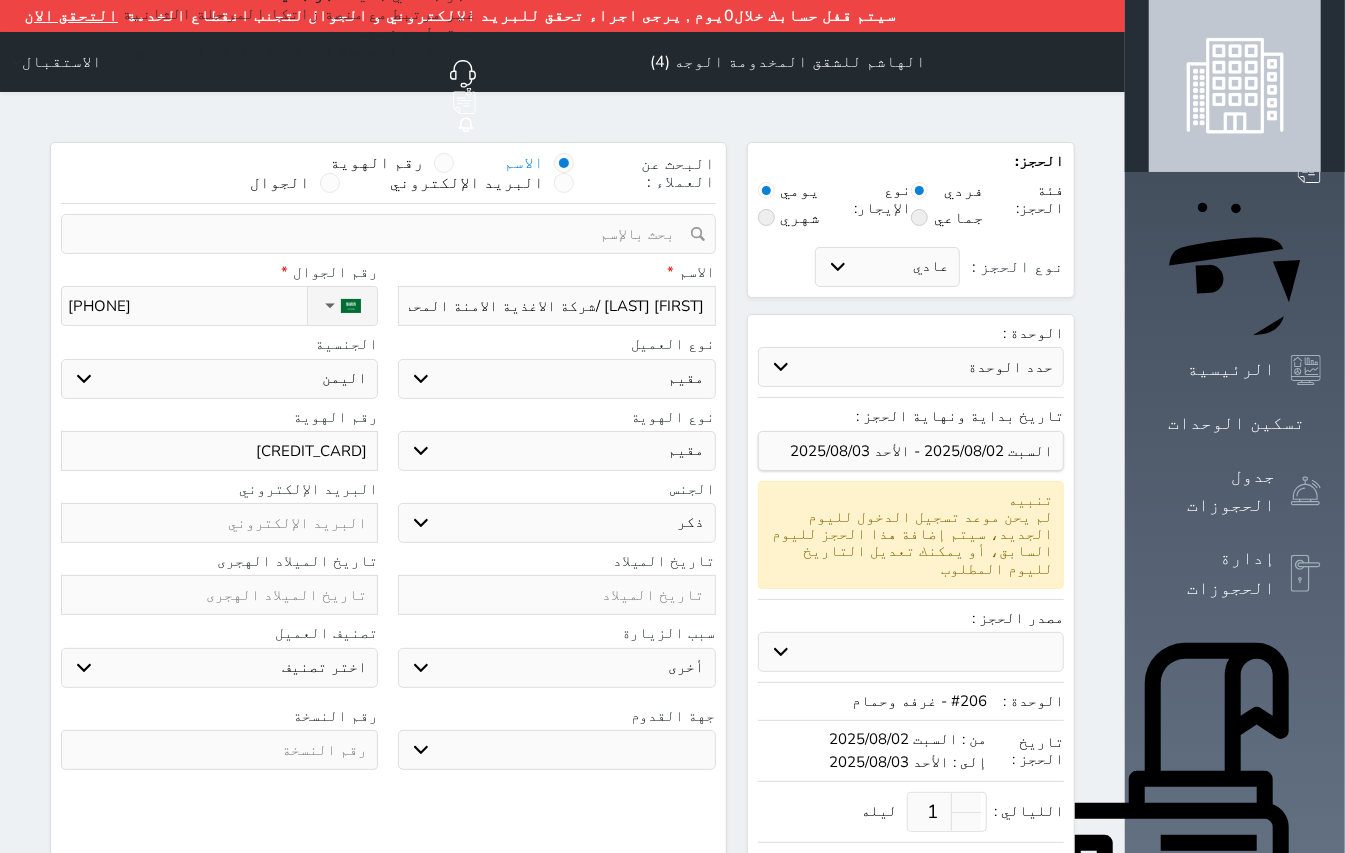 click on "اختر دولة
اثيوبيا
اجنبي بجواز سعودي
اخرى
اذربيجان
ارتيريا
ارمينيا
ازبكستان
اسبانيا
استراليا
استونيا" at bounding box center (219, 379) 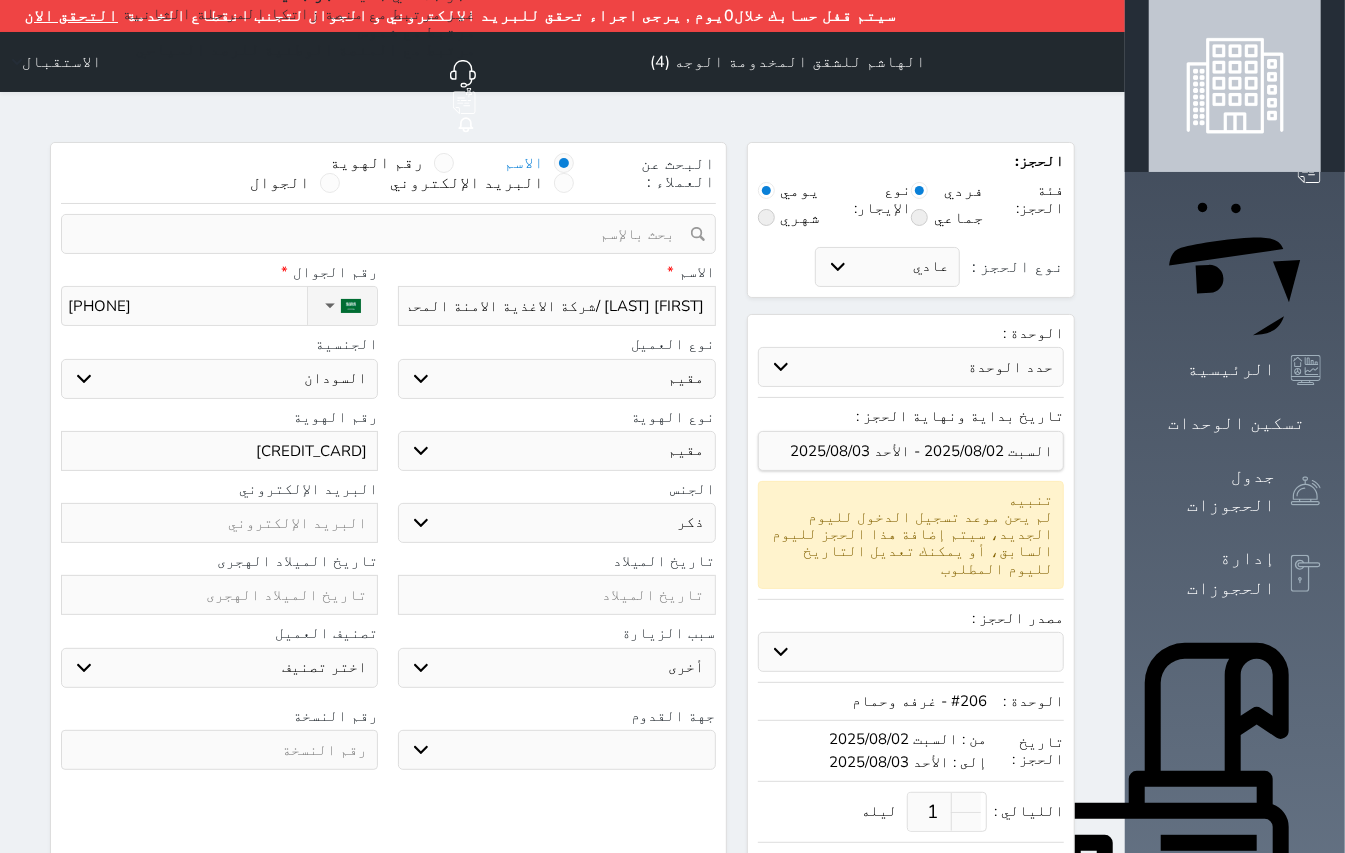 click on "اختر دولة
اثيوبيا
اجنبي بجواز سعودي
اخرى
اذربيجان
ارتيريا
ارمينيا
ازبكستان
اسبانيا
استراليا
استونيا" at bounding box center [219, 379] 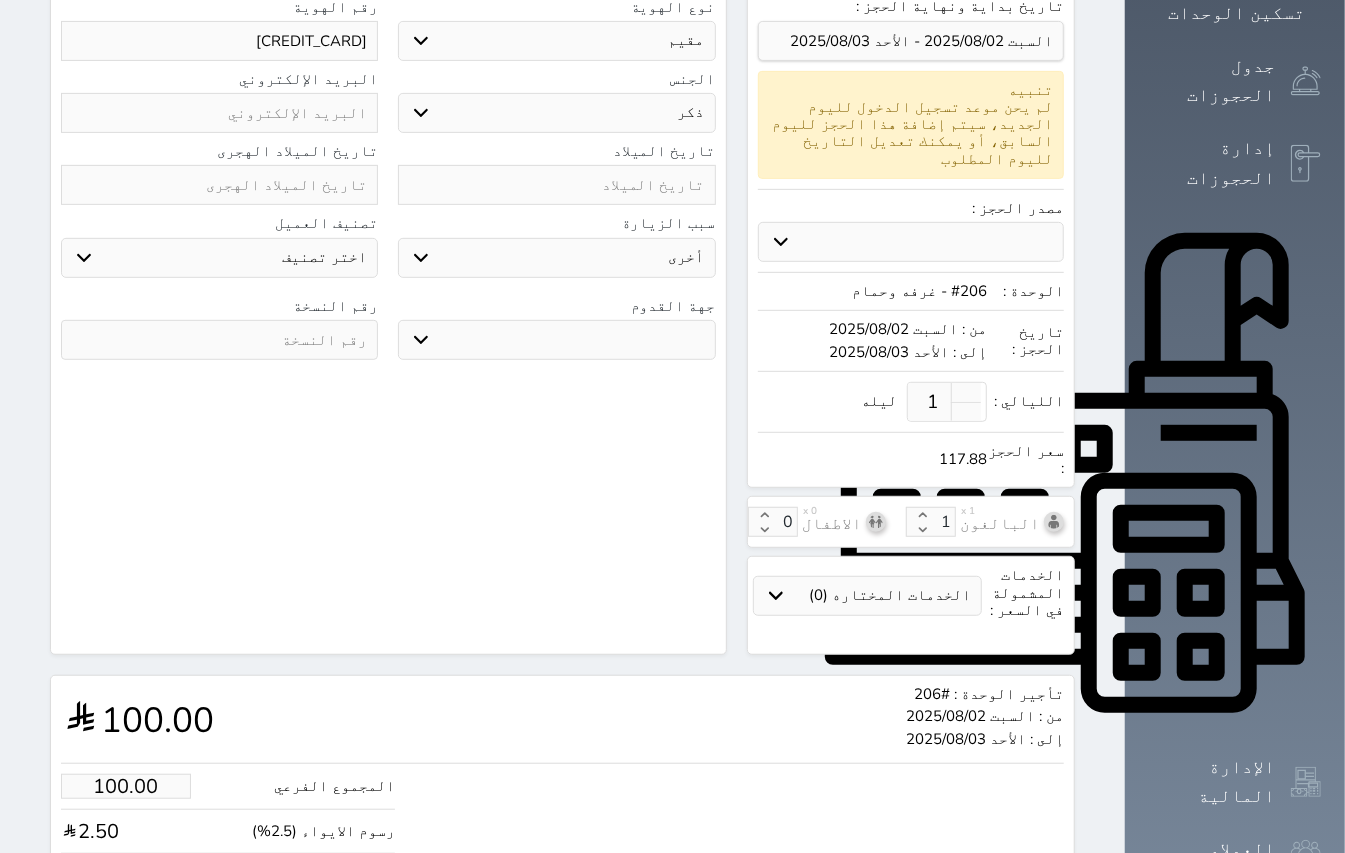 scroll, scrollTop: 498, scrollLeft: 0, axis: vertical 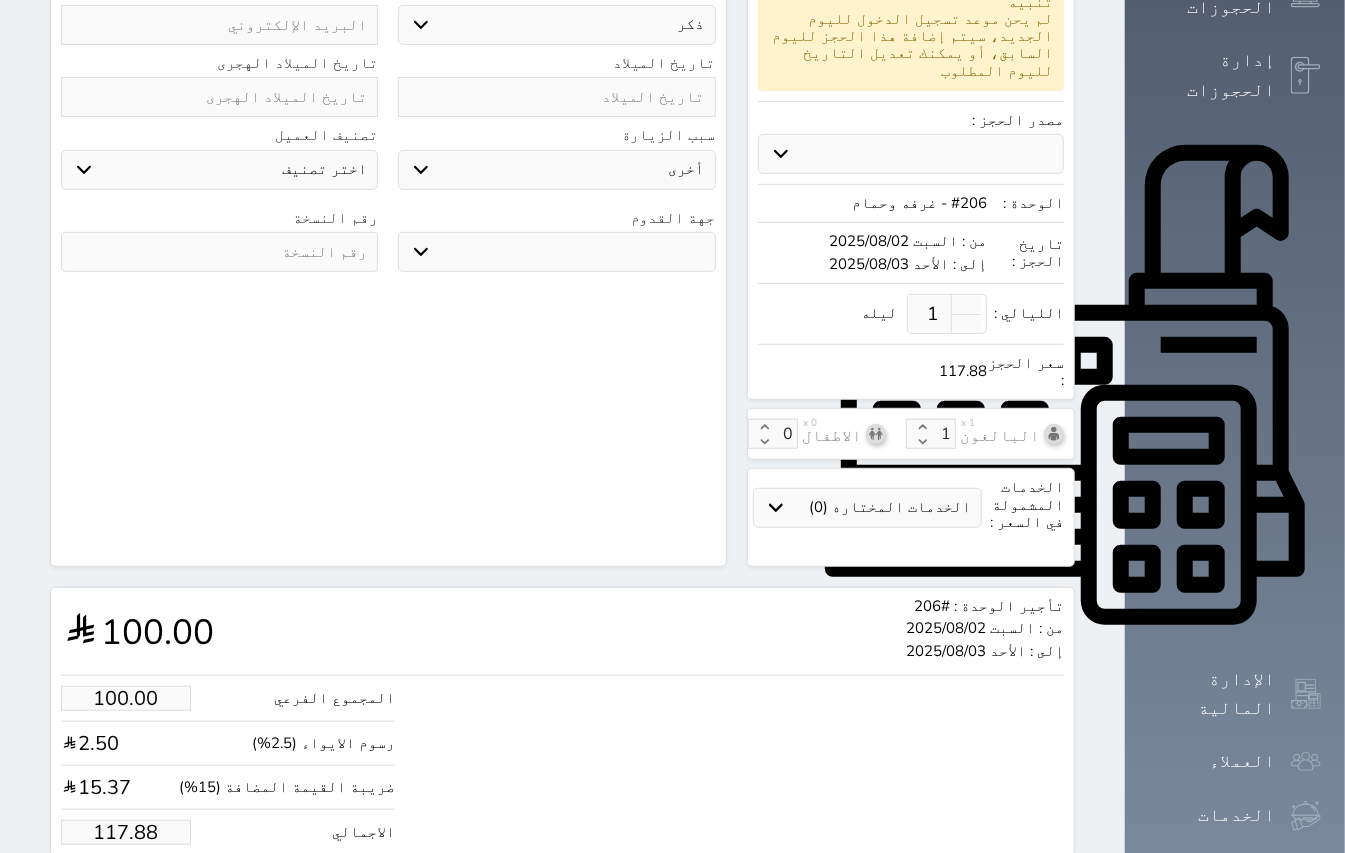 click on "117.88" at bounding box center [126, 832] 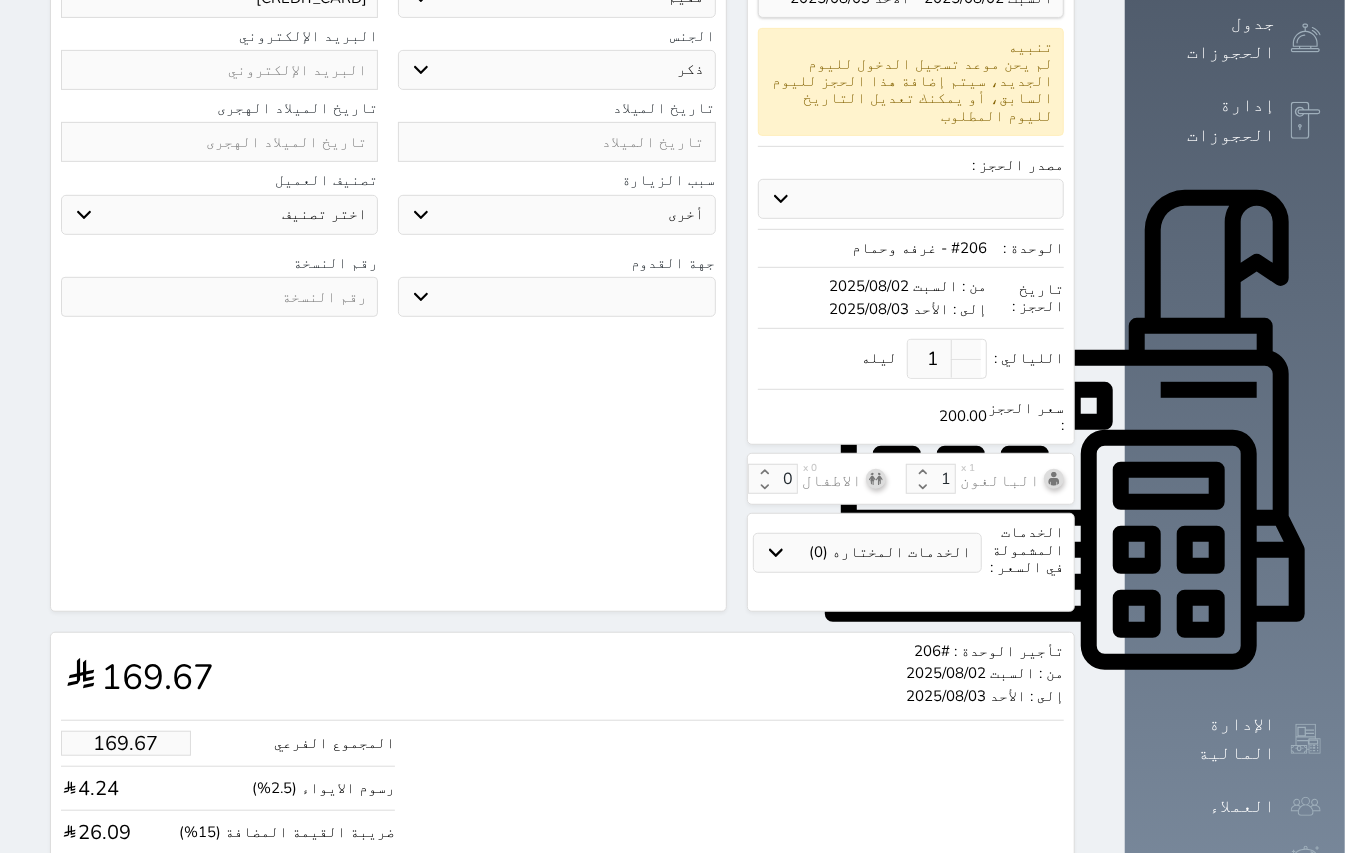 scroll, scrollTop: 498, scrollLeft: 0, axis: vertical 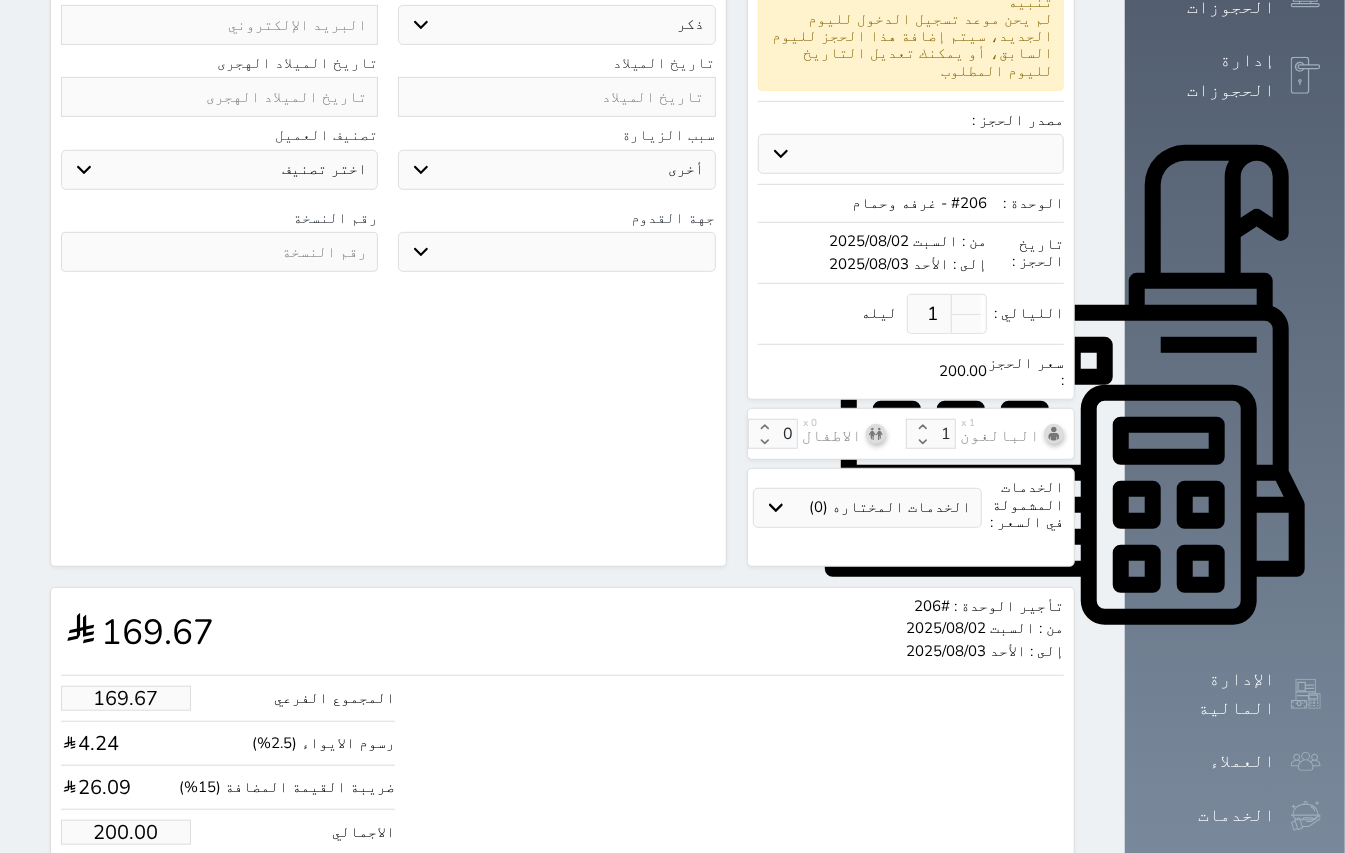 click on "حجز" at bounding box center [149, 893] 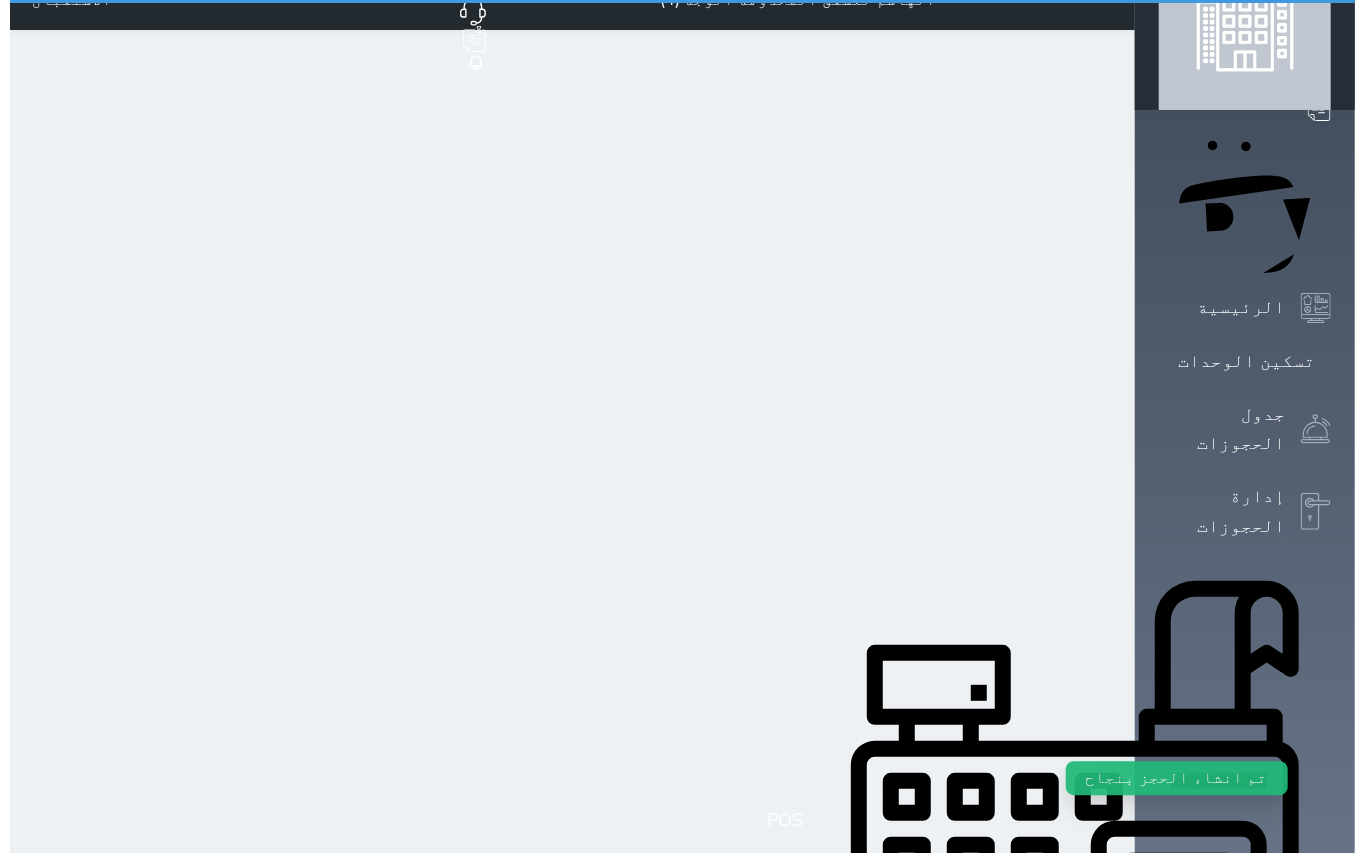 scroll, scrollTop: 0, scrollLeft: 0, axis: both 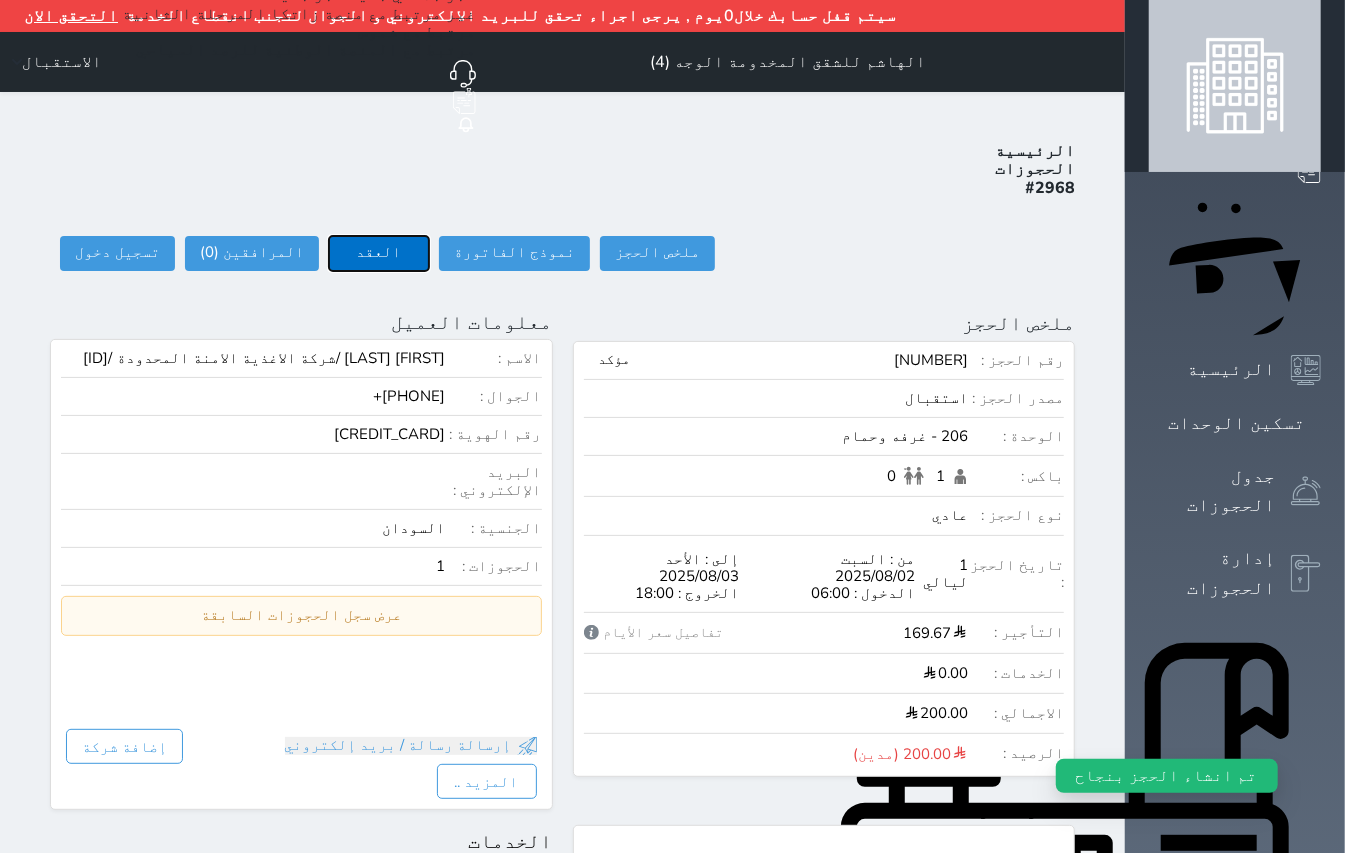 click on "العقد" at bounding box center (379, 253) 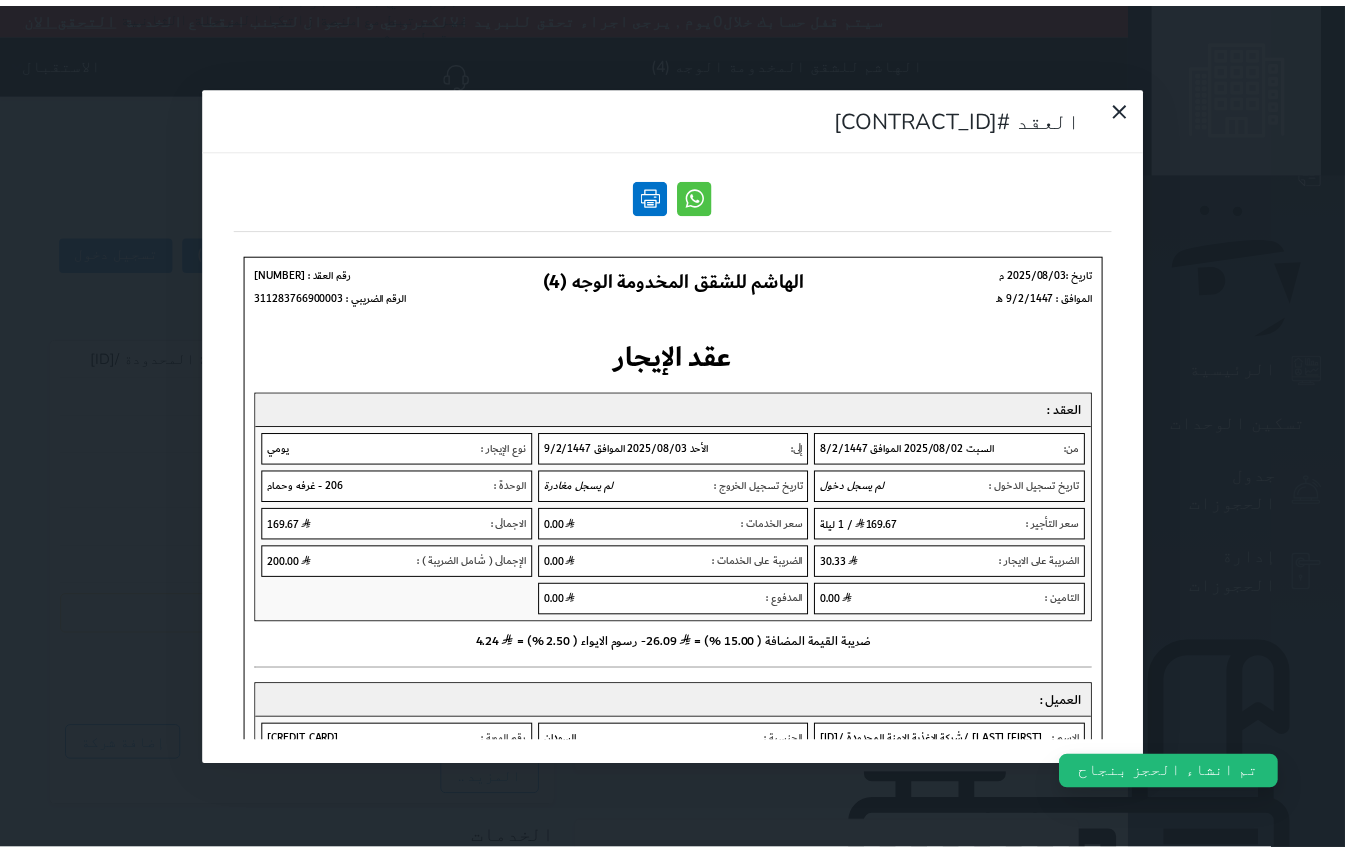 scroll, scrollTop: 0, scrollLeft: 0, axis: both 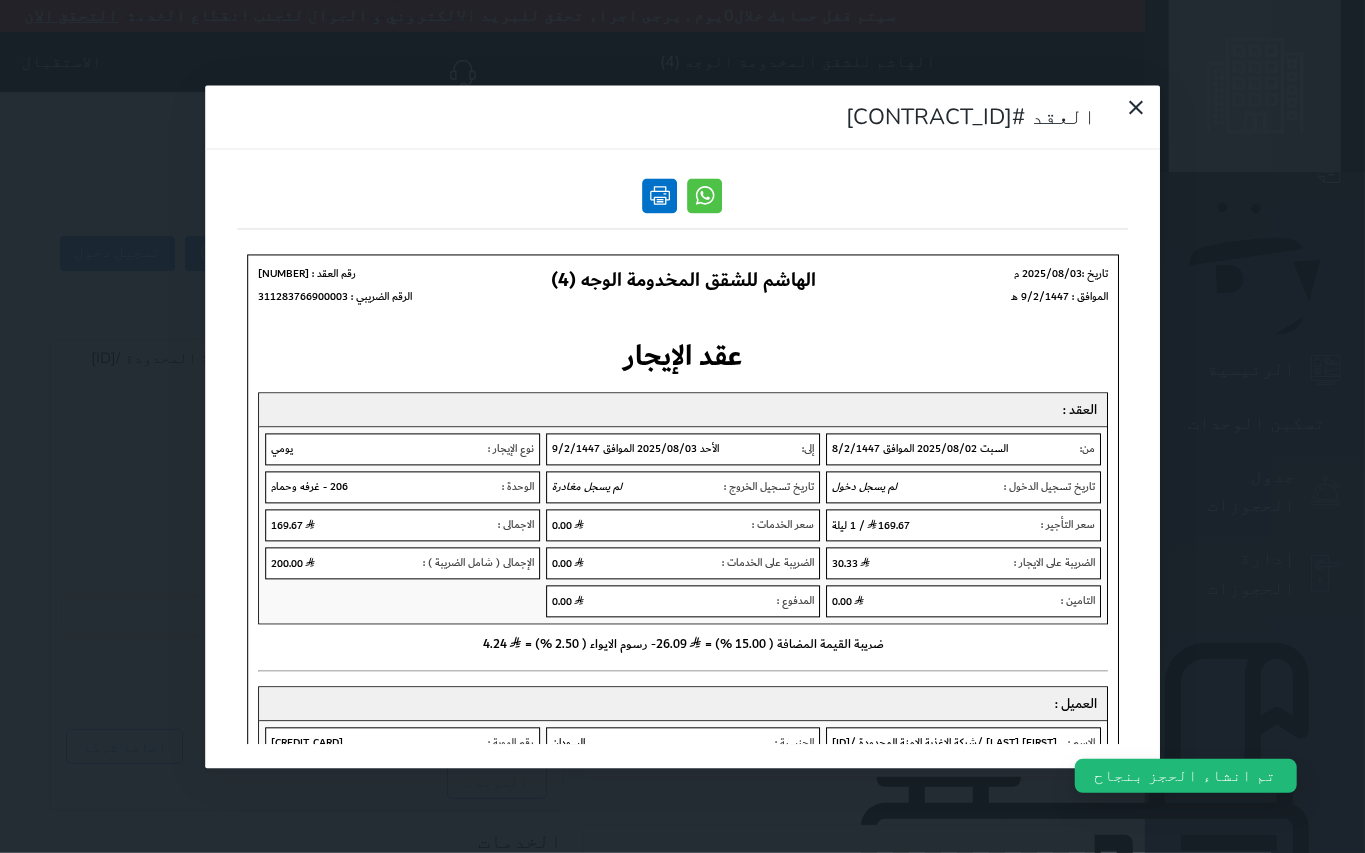 click at bounding box center [660, 195] 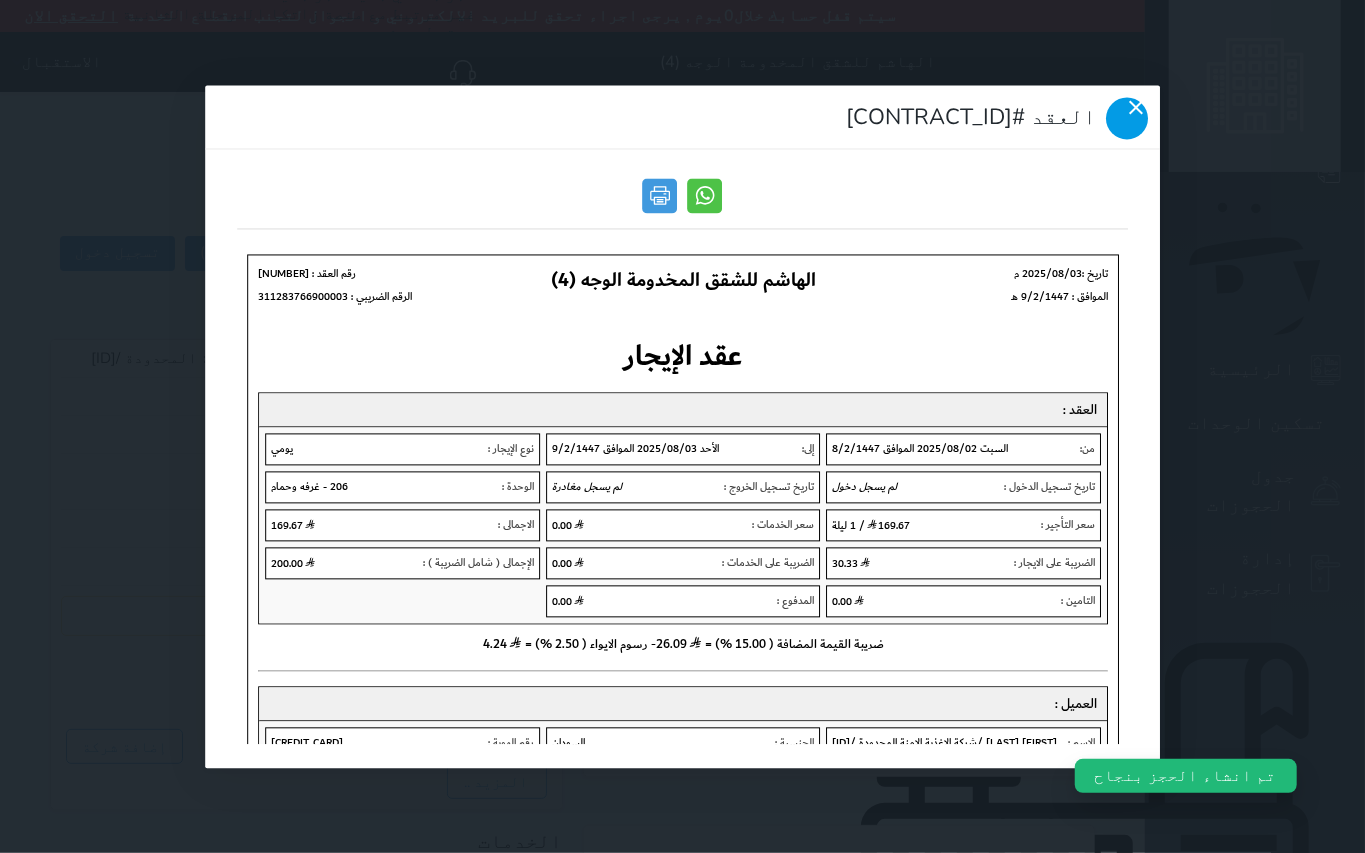 click 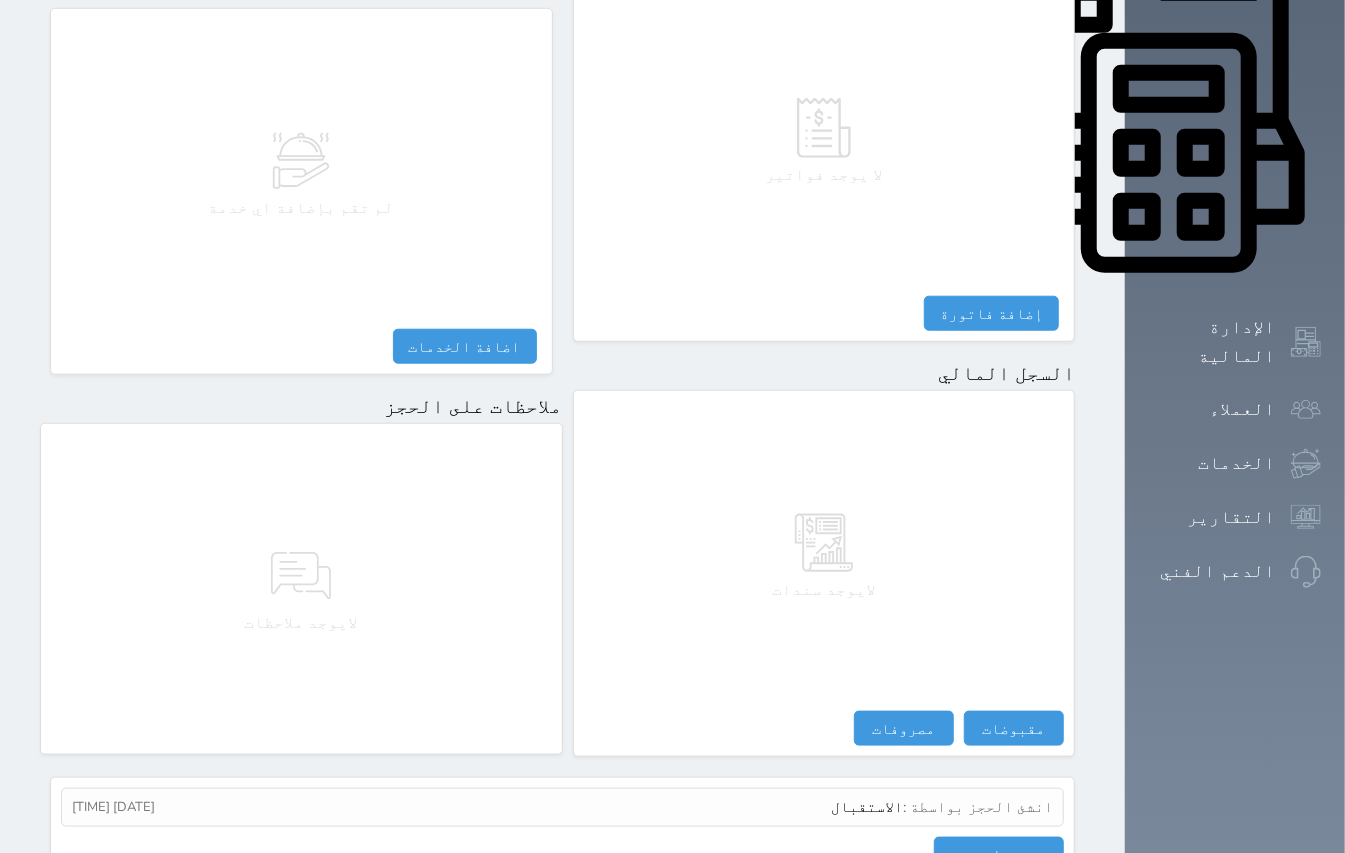 scroll, scrollTop: 884, scrollLeft: 0, axis: vertical 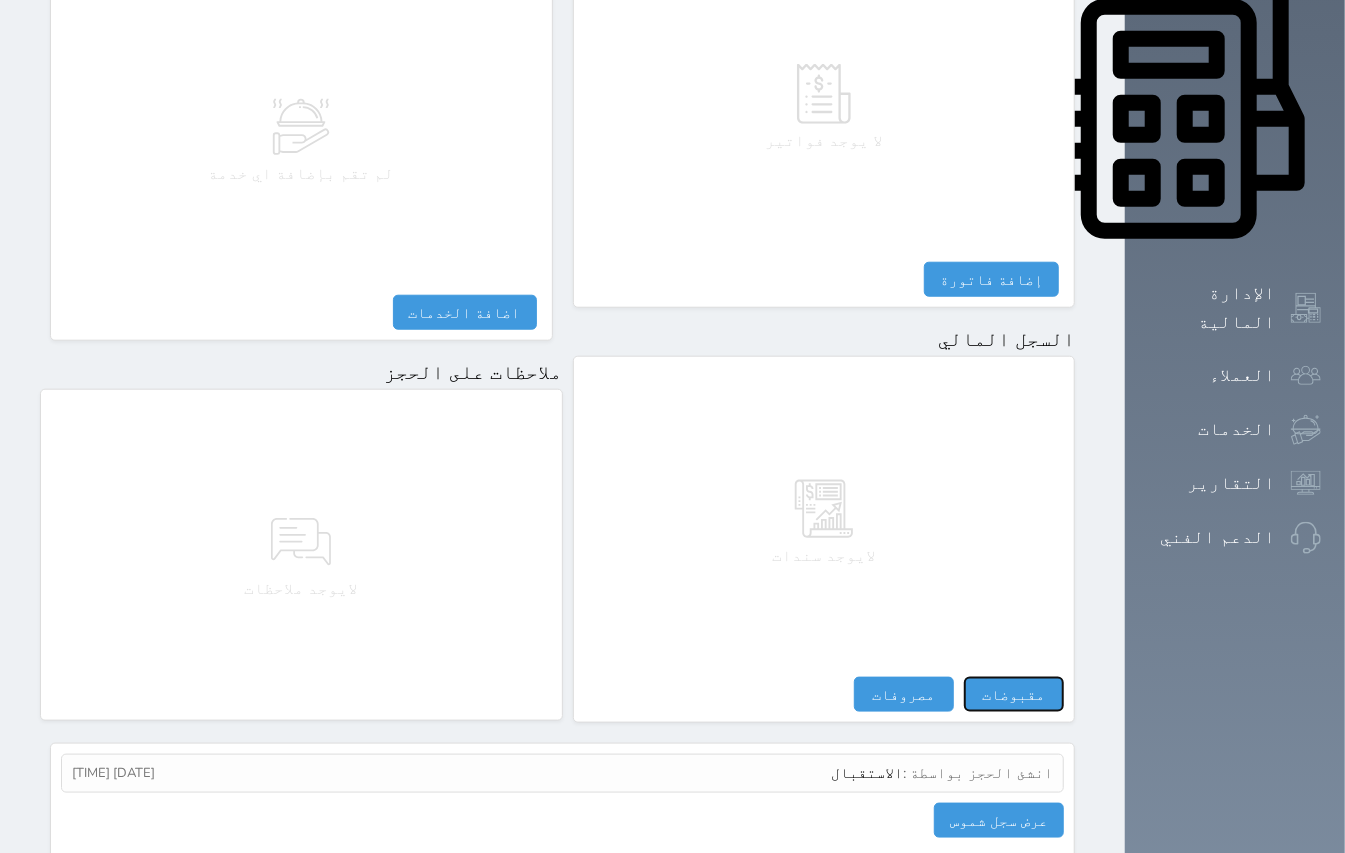 click on "مقبوضات" at bounding box center [1014, 694] 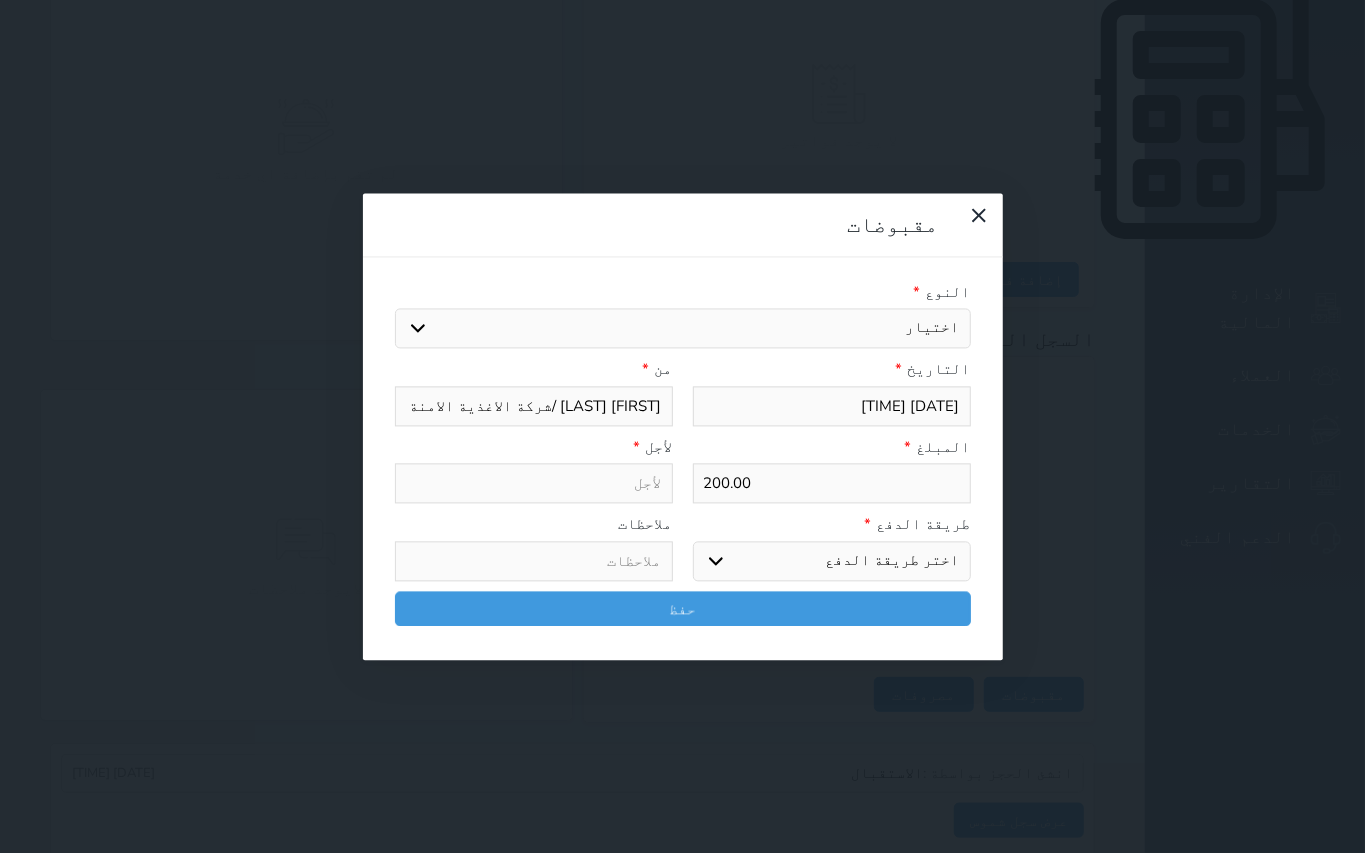 click on "اختيار   مقبوضات عامة قيمة إيجار فواتير تامين عربون لا ينطبق آخر مغسلة واي فاي - الإنترنت مواقف السيارات طعام الأغذية والمشروبات مشروبات المشروبات الباردة المشروبات الساخنة الإفطار غداء عشاء مخبز و كعك حمام سباحة الصالة الرياضية سبا و خدمات الجمال اختيار وإسقاط (خدمات النقل) ميني بار كابل - تلفزيون سرير إضافي تصفيف الشعر التسوق خدمات الجولات السياحية المنظمة خدمات الدليل السياحي" at bounding box center [683, 329] 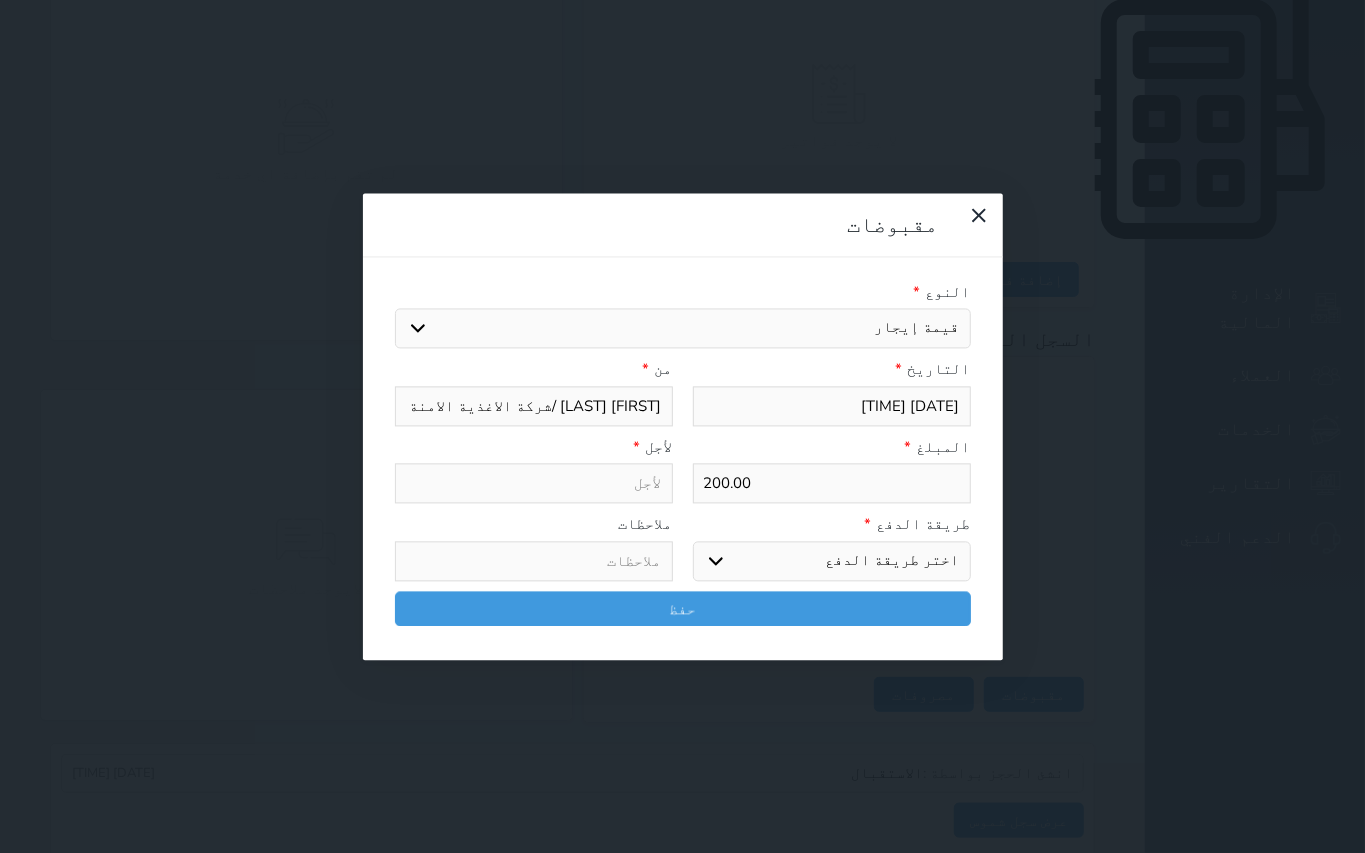 click on "اختيار   مقبوضات عامة قيمة إيجار فواتير تامين عربون لا ينطبق آخر مغسلة واي فاي - الإنترنت مواقف السيارات طعام الأغذية والمشروبات مشروبات المشروبات الباردة المشروبات الساخنة الإفطار غداء عشاء مخبز و كعك حمام سباحة الصالة الرياضية سبا و خدمات الجمال اختيار وإسقاط (خدمات النقل) ميني بار كابل - تلفزيون سرير إضافي تصفيف الشعر التسوق خدمات الجولات السياحية المنظمة خدمات الدليل السياحي" at bounding box center [683, 329] 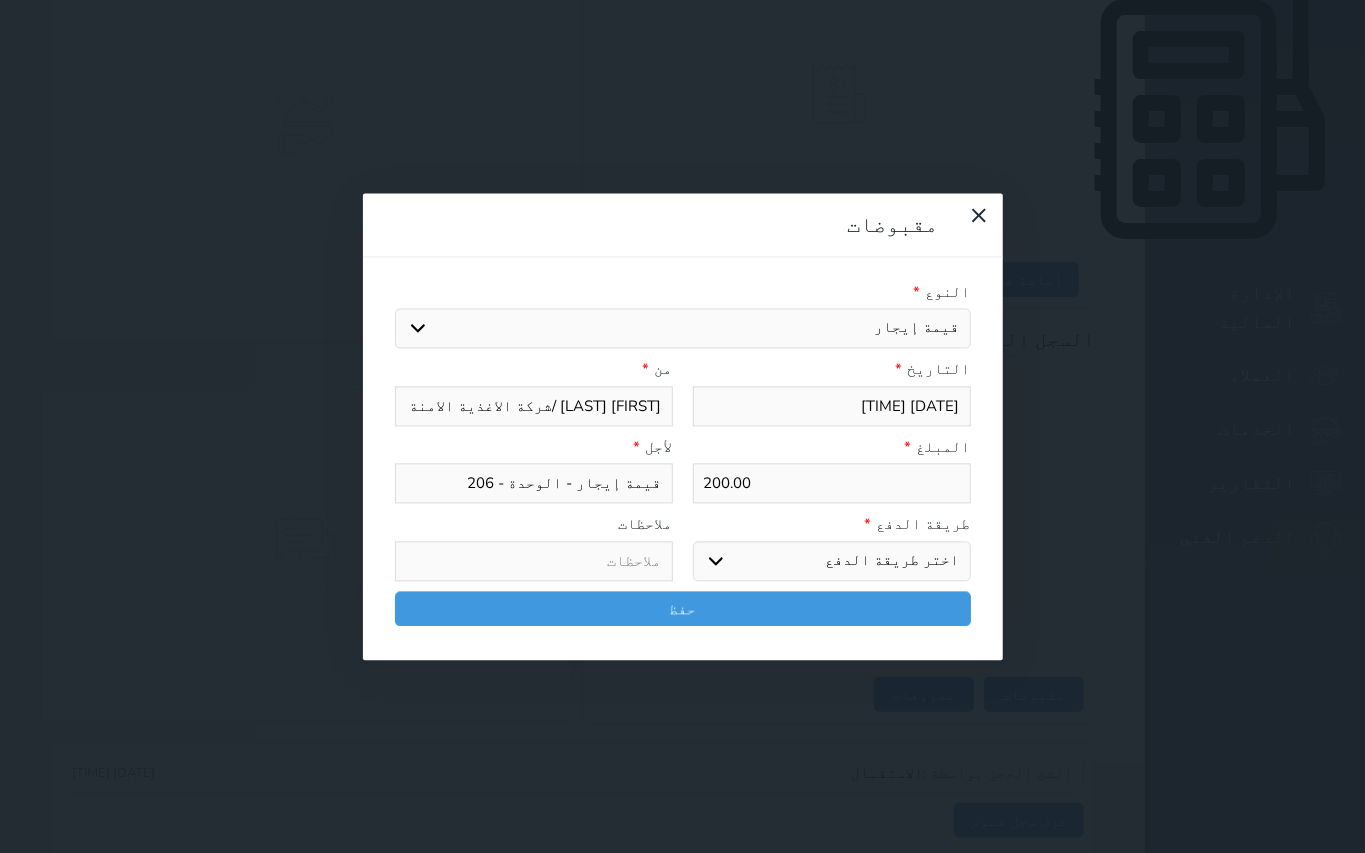 click on "اختر طريقة الدفع   دفع نقدى   تحويل بنكى   مدى   بطاقة ائتمان   آجل" at bounding box center [832, 561] 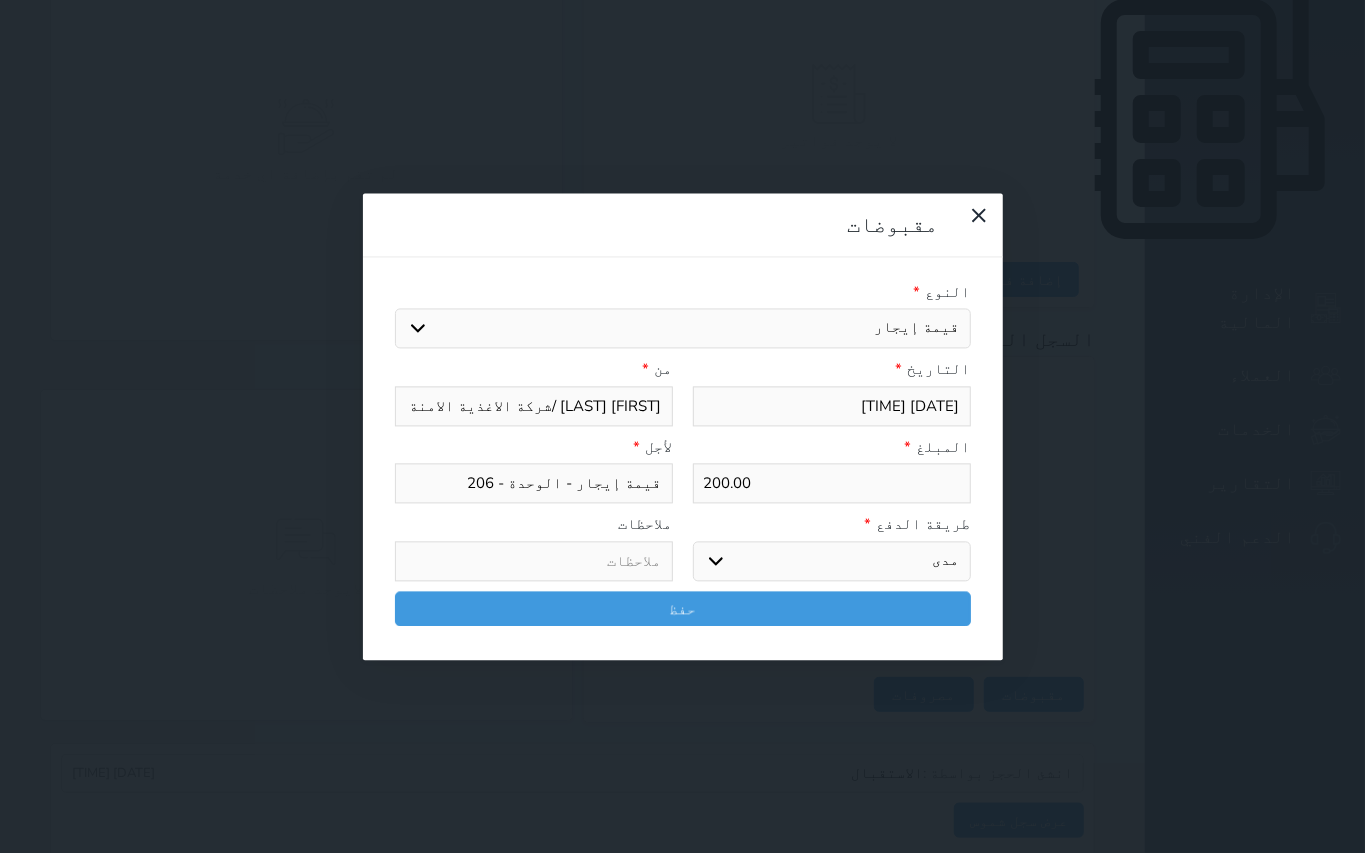 click on "اختر طريقة الدفع   دفع نقدى   تحويل بنكى   مدى   بطاقة ائتمان   آجل" at bounding box center [832, 561] 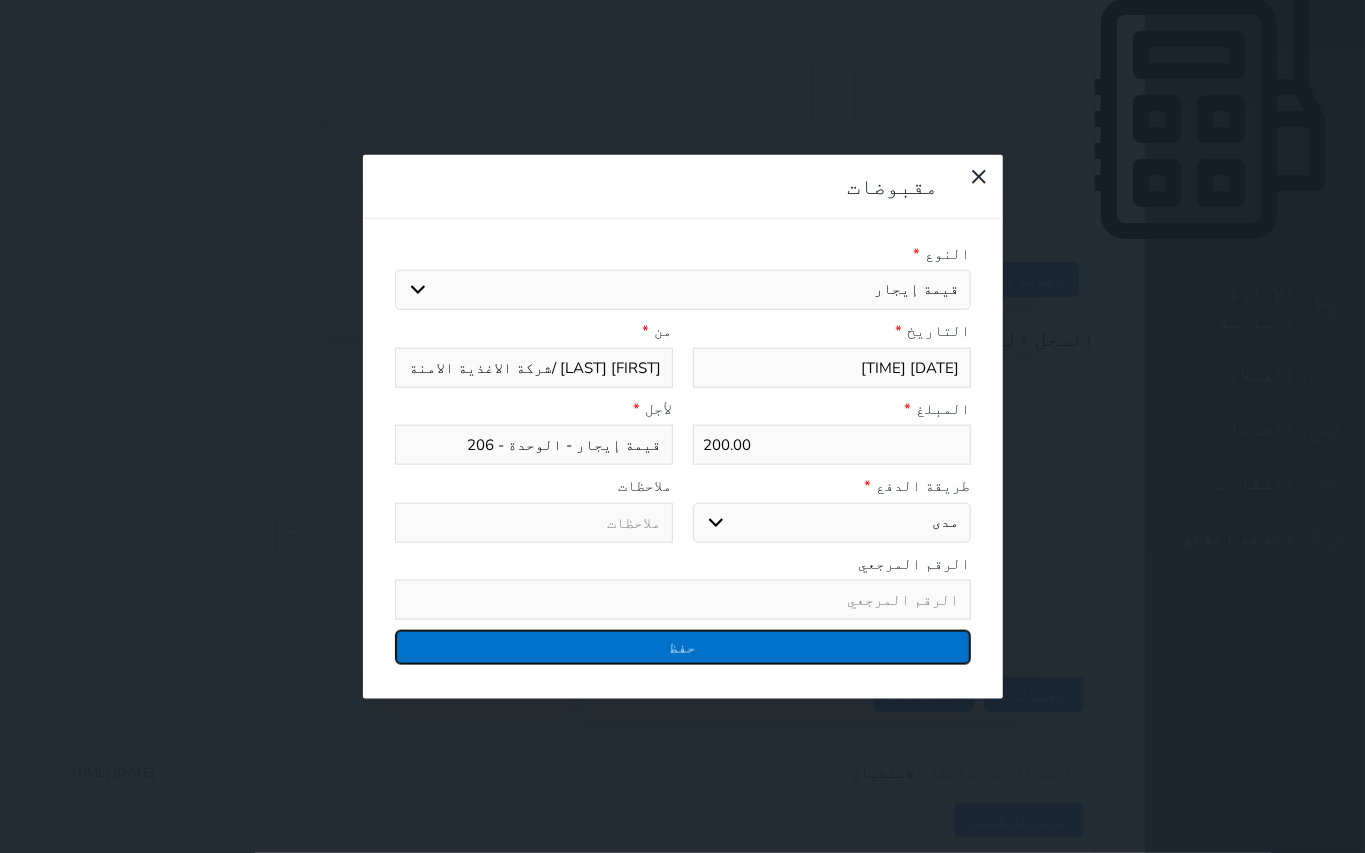 click on "حفظ" at bounding box center (683, 647) 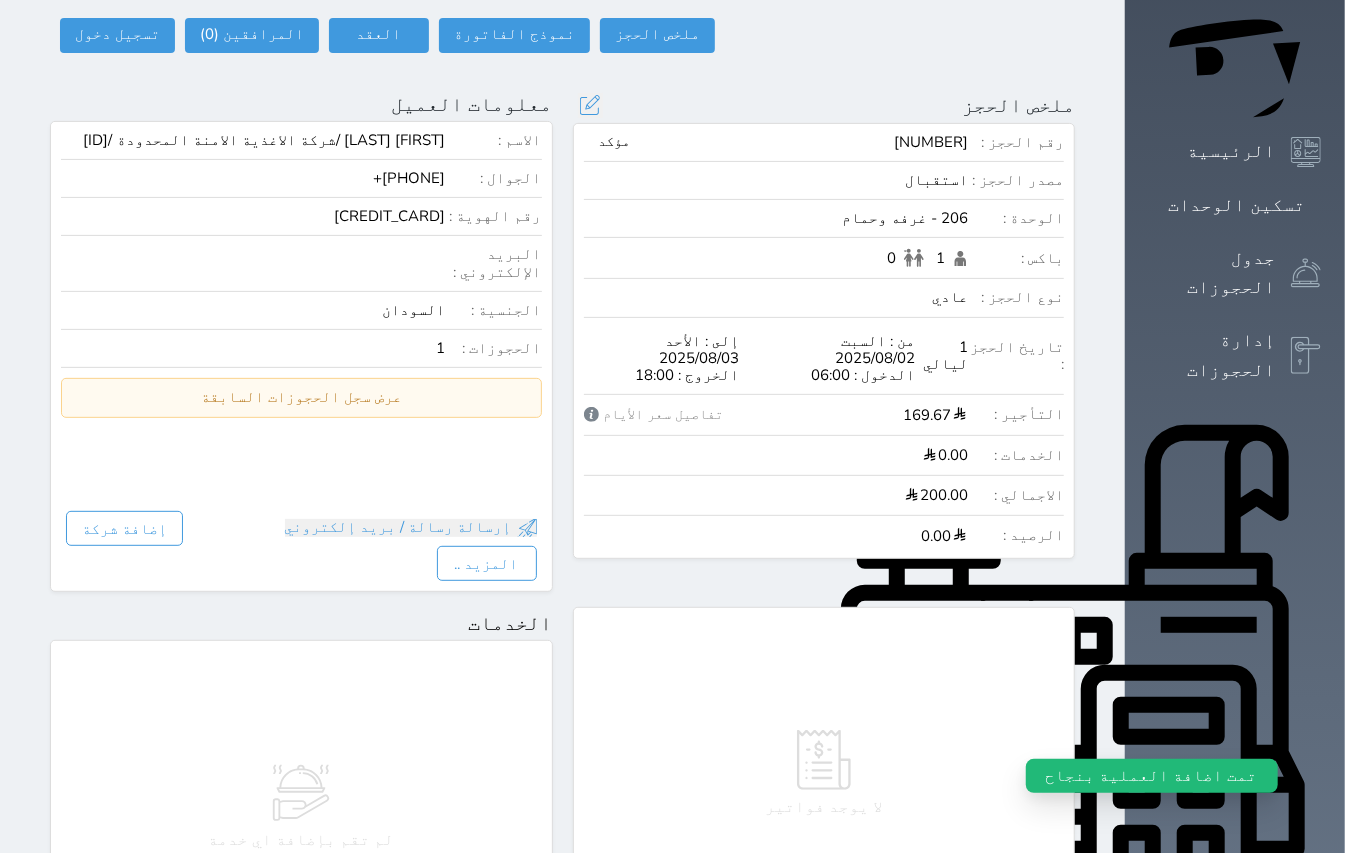 scroll, scrollTop: 0, scrollLeft: 0, axis: both 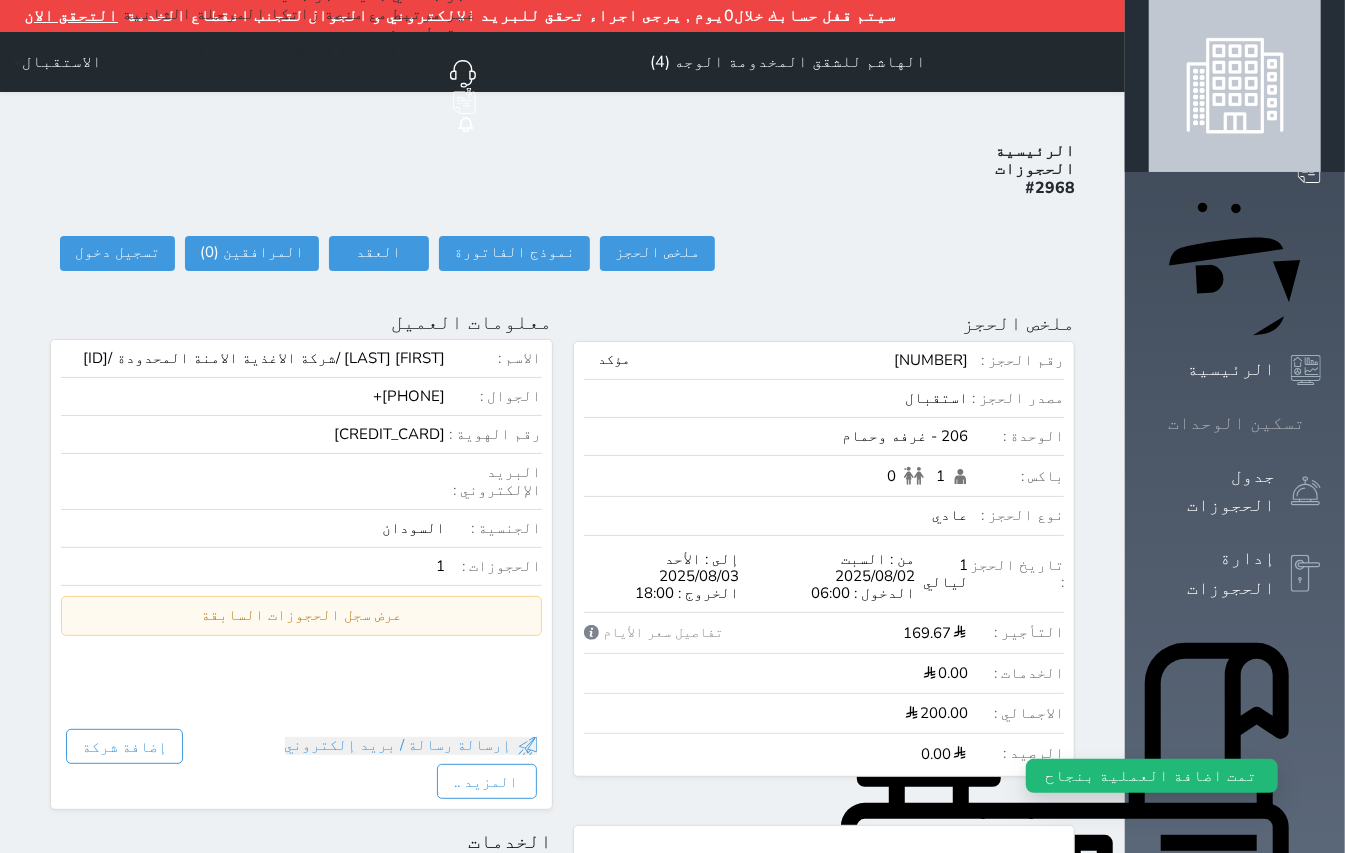 click on "تسكين الوحدات" at bounding box center (1235, 423) 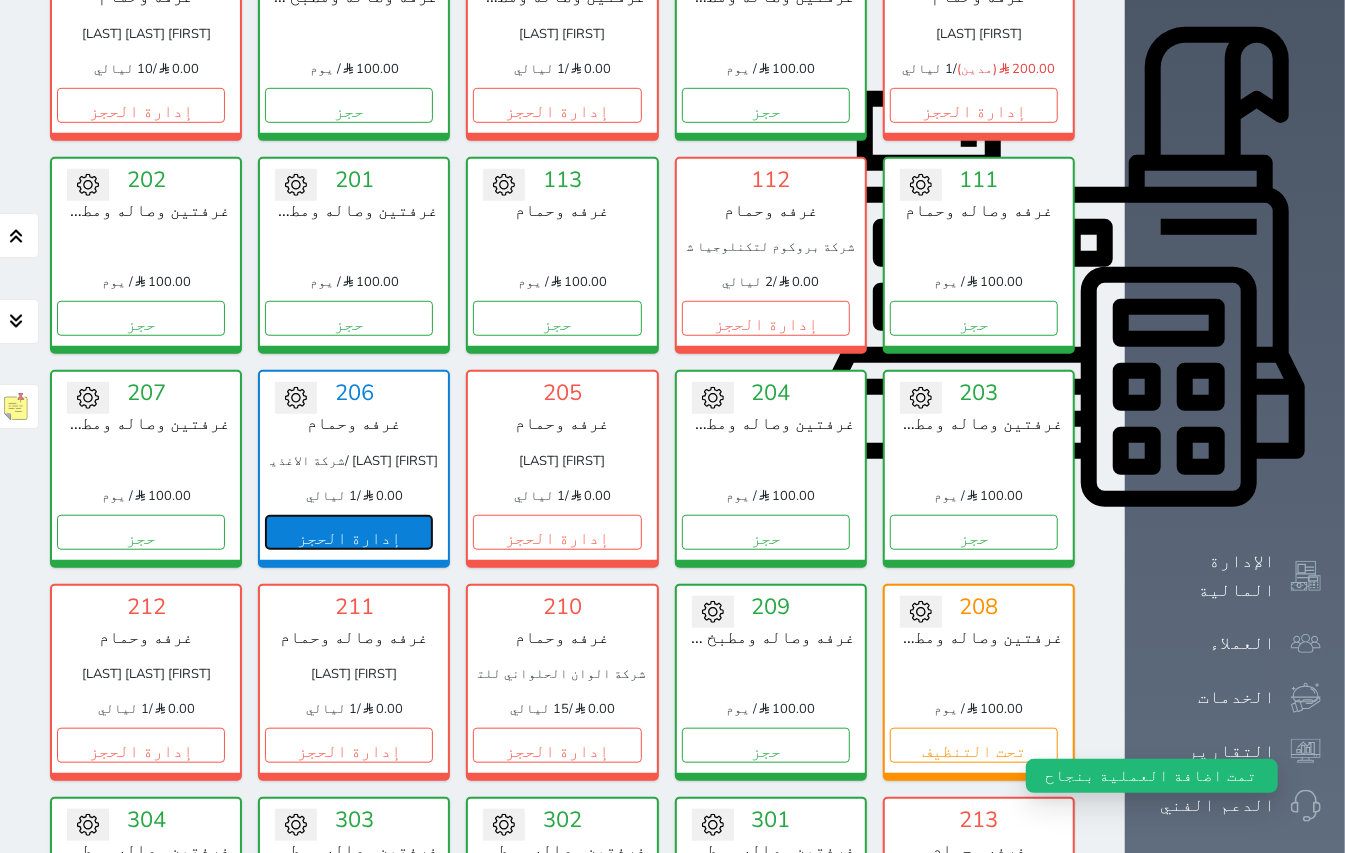 click on "إدارة الحجز" at bounding box center (349, 532) 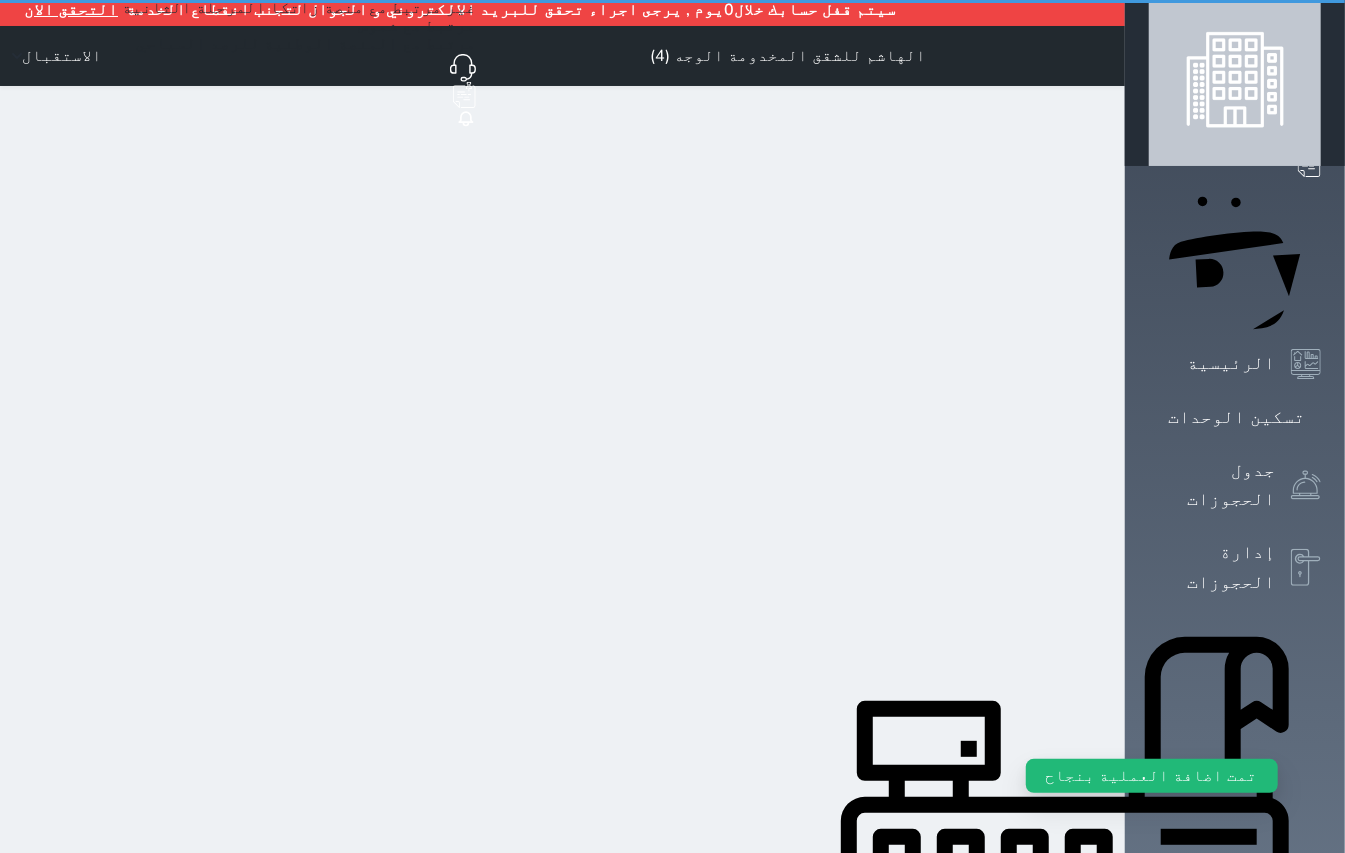 scroll, scrollTop: 0, scrollLeft: 0, axis: both 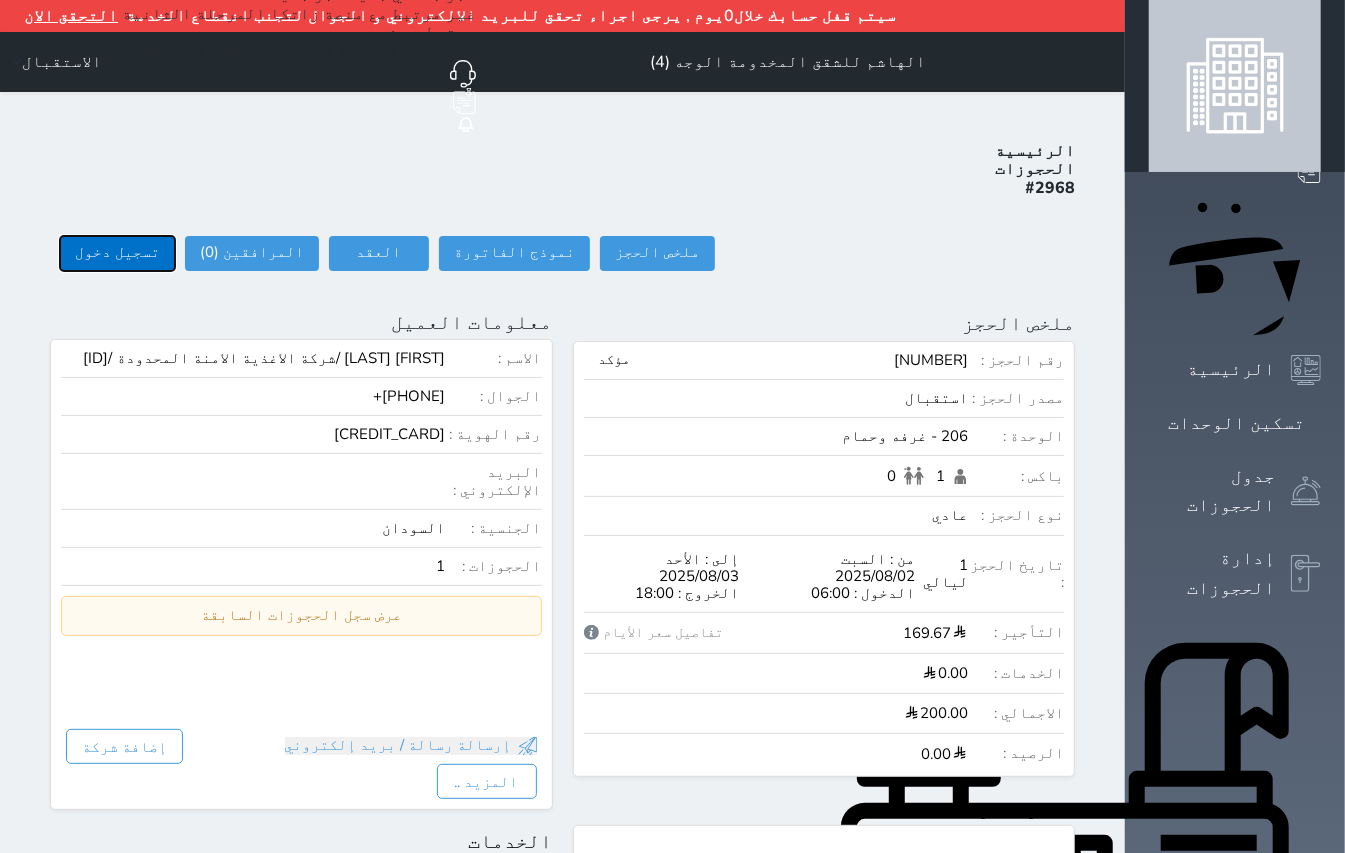 click on "تسجيل دخول" at bounding box center (117, 253) 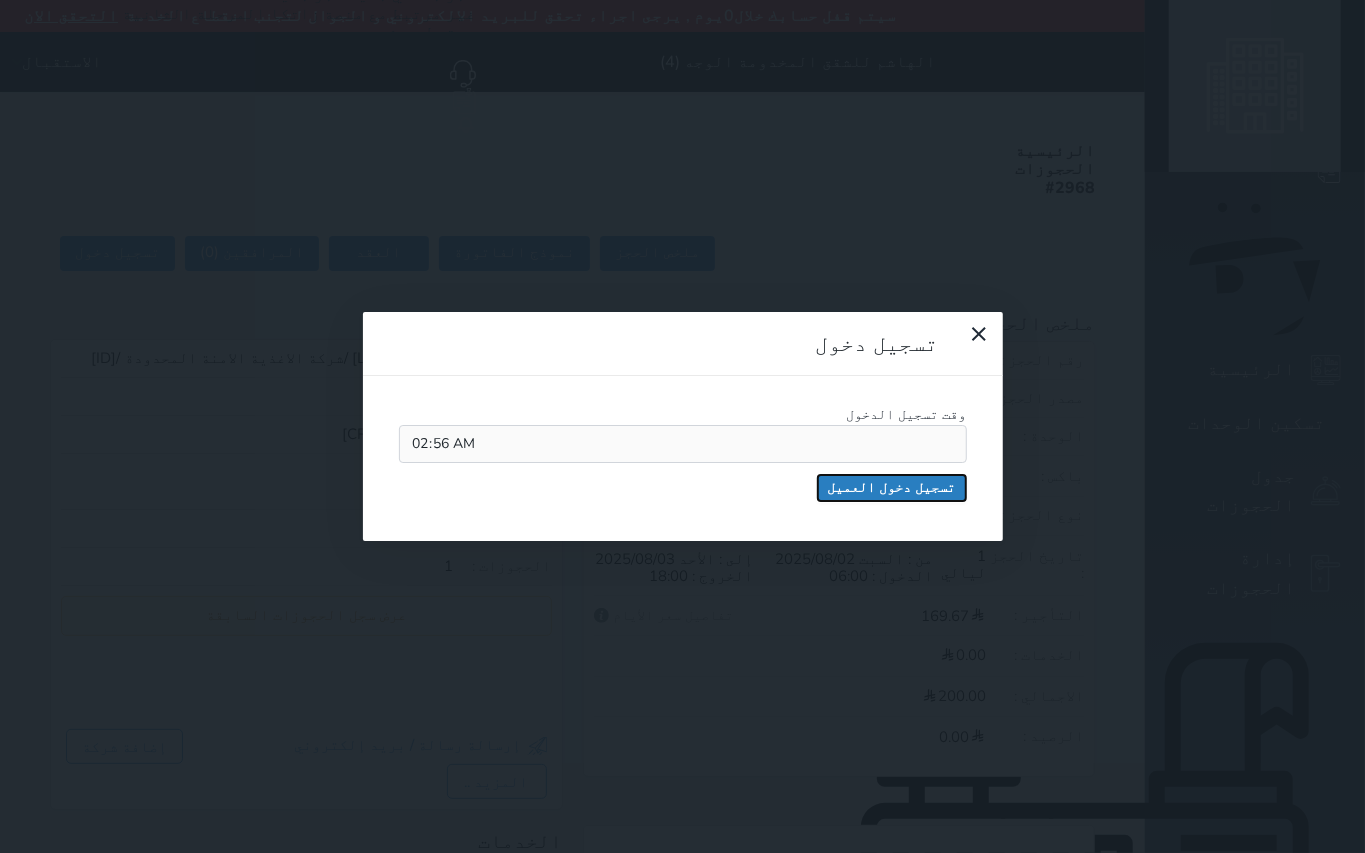 click on "تسجيل دخول العميل" at bounding box center [892, 488] 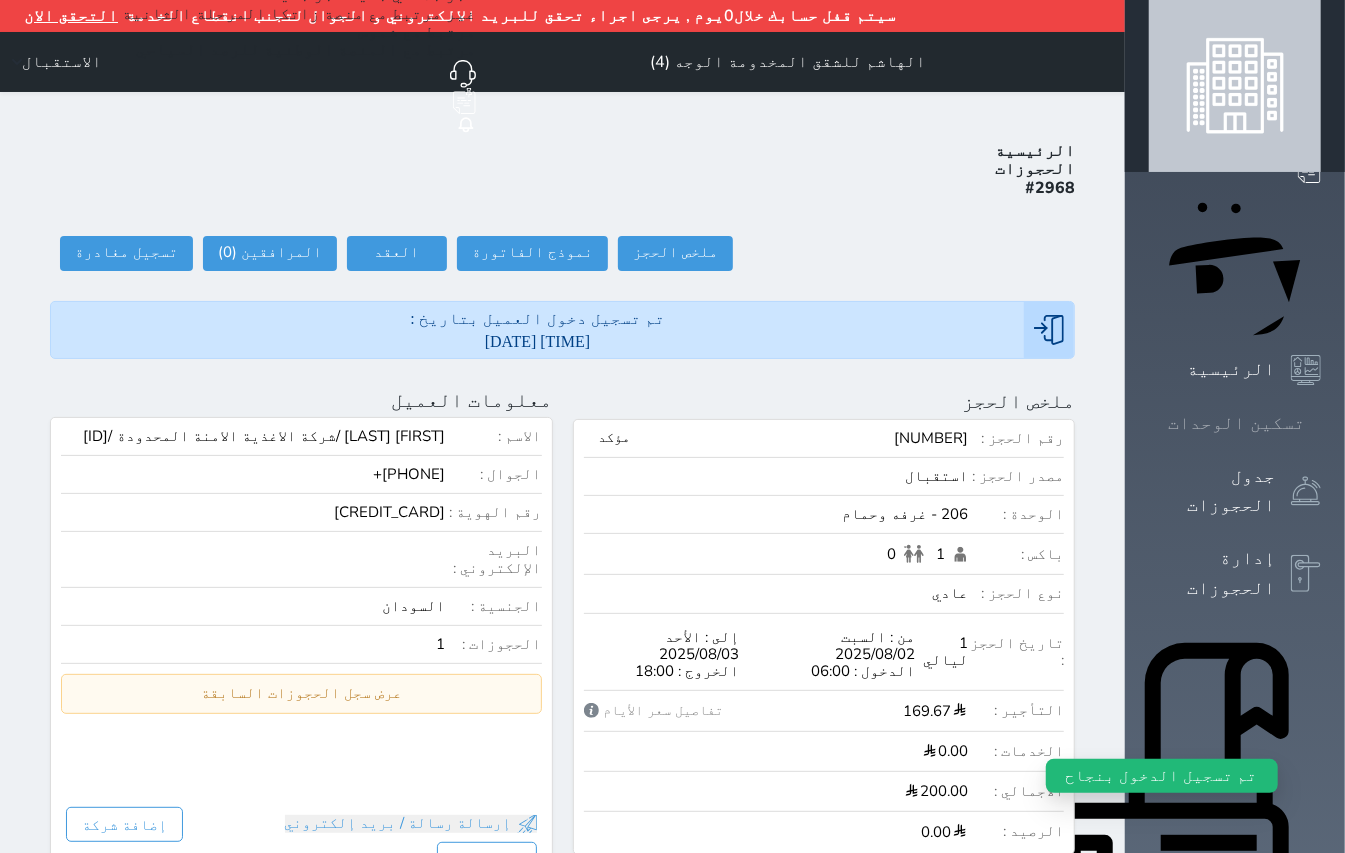 click at bounding box center [1321, 423] 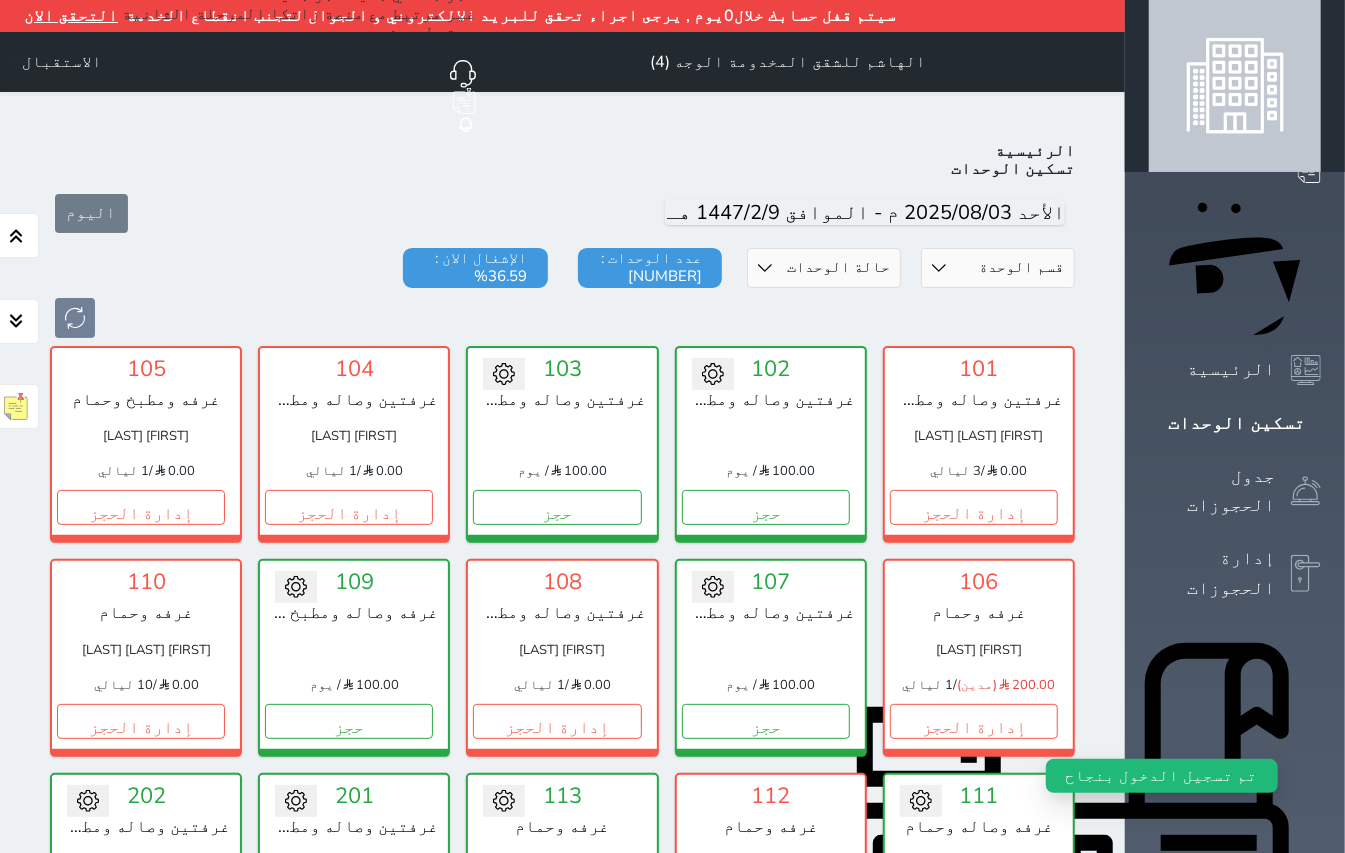 scroll, scrollTop: 349, scrollLeft: 0, axis: vertical 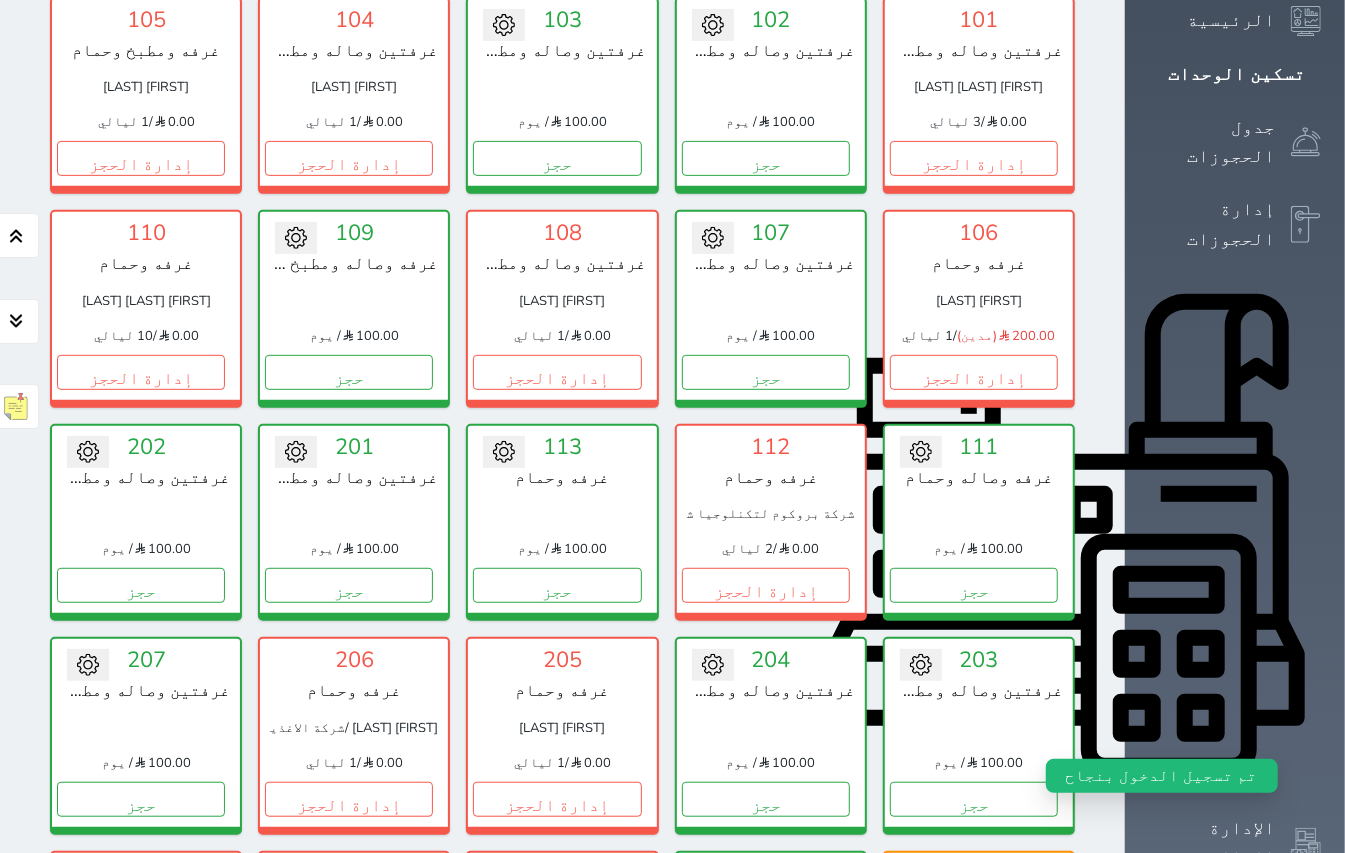 click on "تحت التنظيف" at bounding box center [974, 1012] 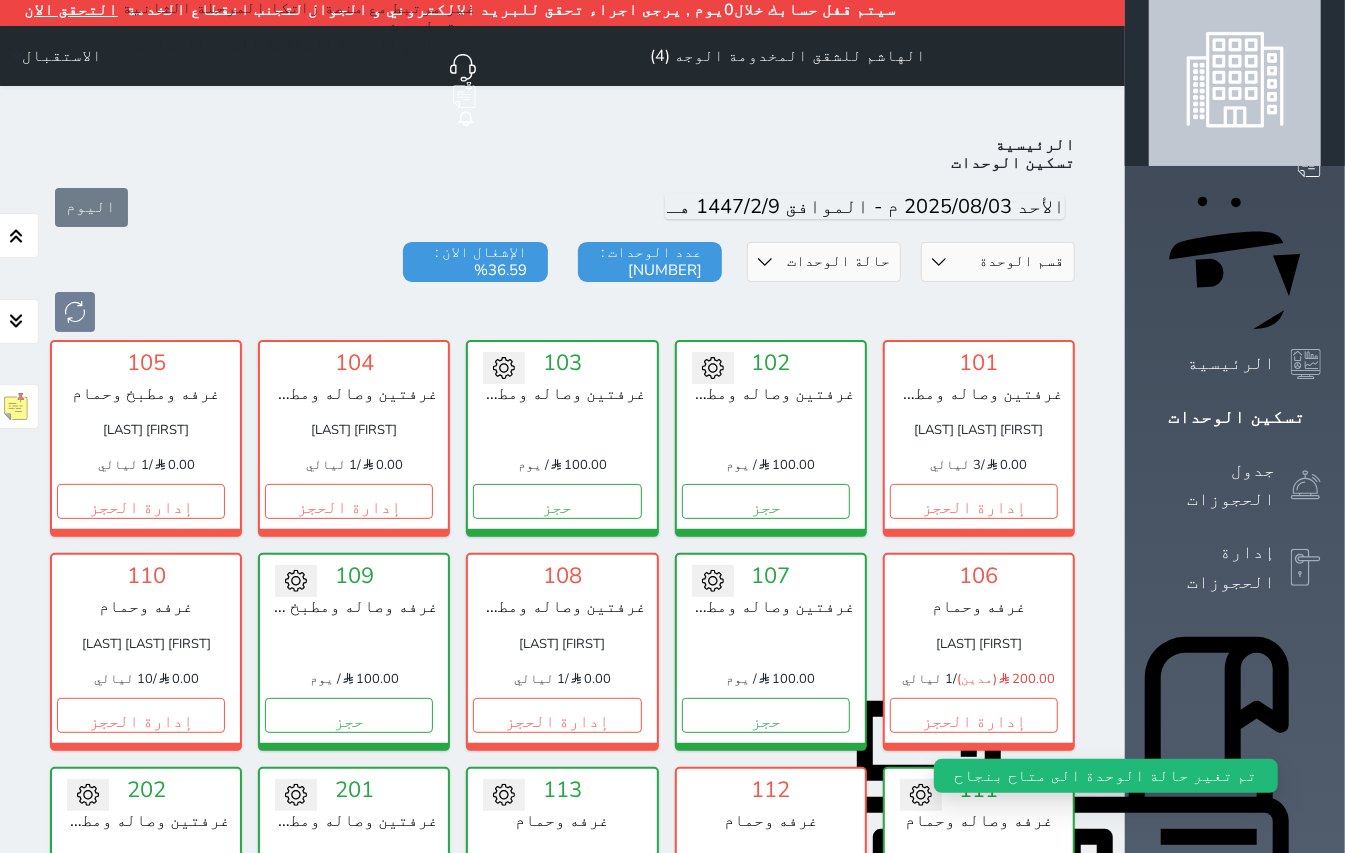 scroll, scrollTop: 0, scrollLeft: 0, axis: both 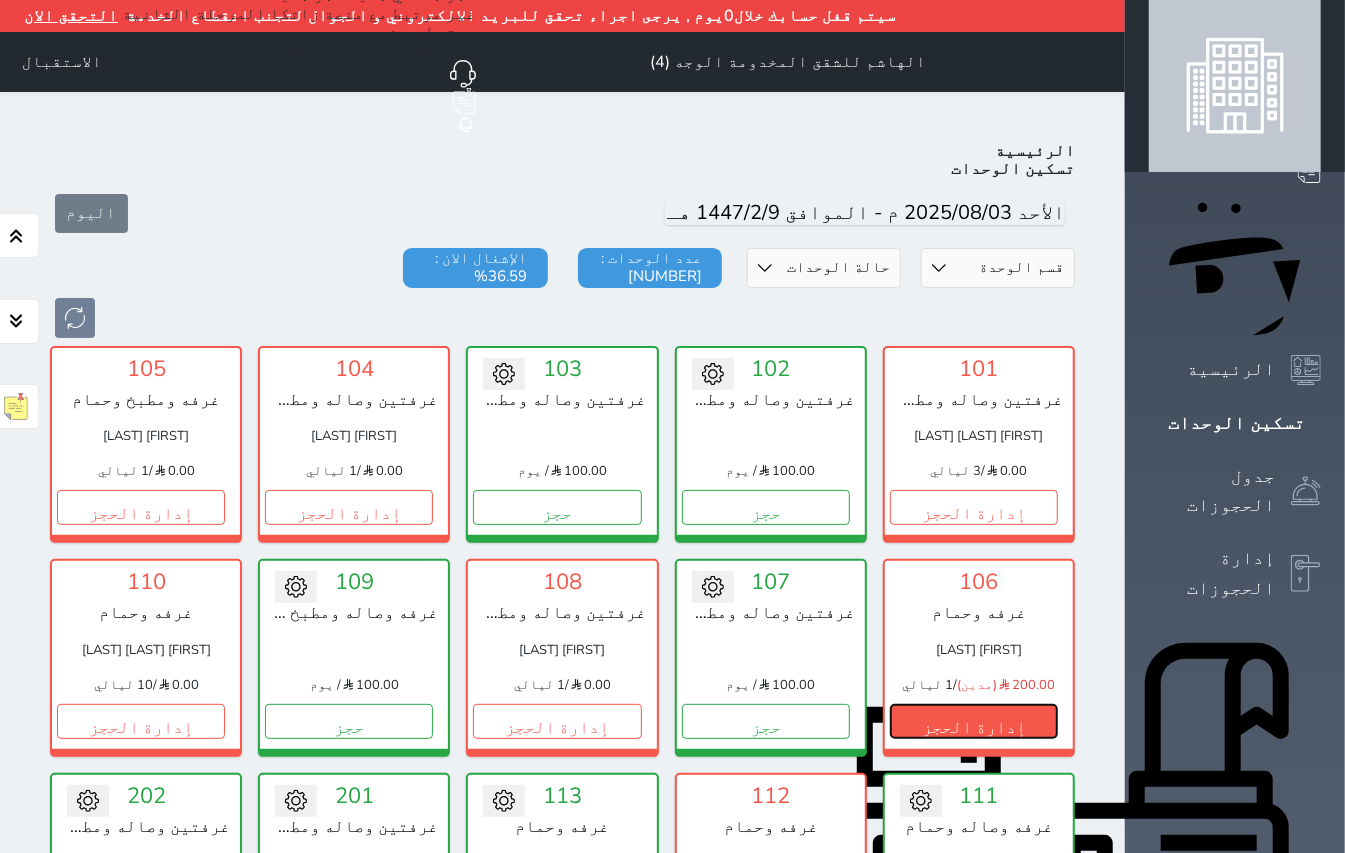 click on "إدارة الحجز" at bounding box center [974, 721] 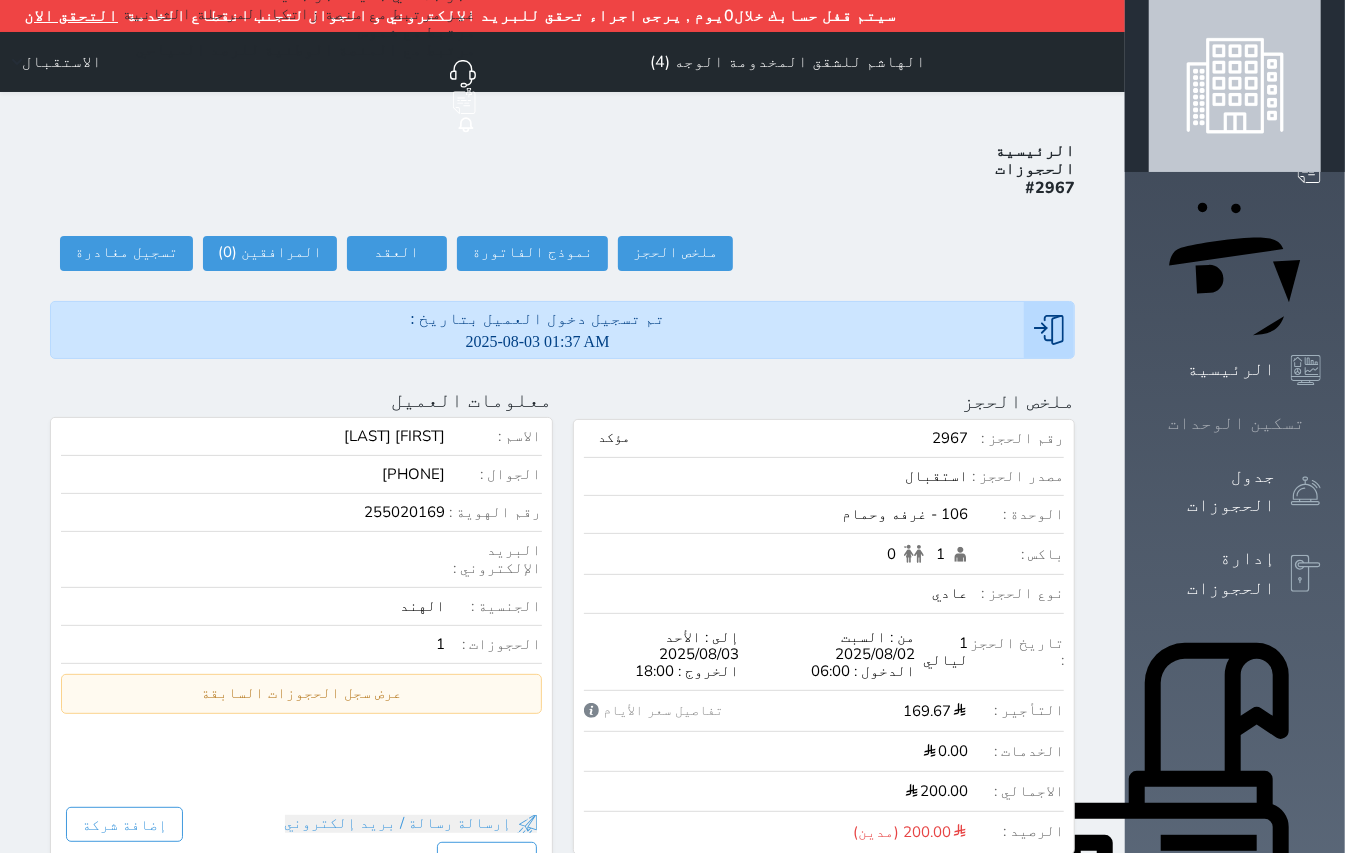 click 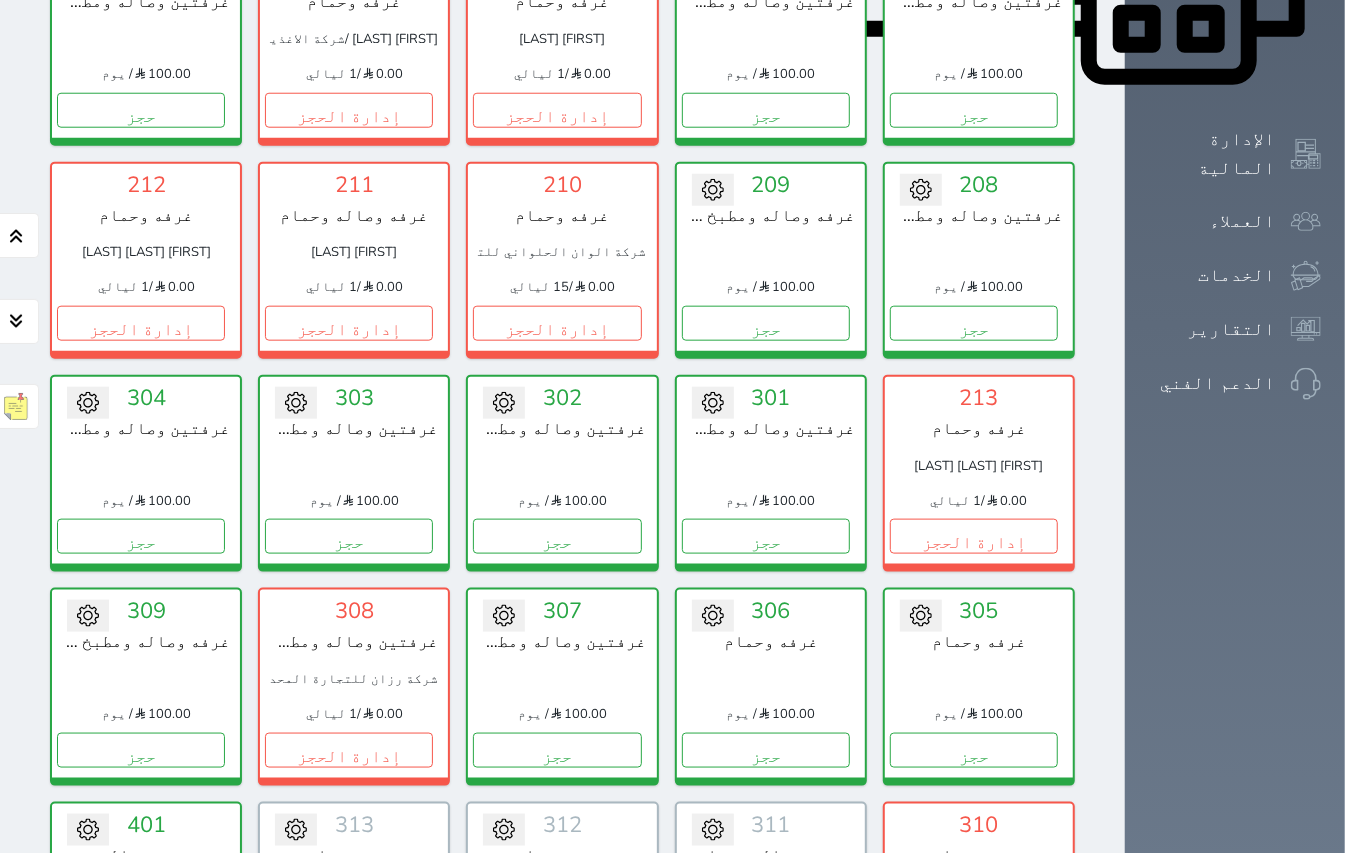 scroll, scrollTop: 1066, scrollLeft: 0, axis: vertical 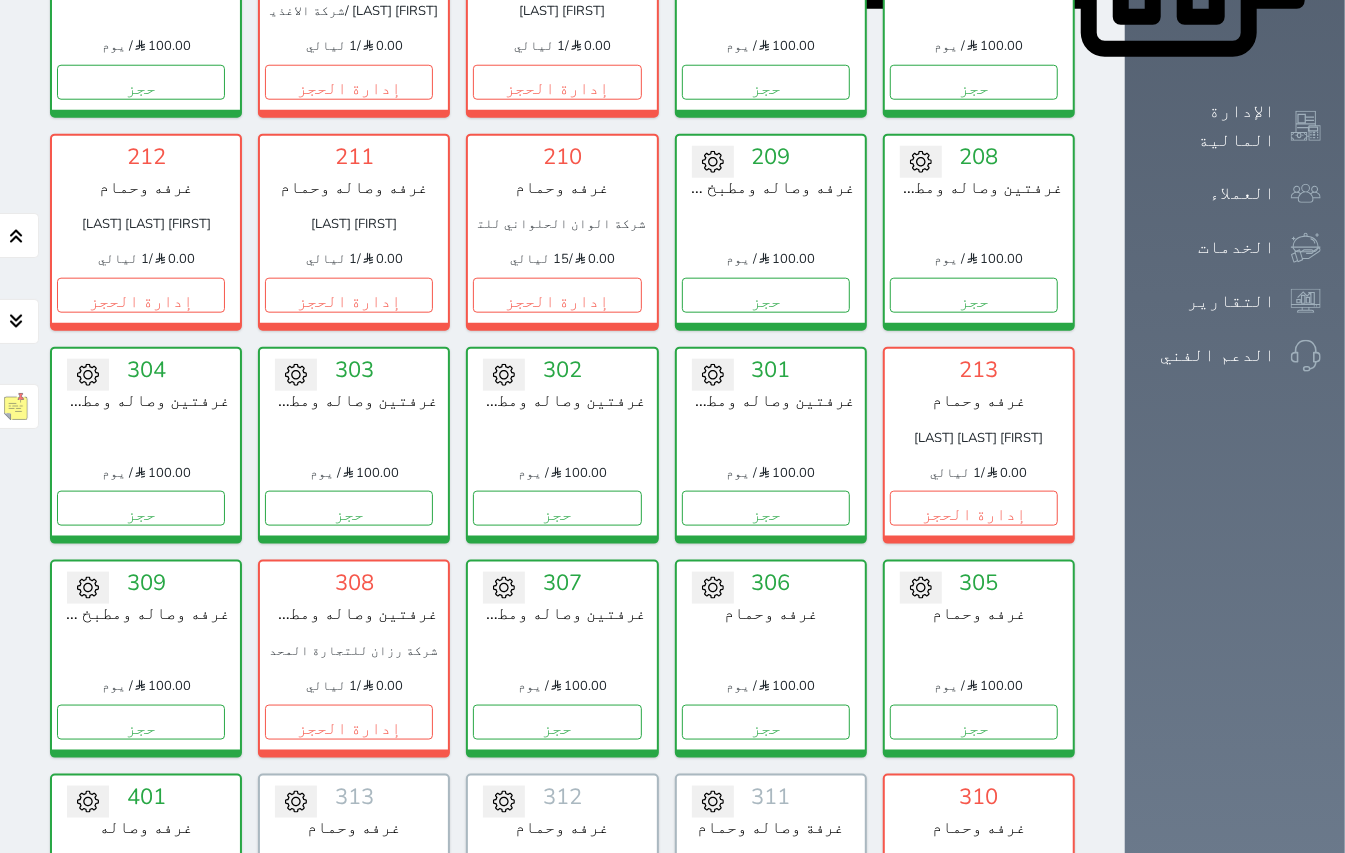click on "عرض رصيد الصندوق" at bounding box center (303, 1266) 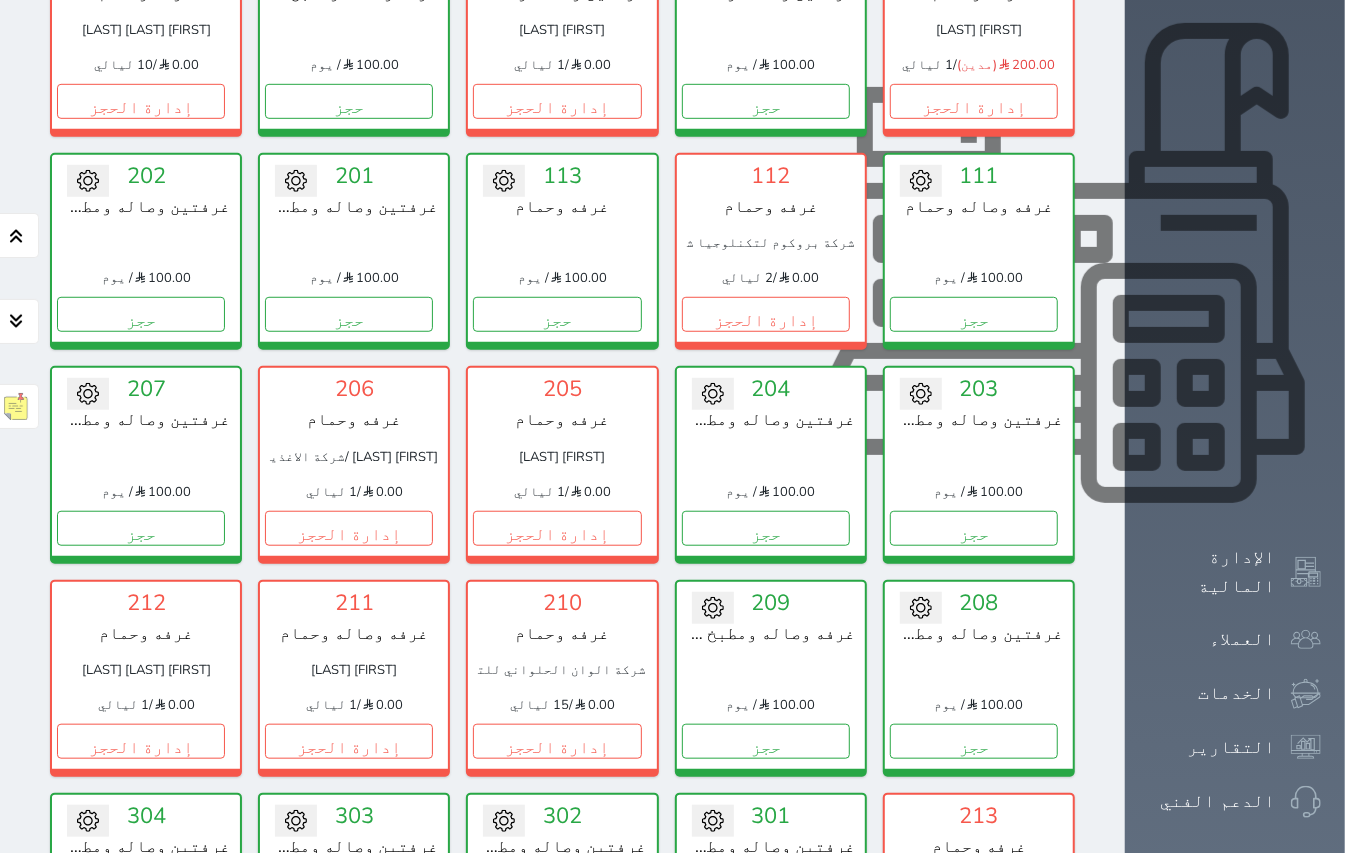 scroll, scrollTop: 44, scrollLeft: 0, axis: vertical 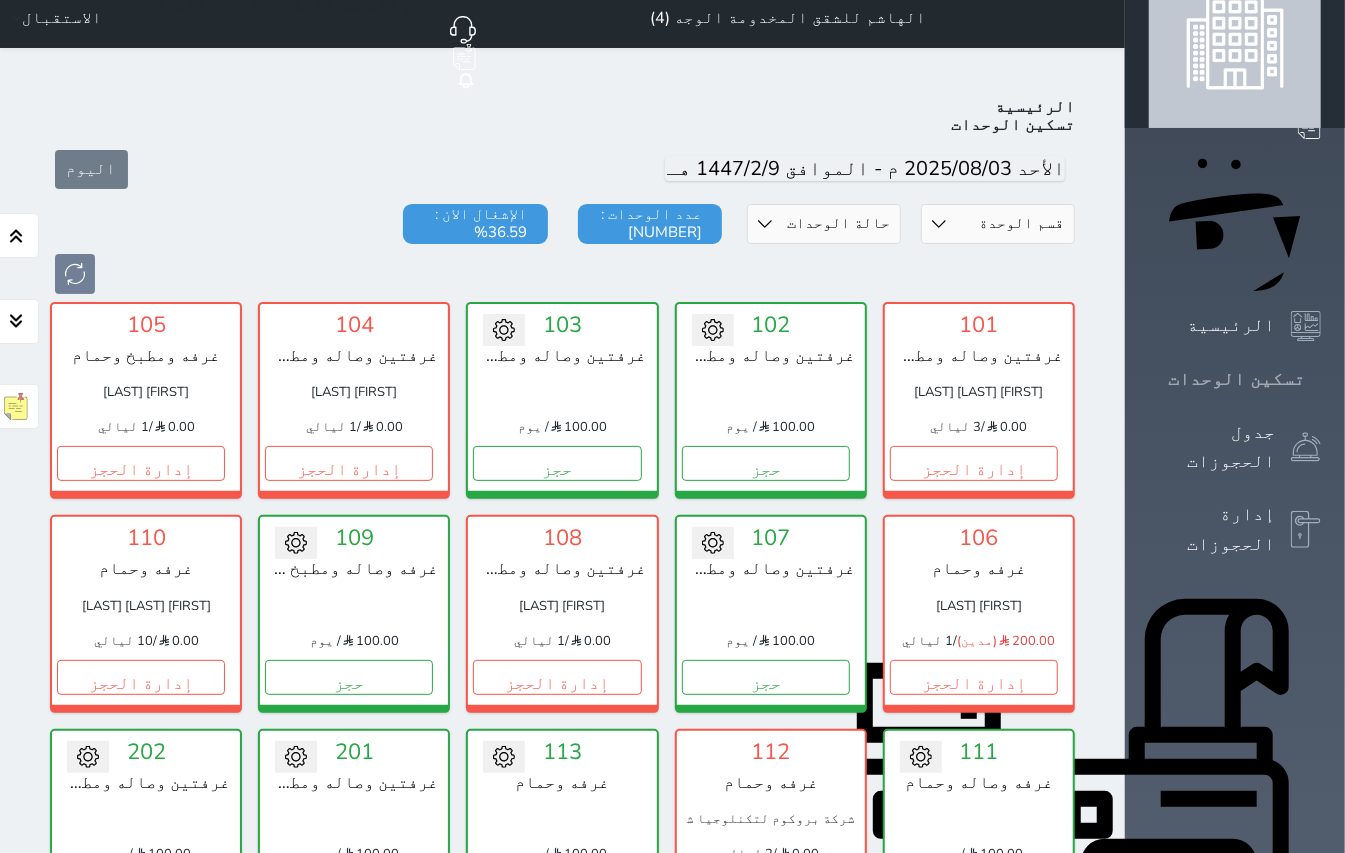 click on "تسكين الوحدات" at bounding box center (1236, 379) 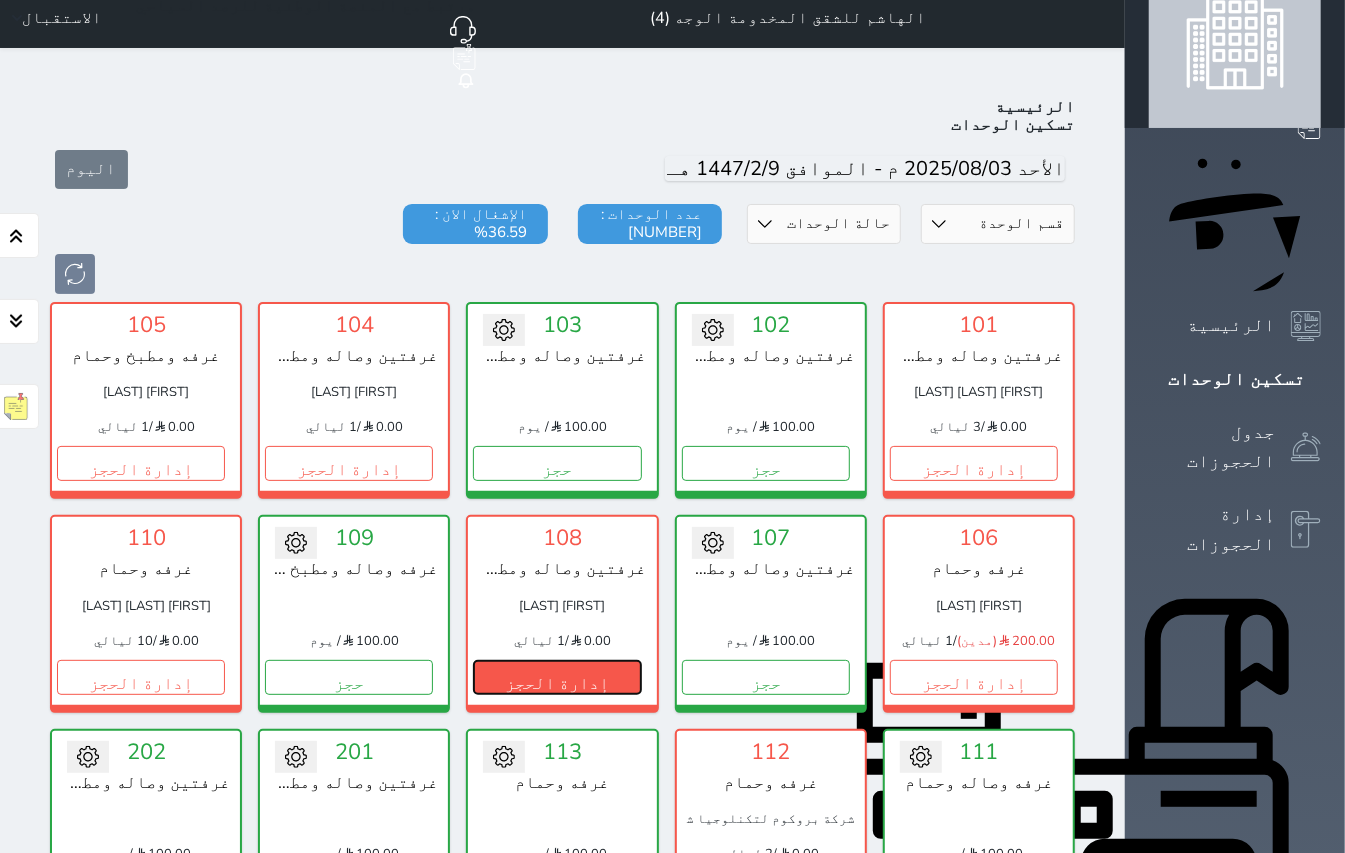 click on "إدارة الحجز" at bounding box center (557, 677) 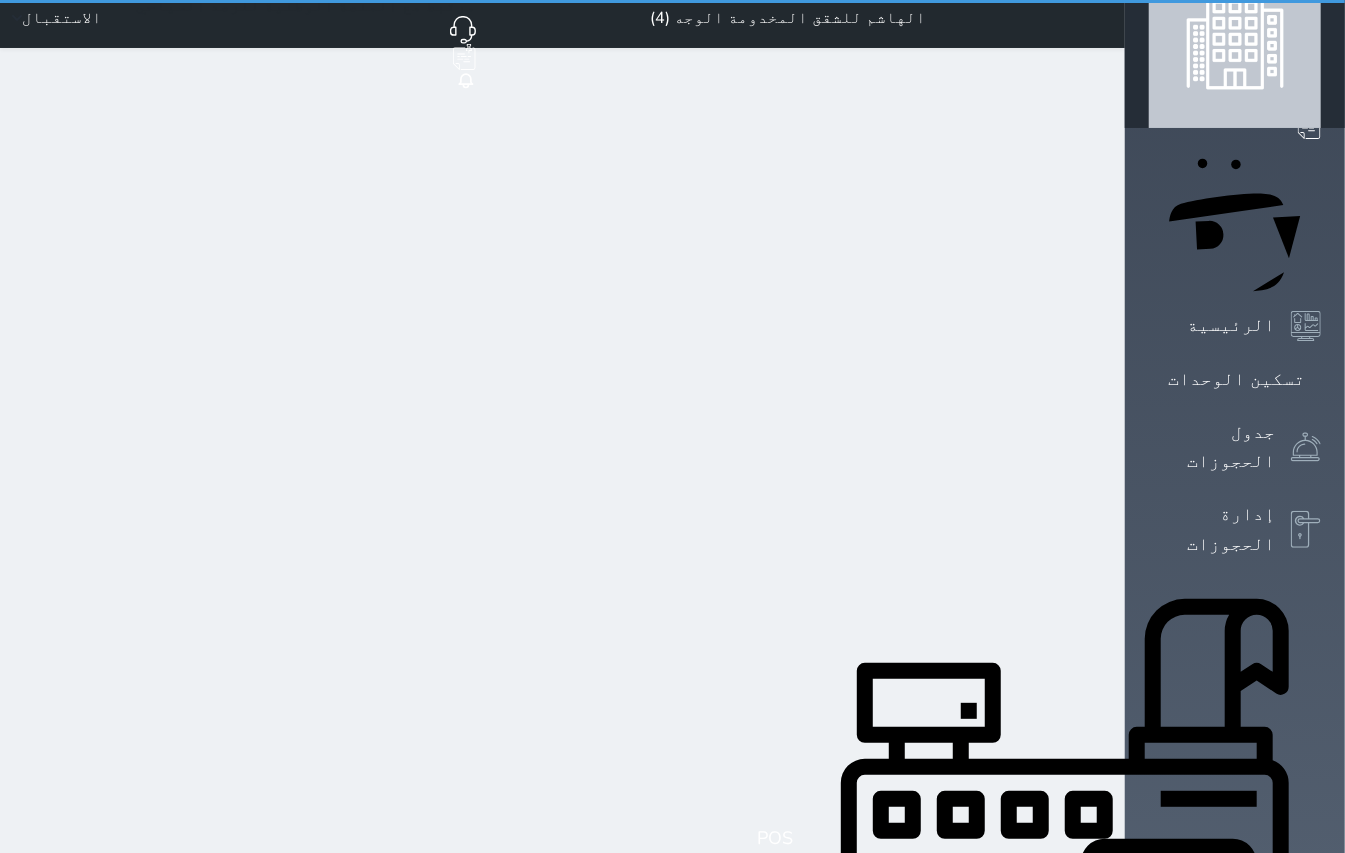 scroll, scrollTop: 0, scrollLeft: 0, axis: both 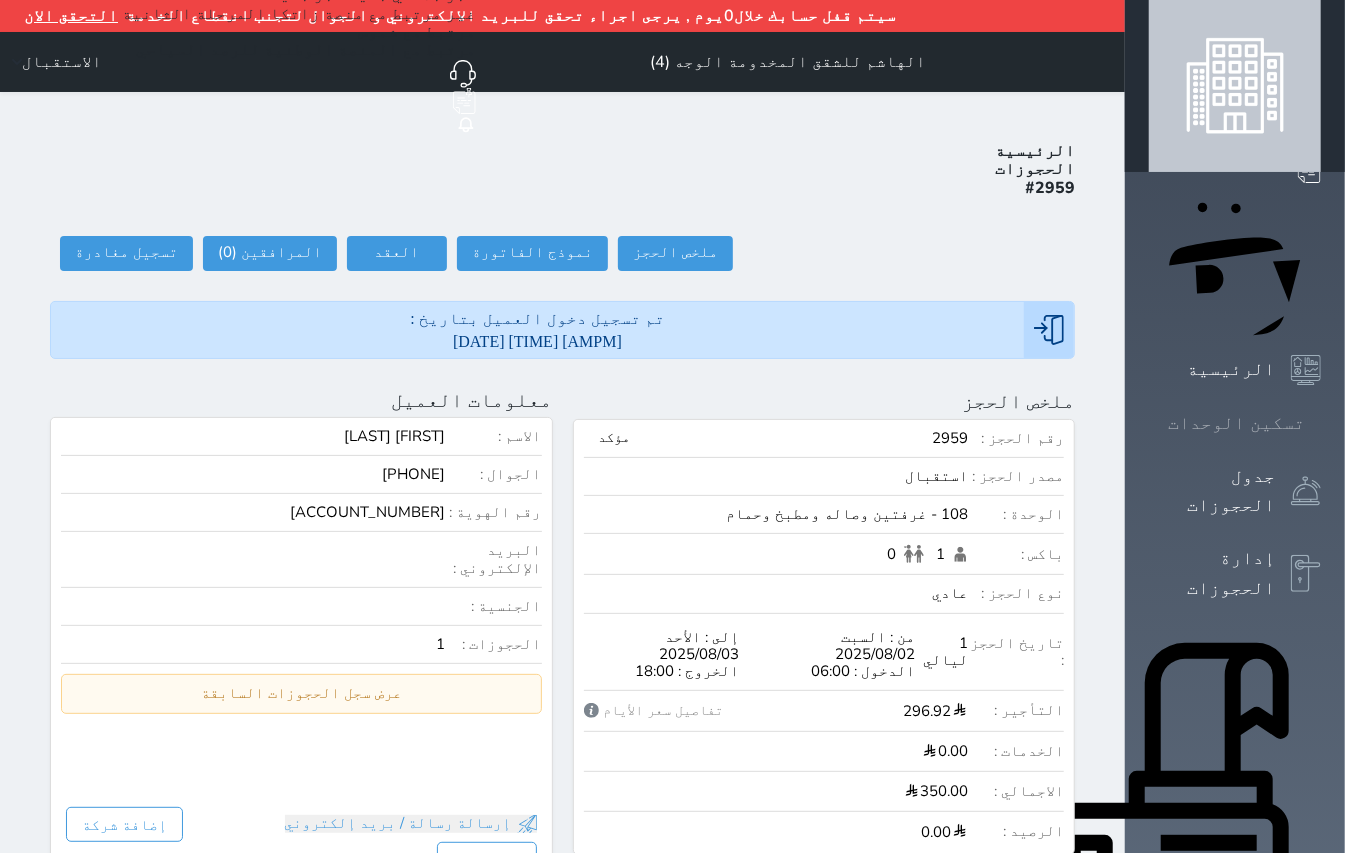 click on "تسكين الوحدات" at bounding box center (1236, 423) 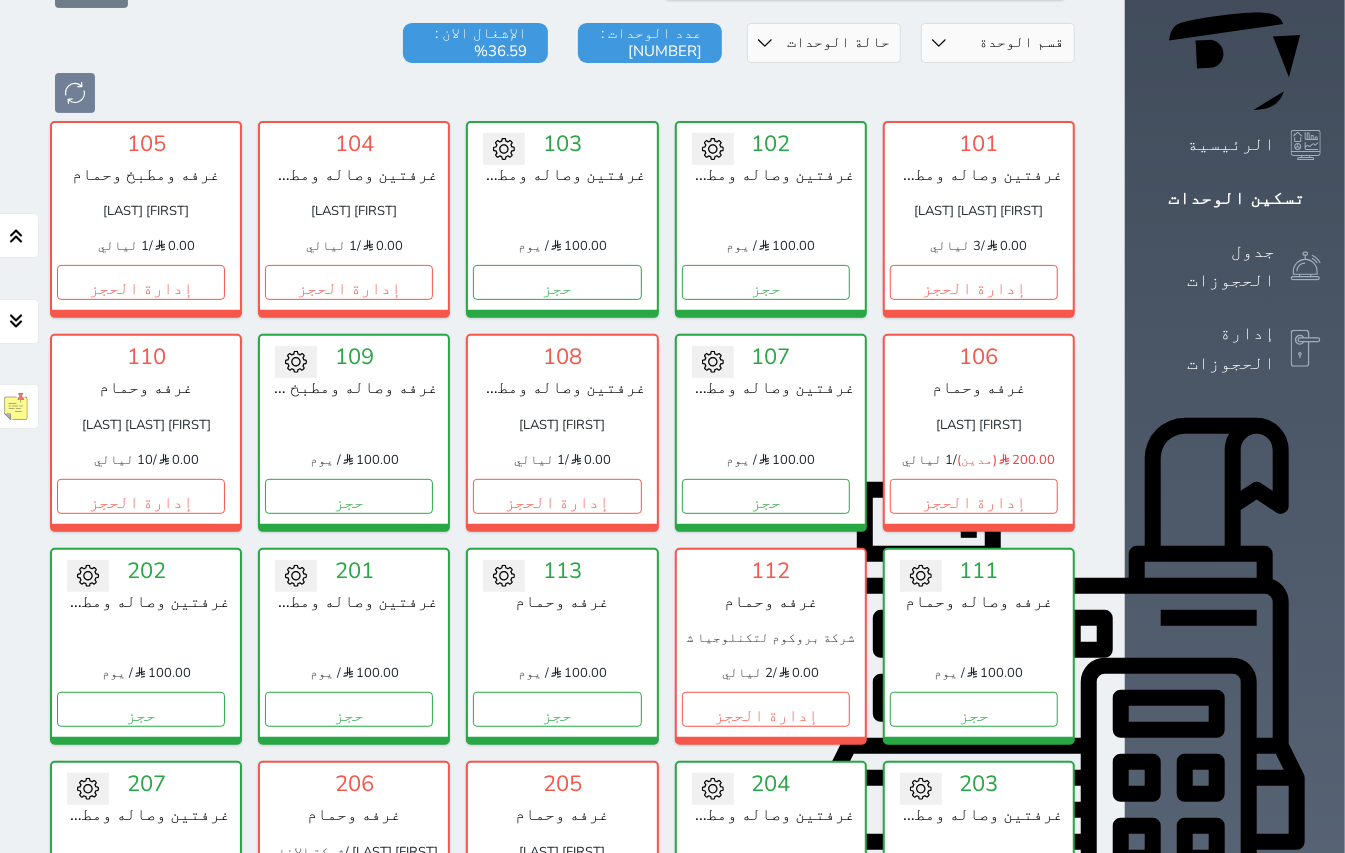 scroll, scrollTop: 349, scrollLeft: 0, axis: vertical 